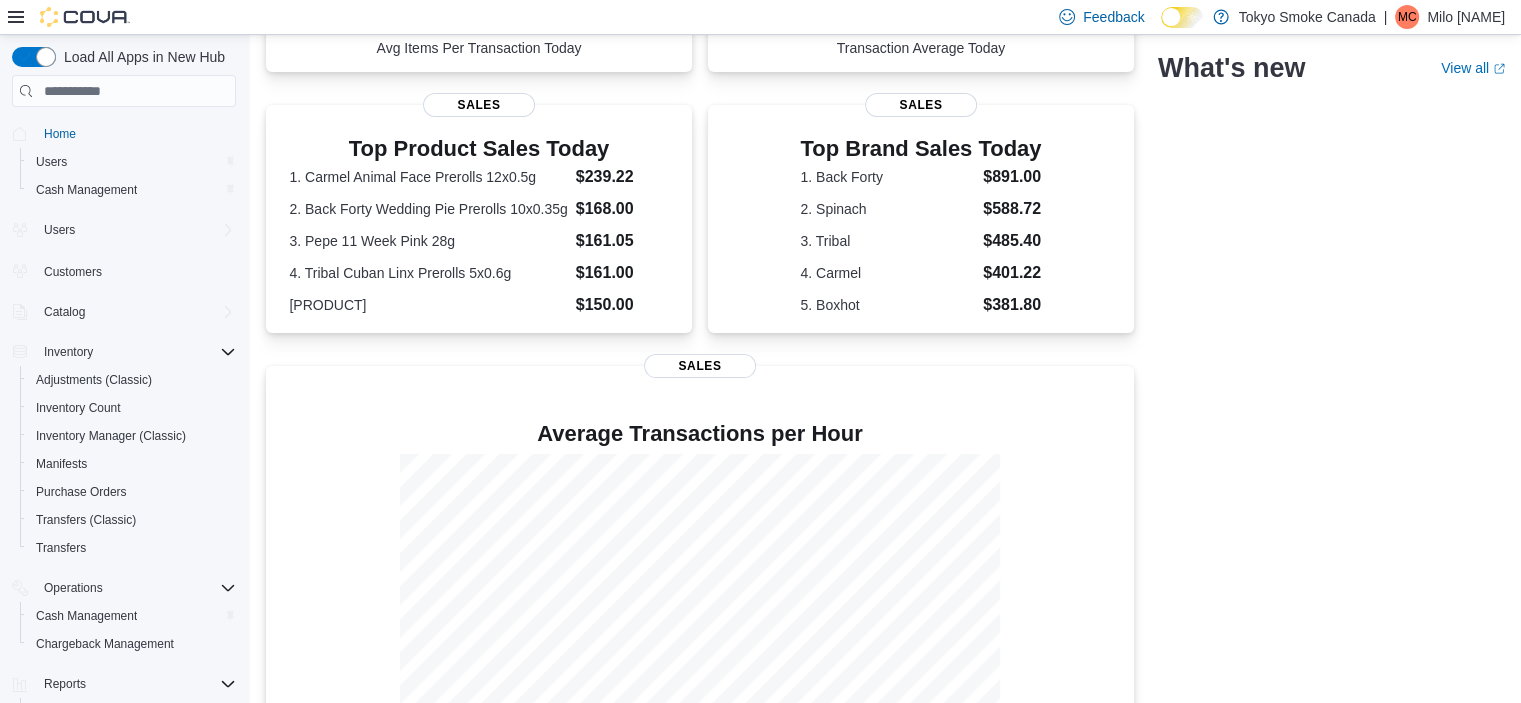 scroll, scrollTop: 440, scrollLeft: 0, axis: vertical 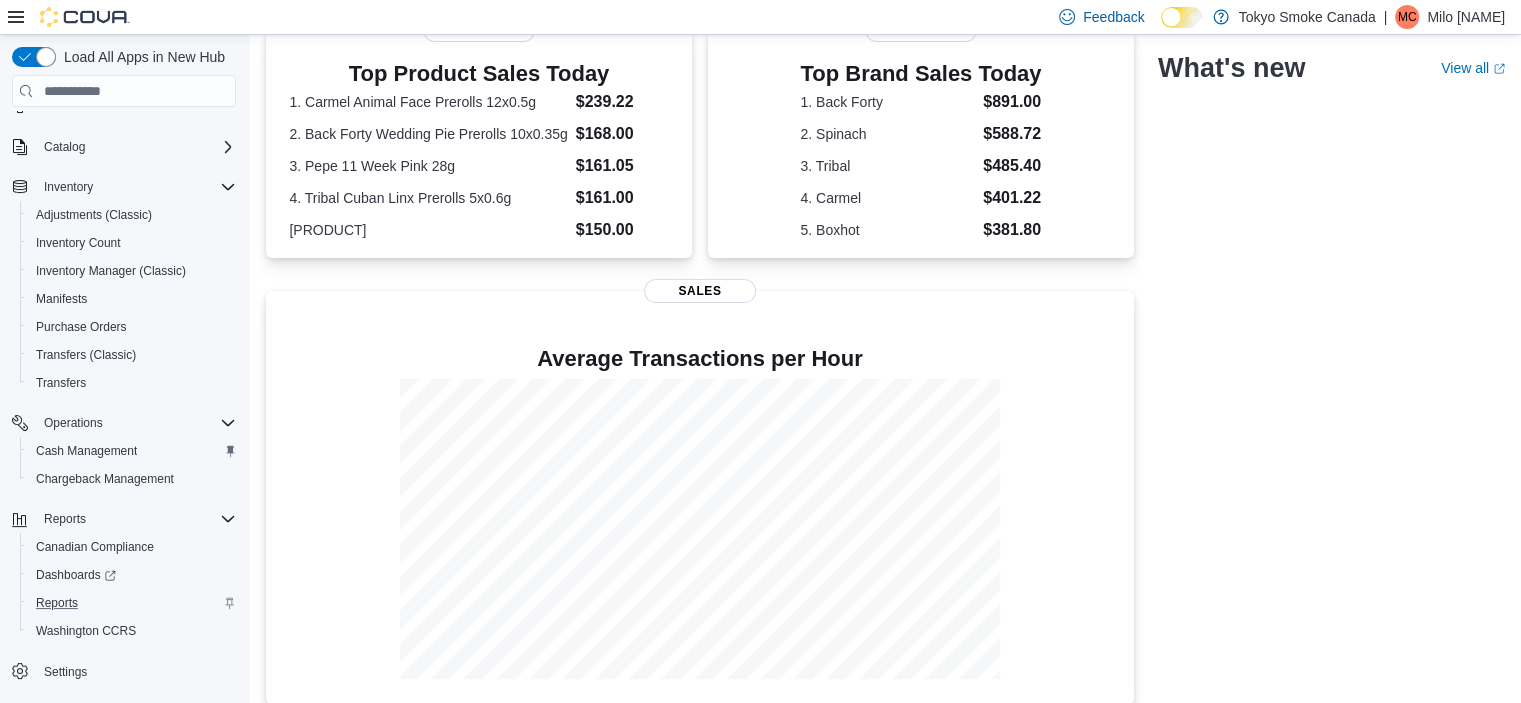 click on "Reports" at bounding box center (132, 603) 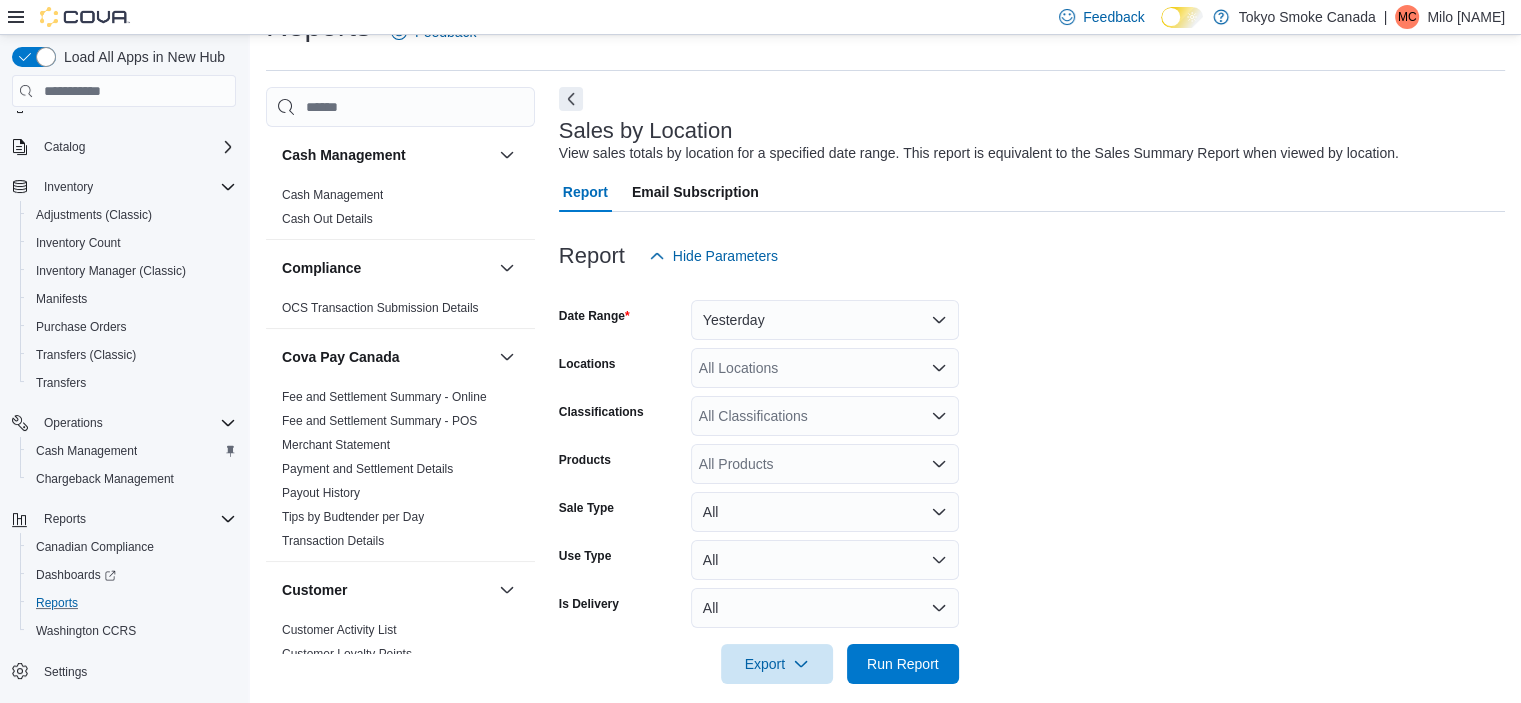 scroll, scrollTop: 46, scrollLeft: 0, axis: vertical 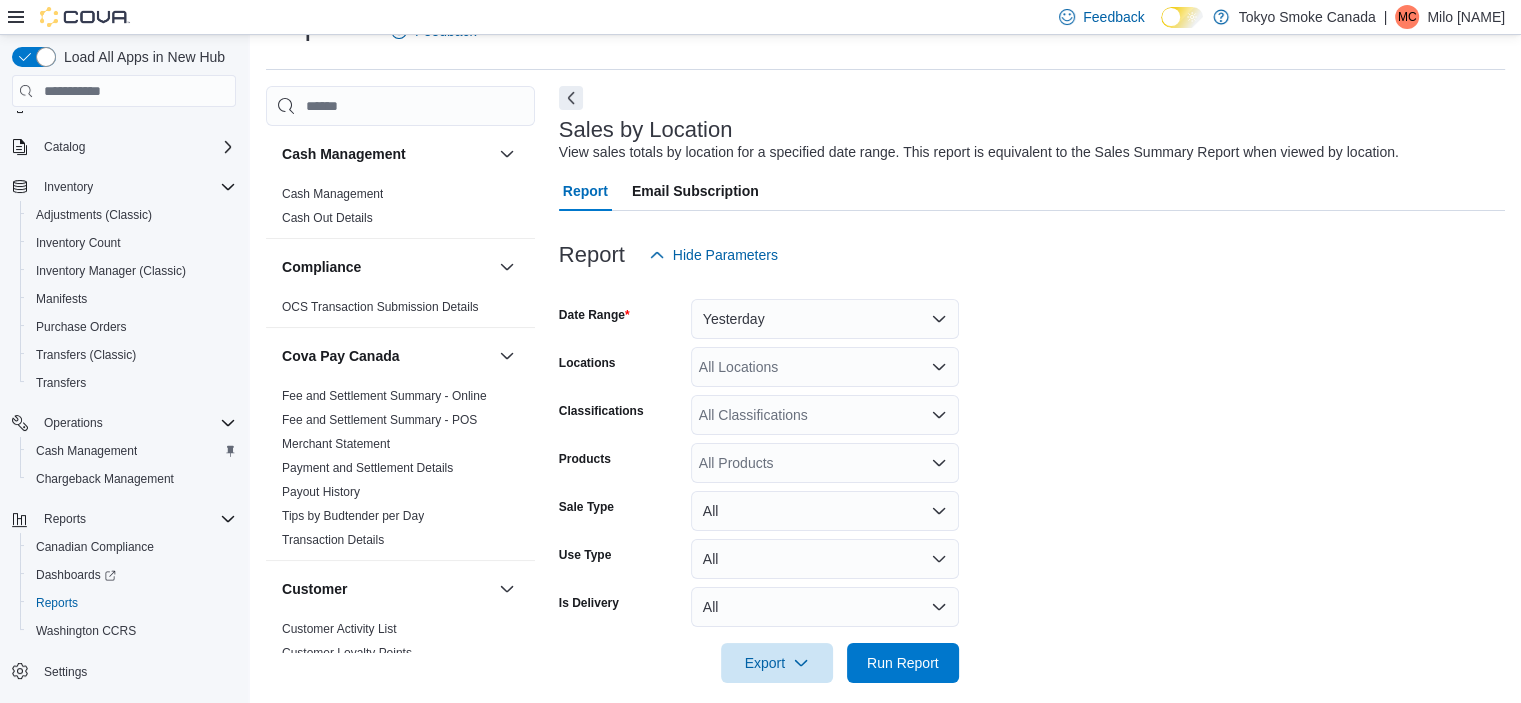 click at bounding box center [1032, 287] 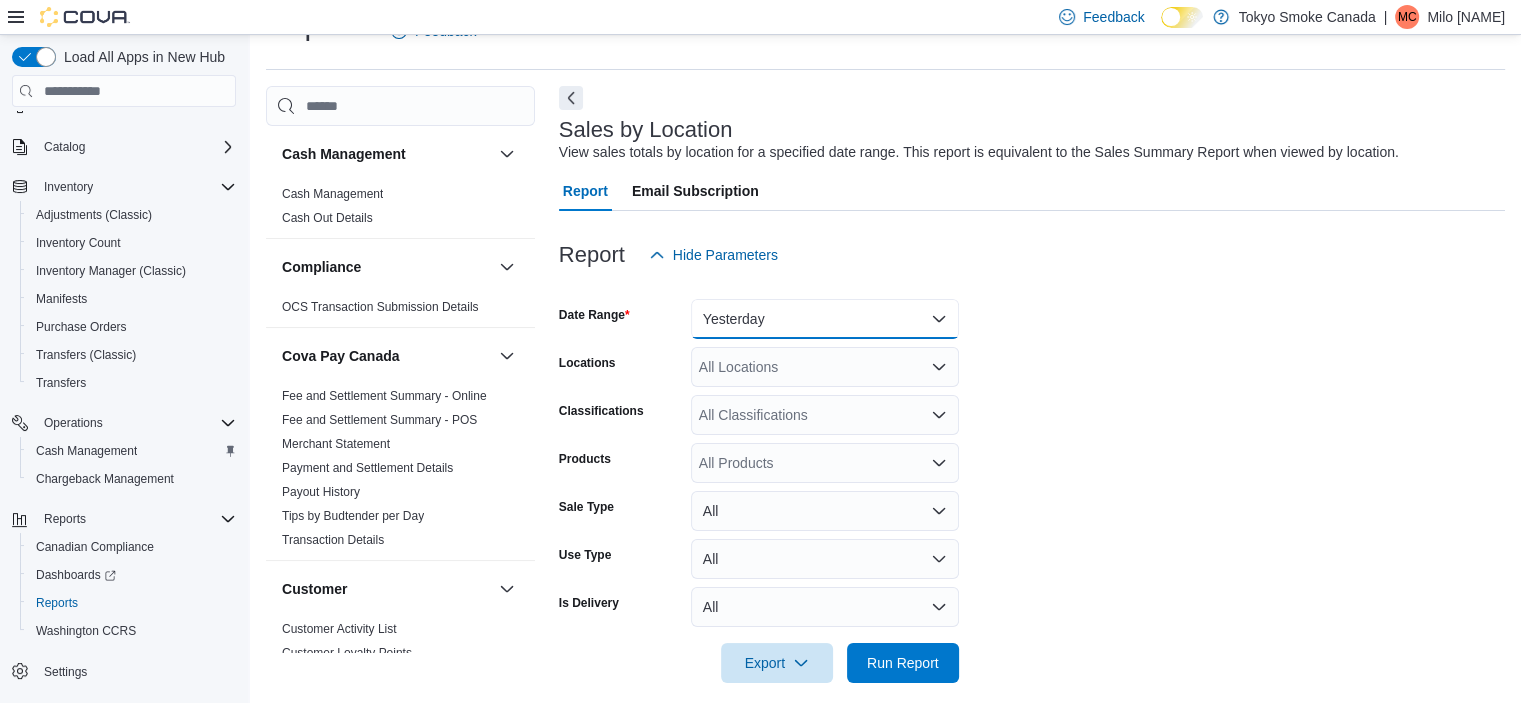 click on "Yesterday" at bounding box center [825, 319] 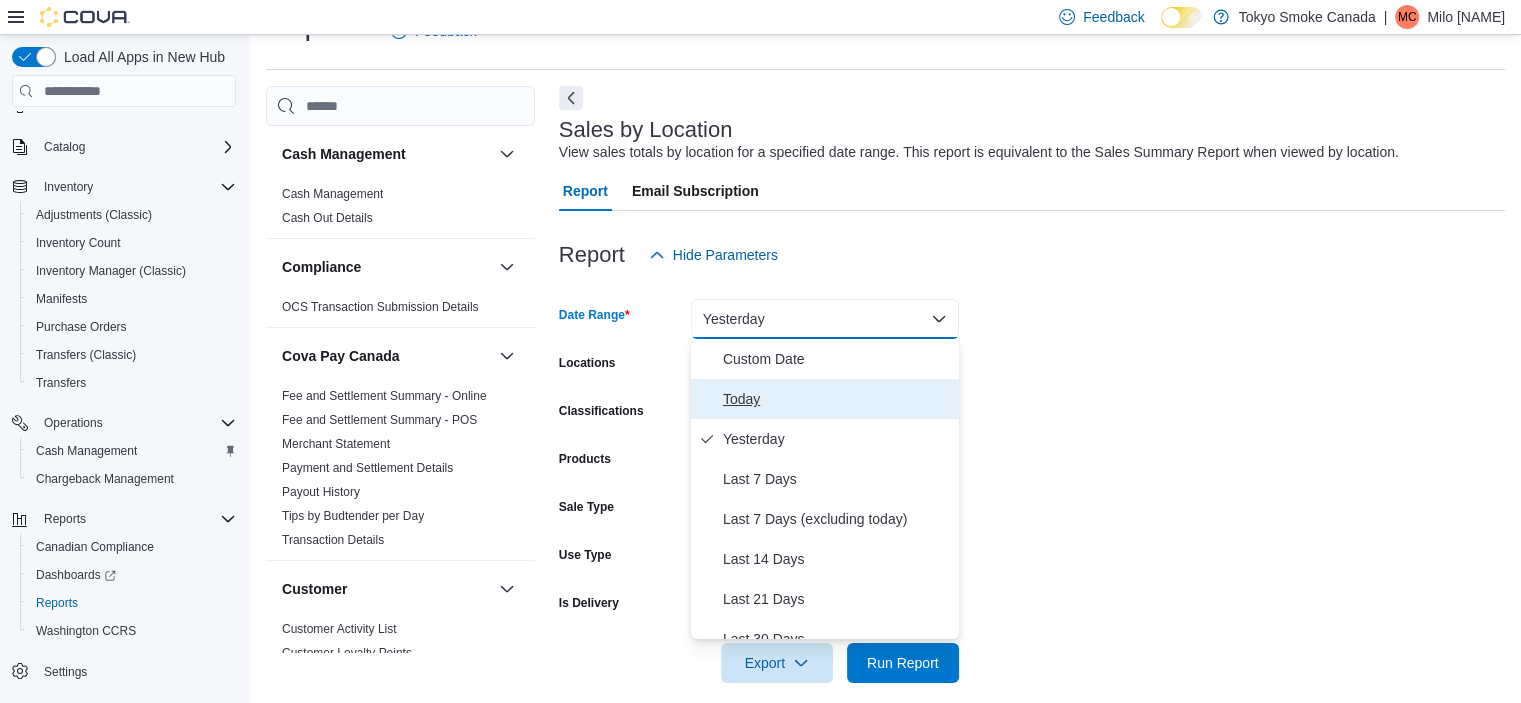 click on "Today" at bounding box center (837, 399) 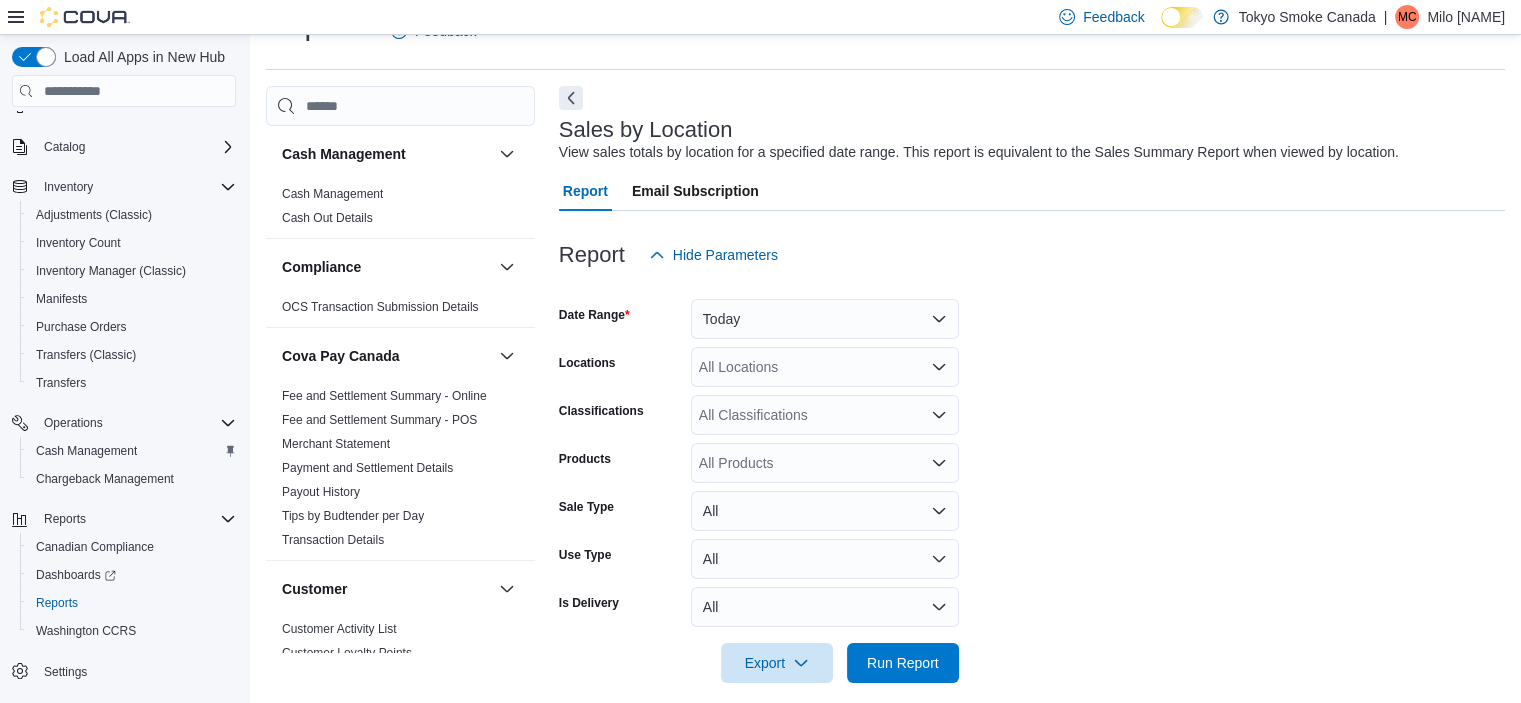 click on "Date Range Today Locations All Locations Classifications All Classifications Products All Products Sale Type All Use Type All Is Delivery All Export  Run Report" at bounding box center (1032, 479) 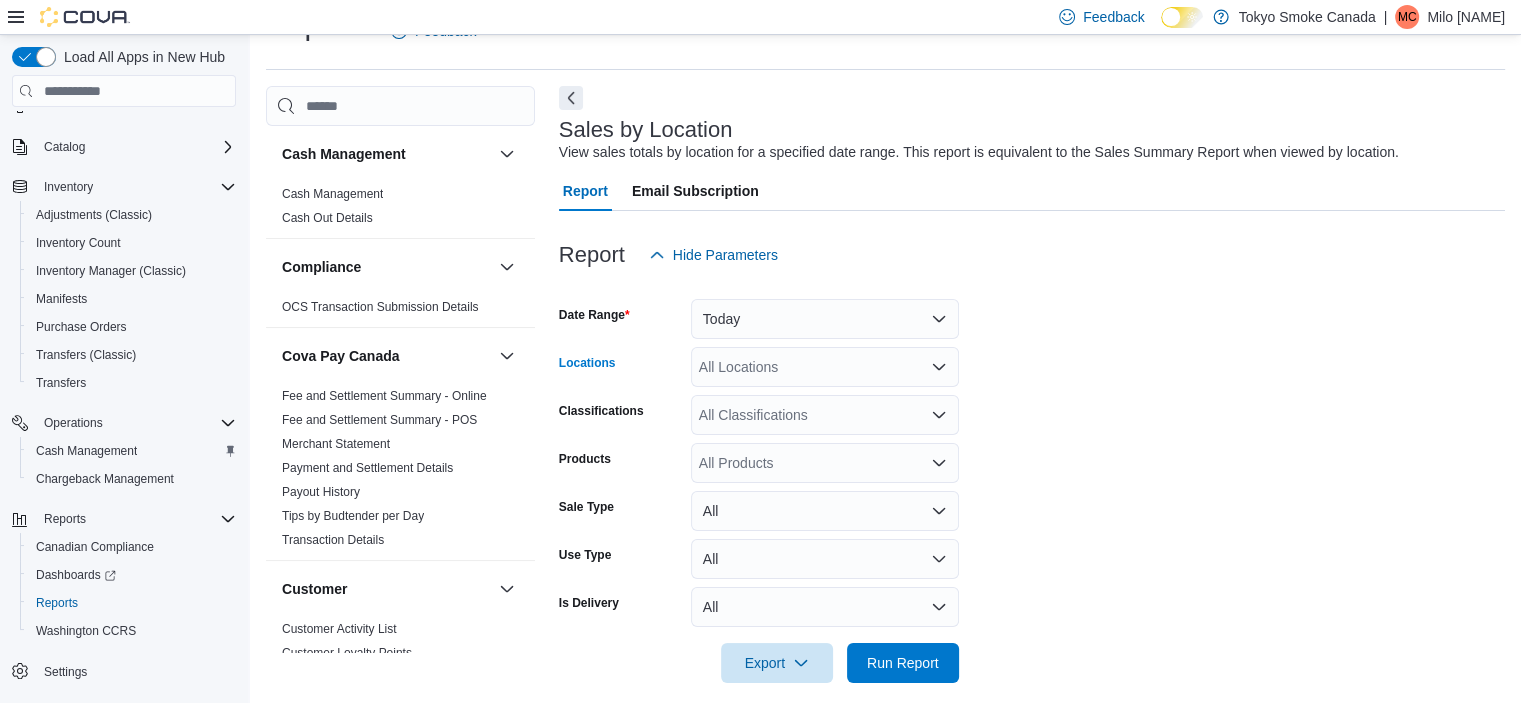click on "All Locations" at bounding box center (825, 367) 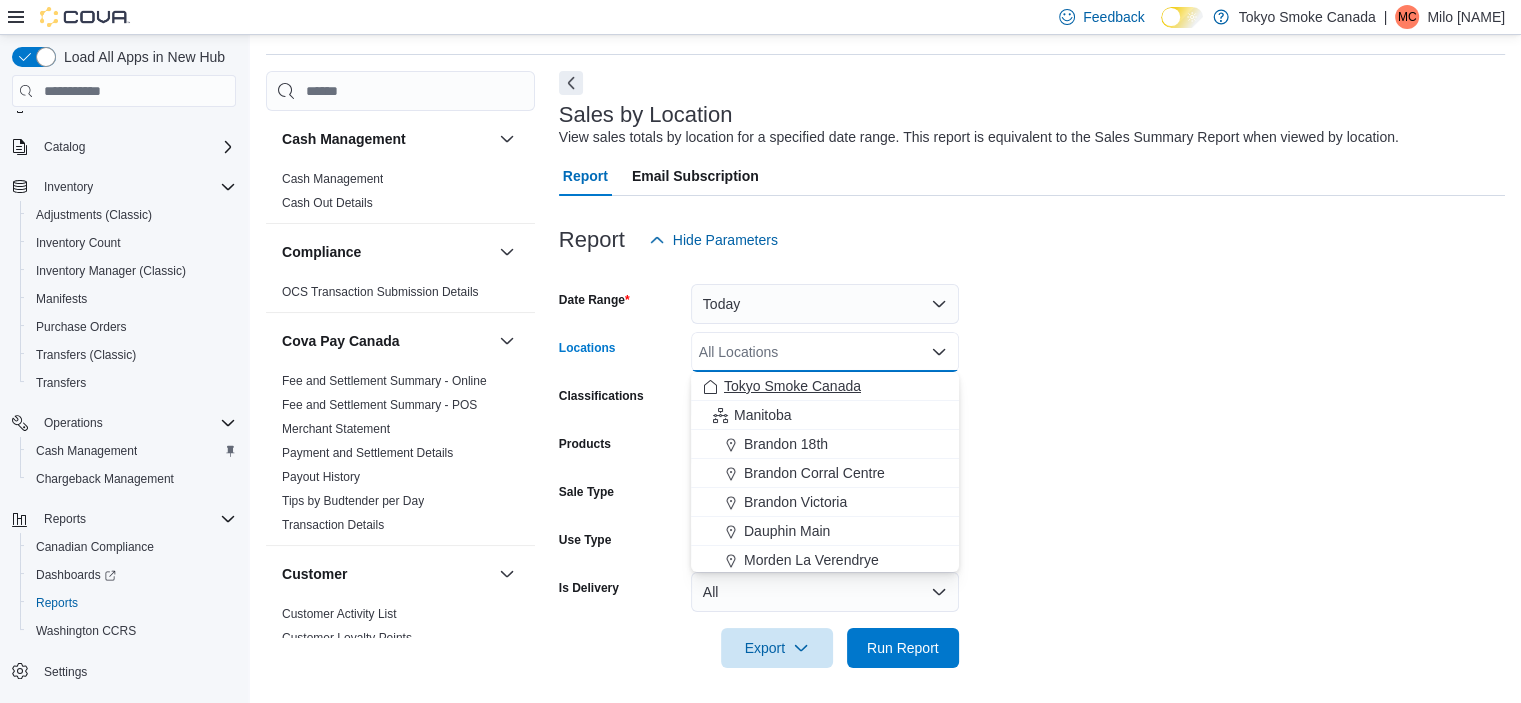 scroll, scrollTop: 65, scrollLeft: 0, axis: vertical 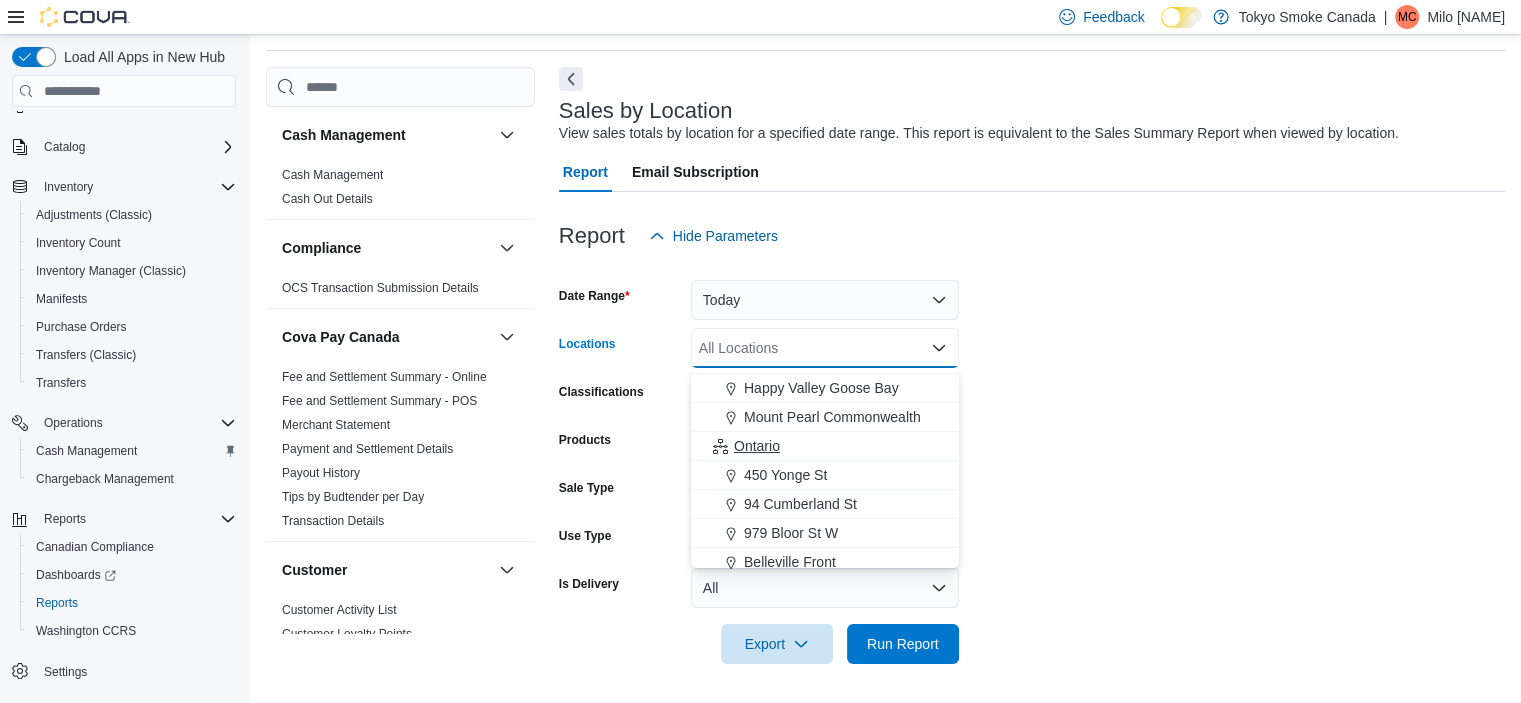 click on "Ontario" at bounding box center [757, 446] 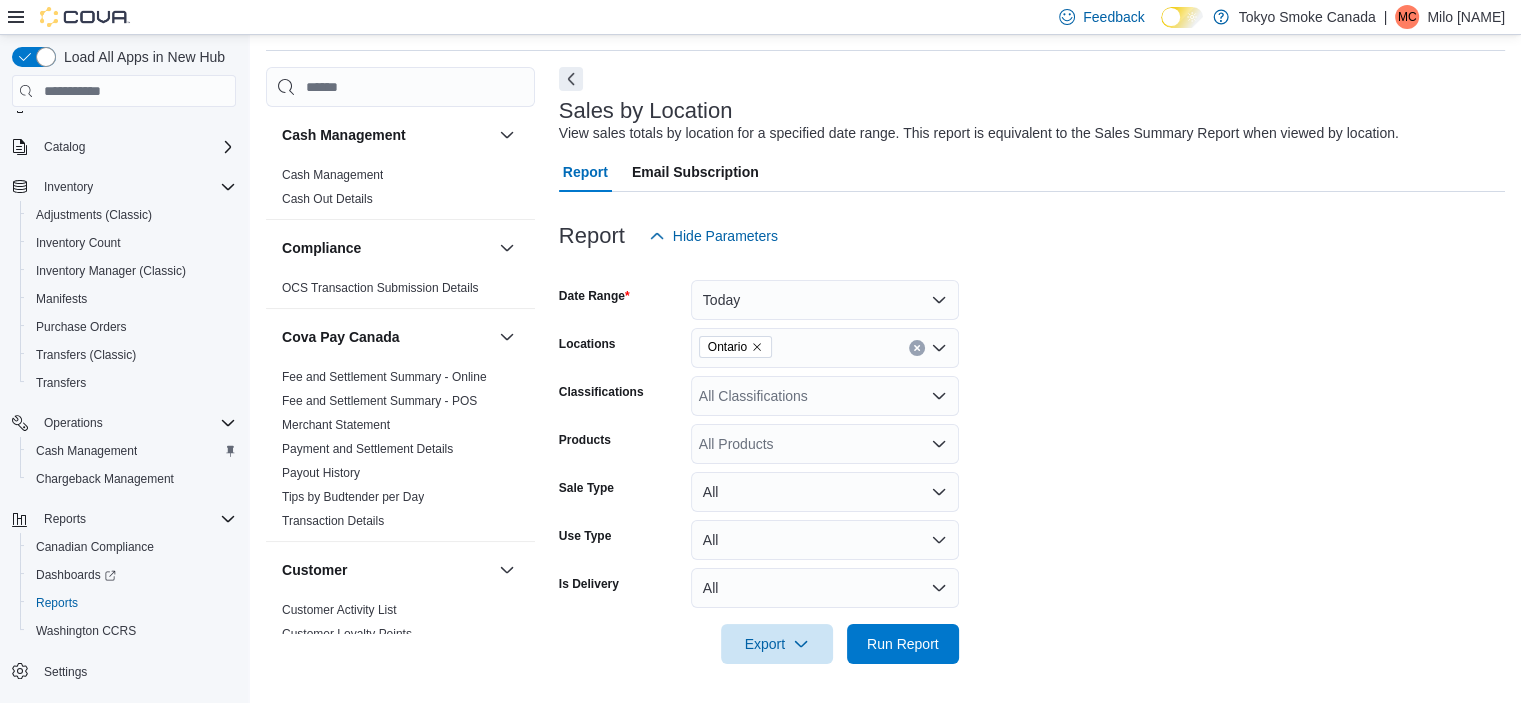 drag, startPoint x: 1169, startPoint y: 489, endPoint x: 1029, endPoint y: 551, distance: 153.11433 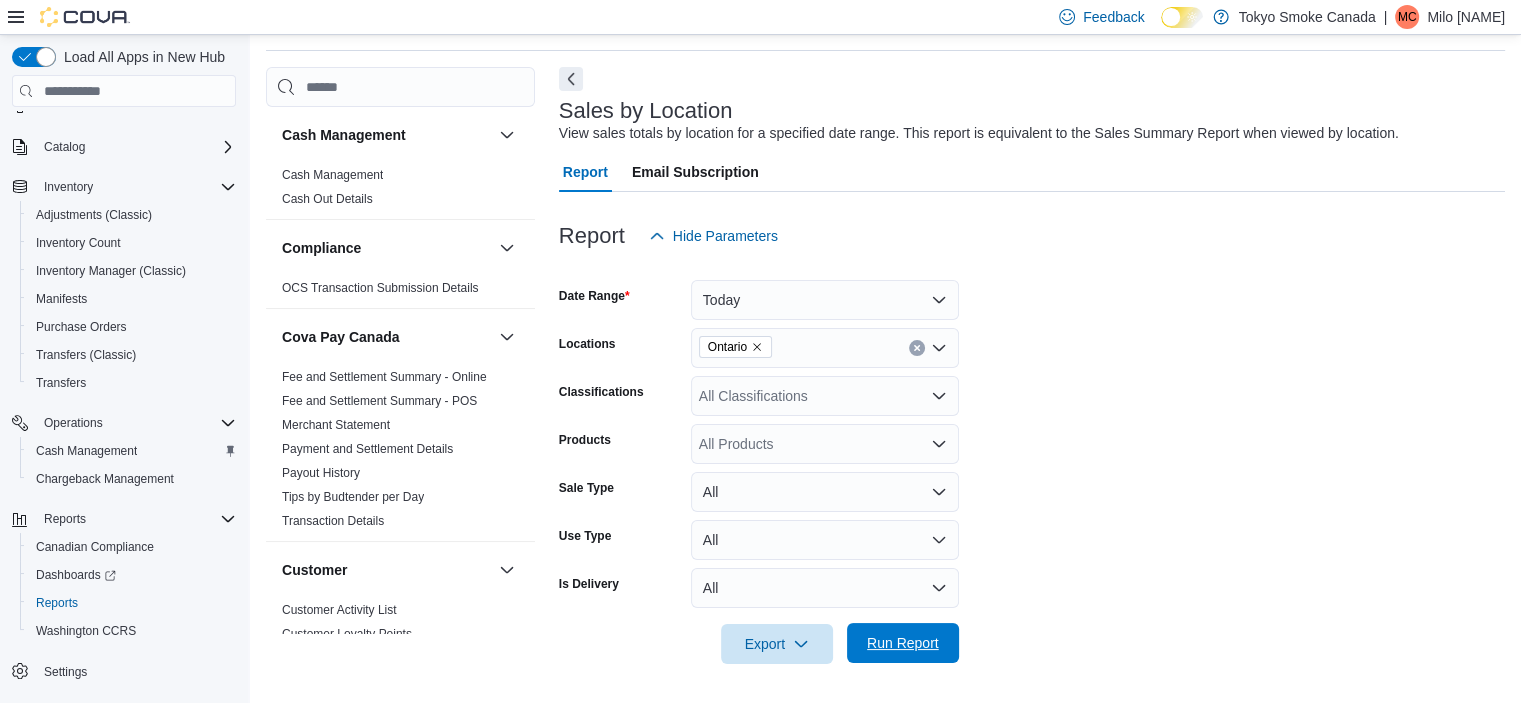click on "Run Report" at bounding box center [903, 643] 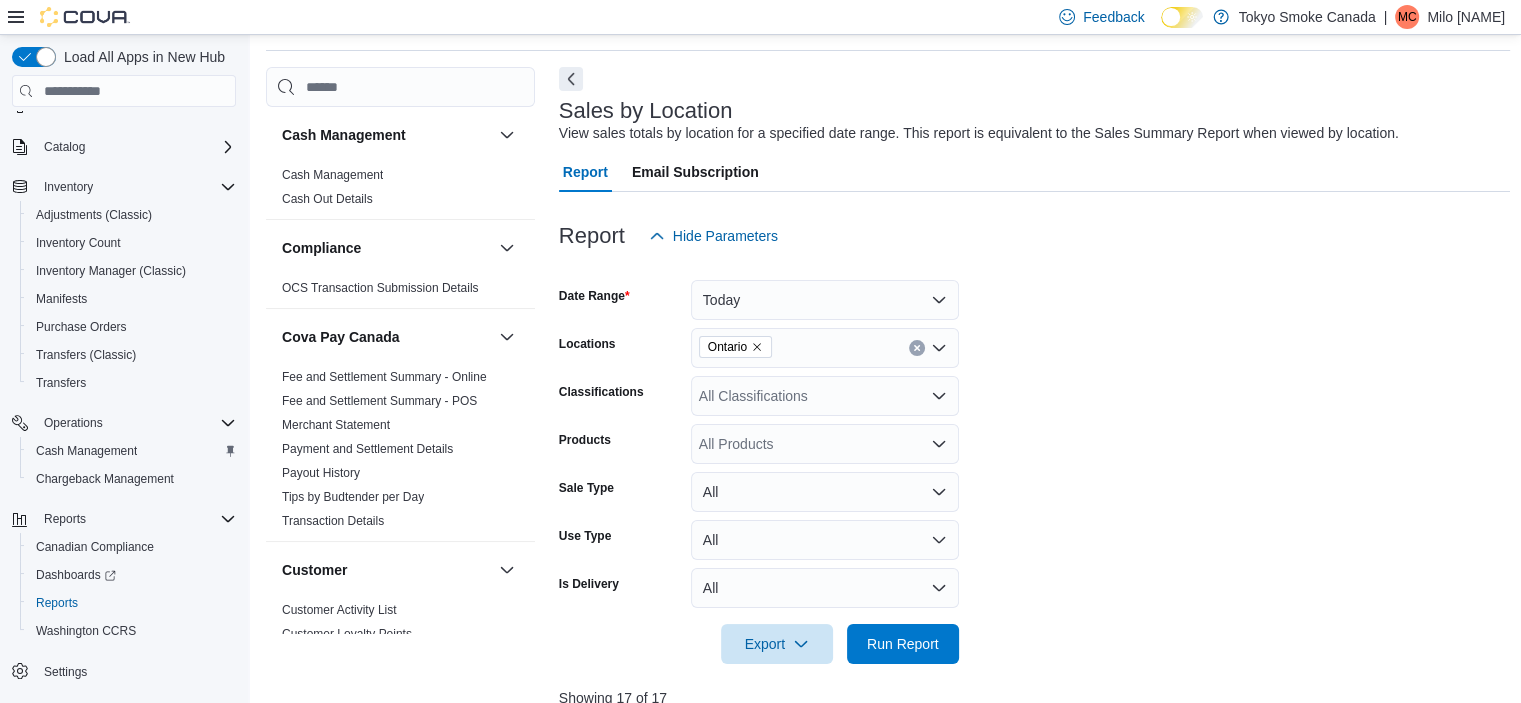 scroll, scrollTop: 565, scrollLeft: 0, axis: vertical 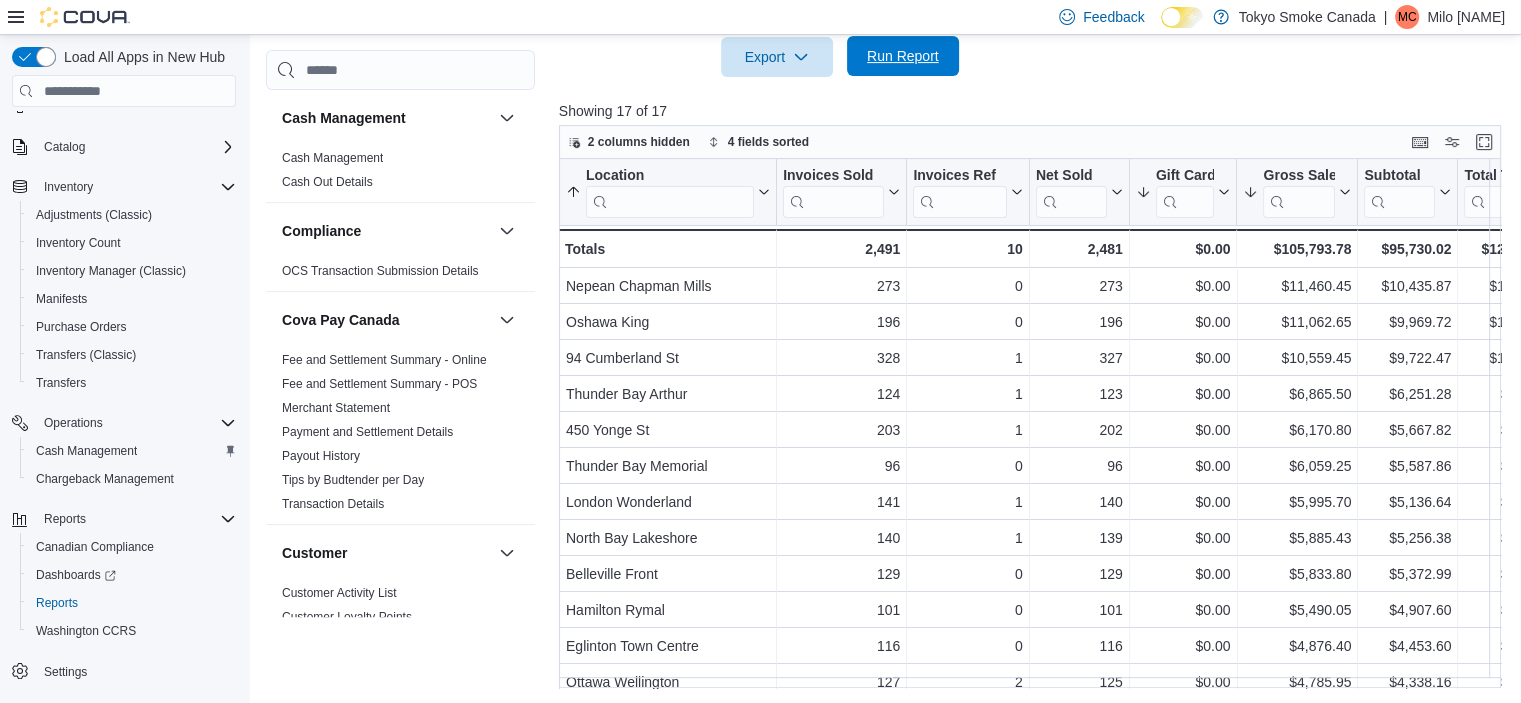 click on "Run Report" at bounding box center [903, 56] 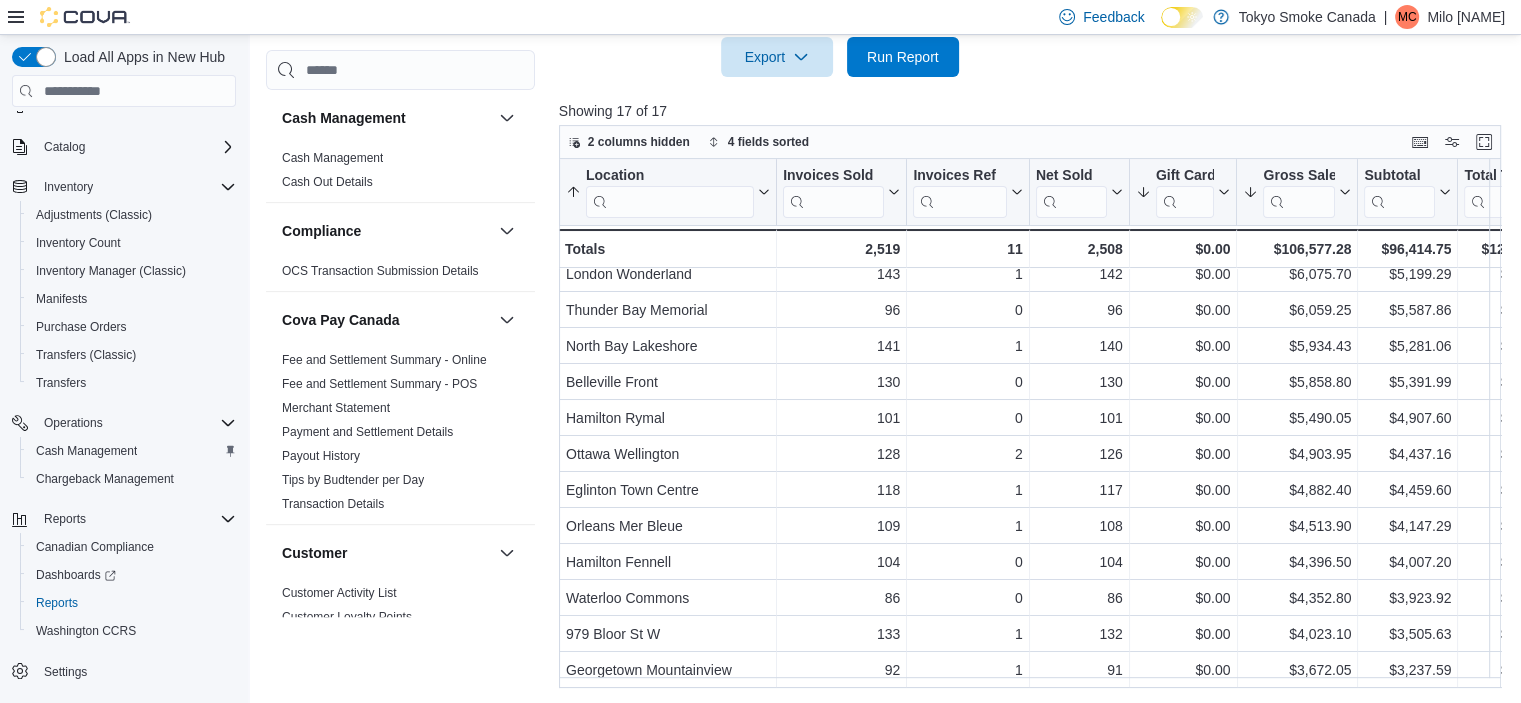 scroll, scrollTop: 0, scrollLeft: 0, axis: both 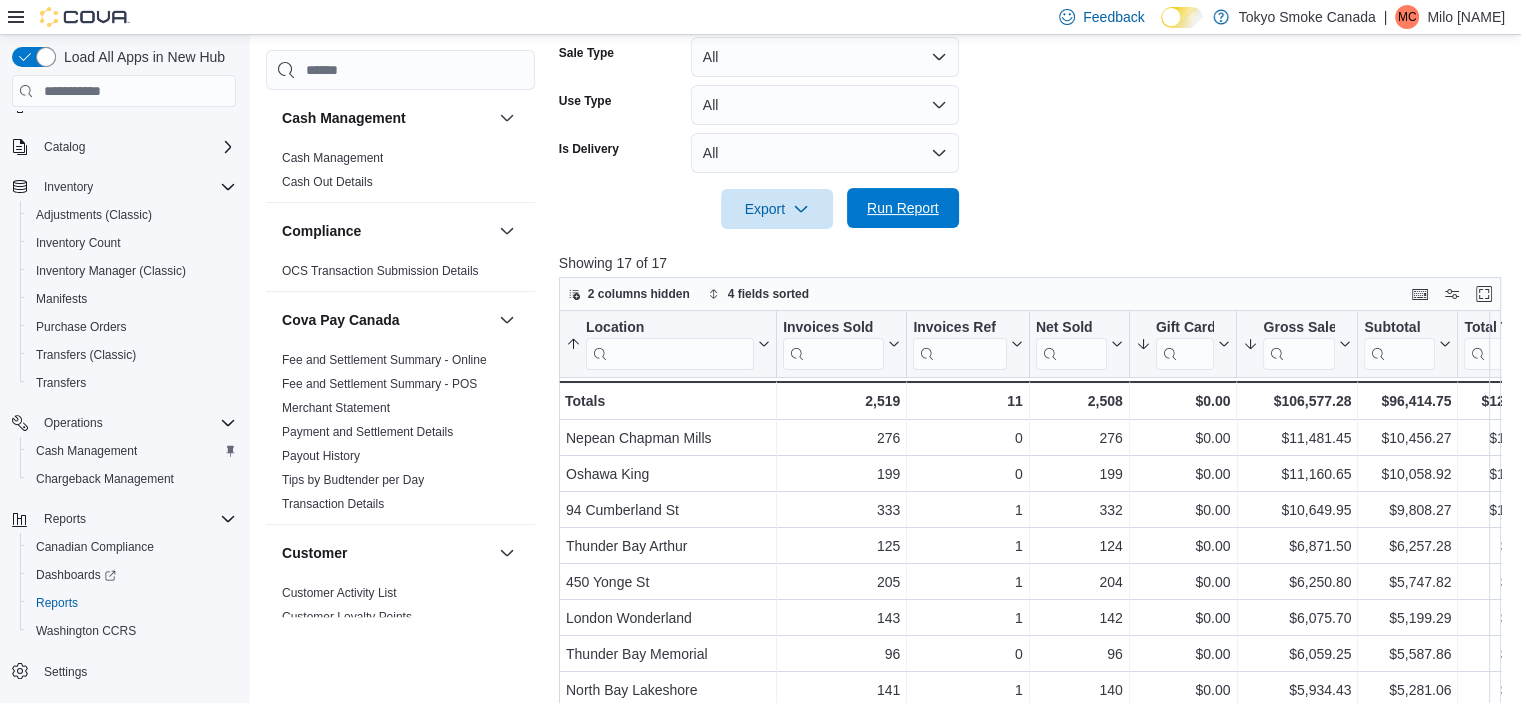 click on "Run Report" at bounding box center (903, 208) 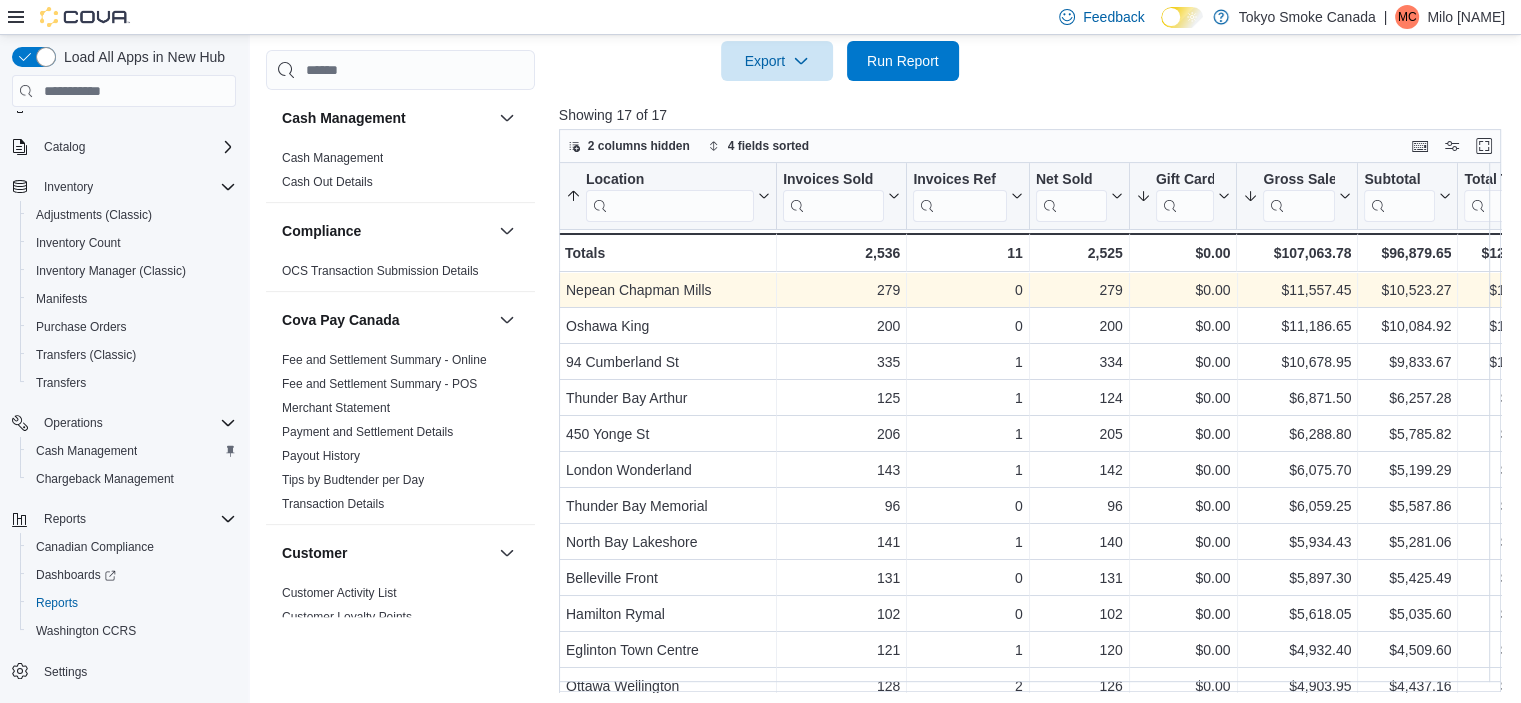 scroll, scrollTop: 652, scrollLeft: 0, axis: vertical 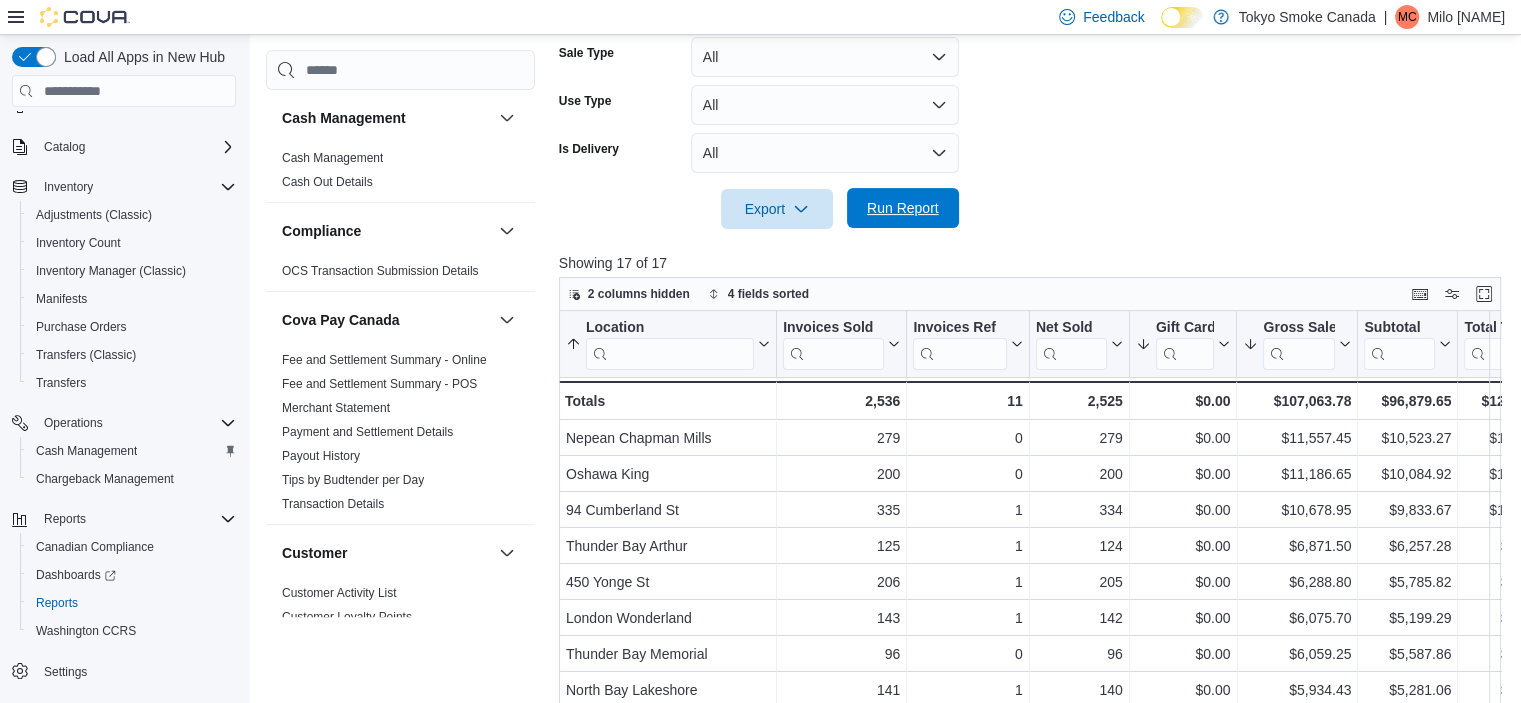 click on "Run Report" at bounding box center (903, 208) 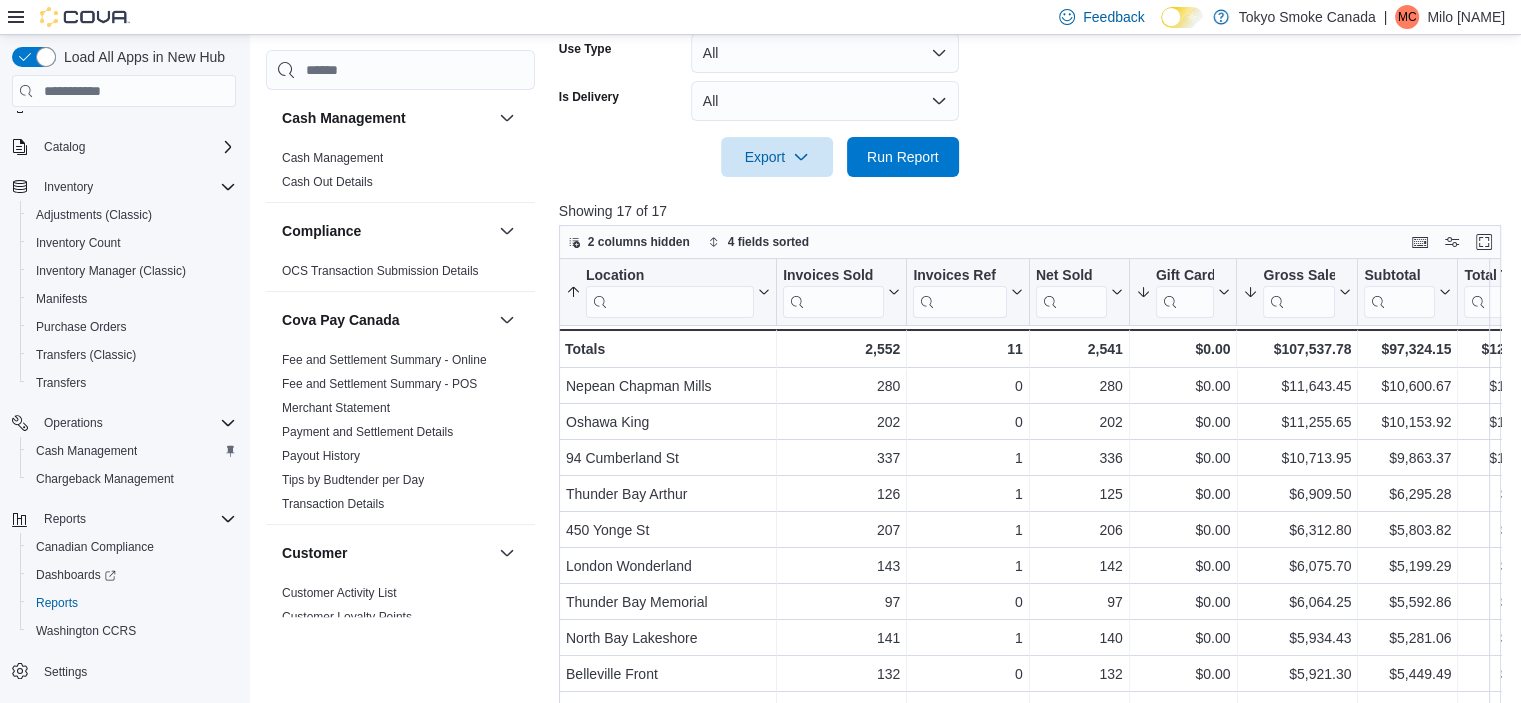 scroll, scrollTop: 600, scrollLeft: 0, axis: vertical 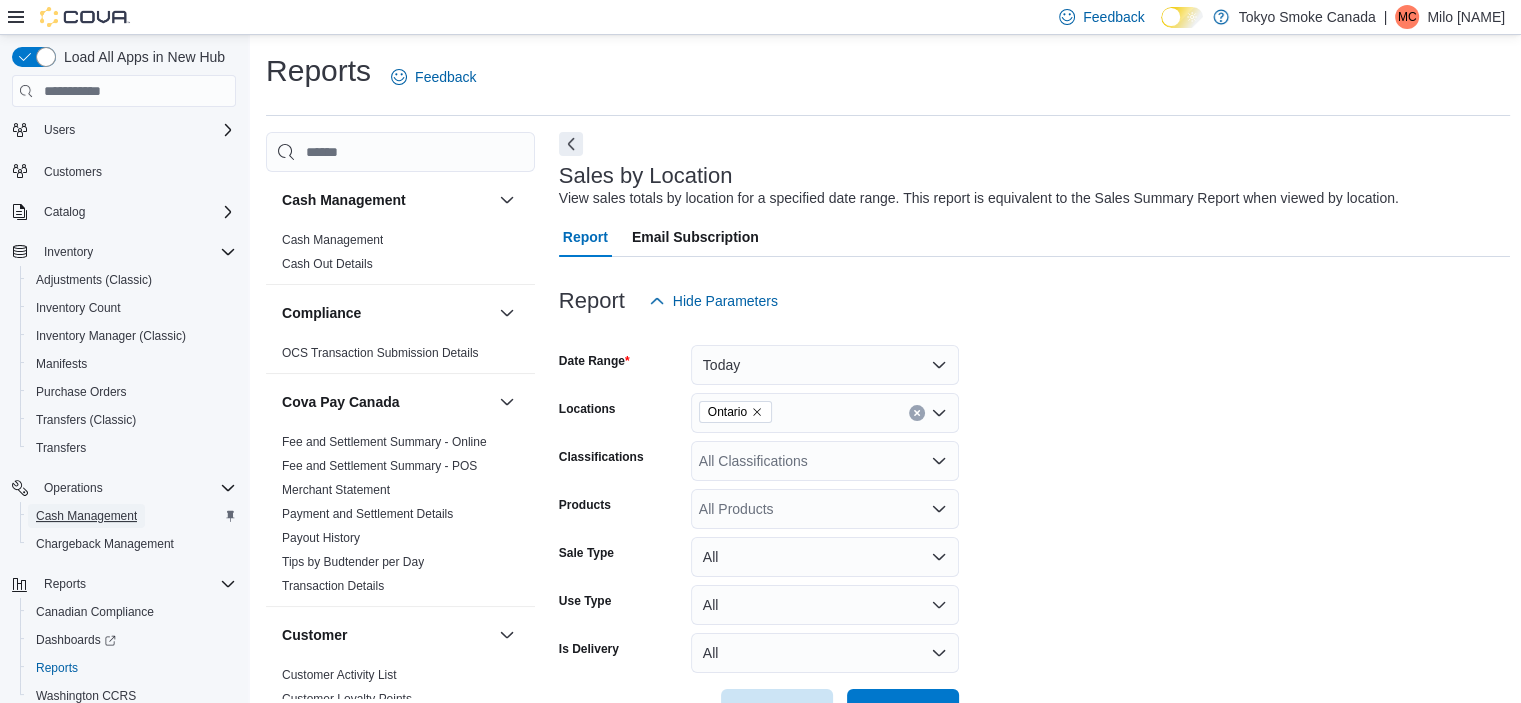 click on "Cash Management" at bounding box center (86, 516) 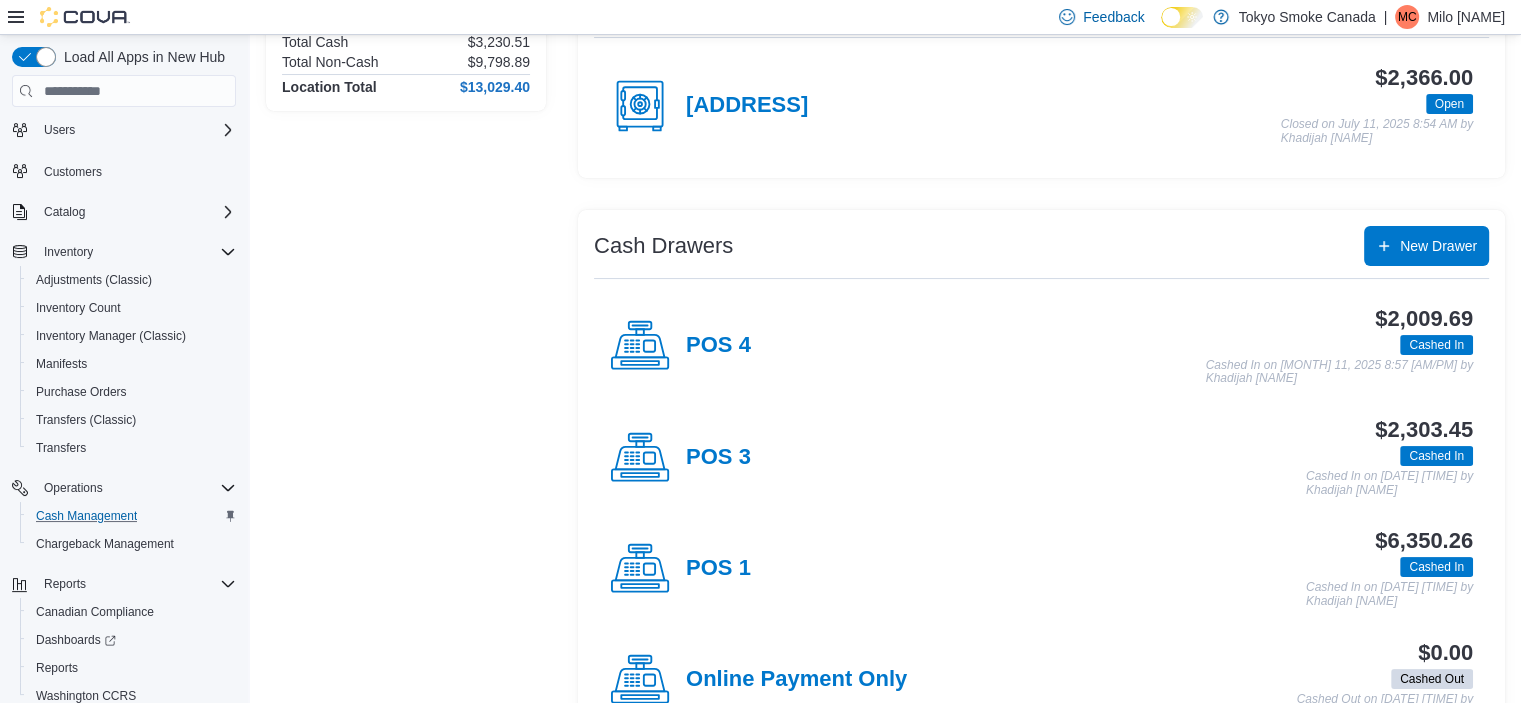 scroll, scrollTop: 400, scrollLeft: 0, axis: vertical 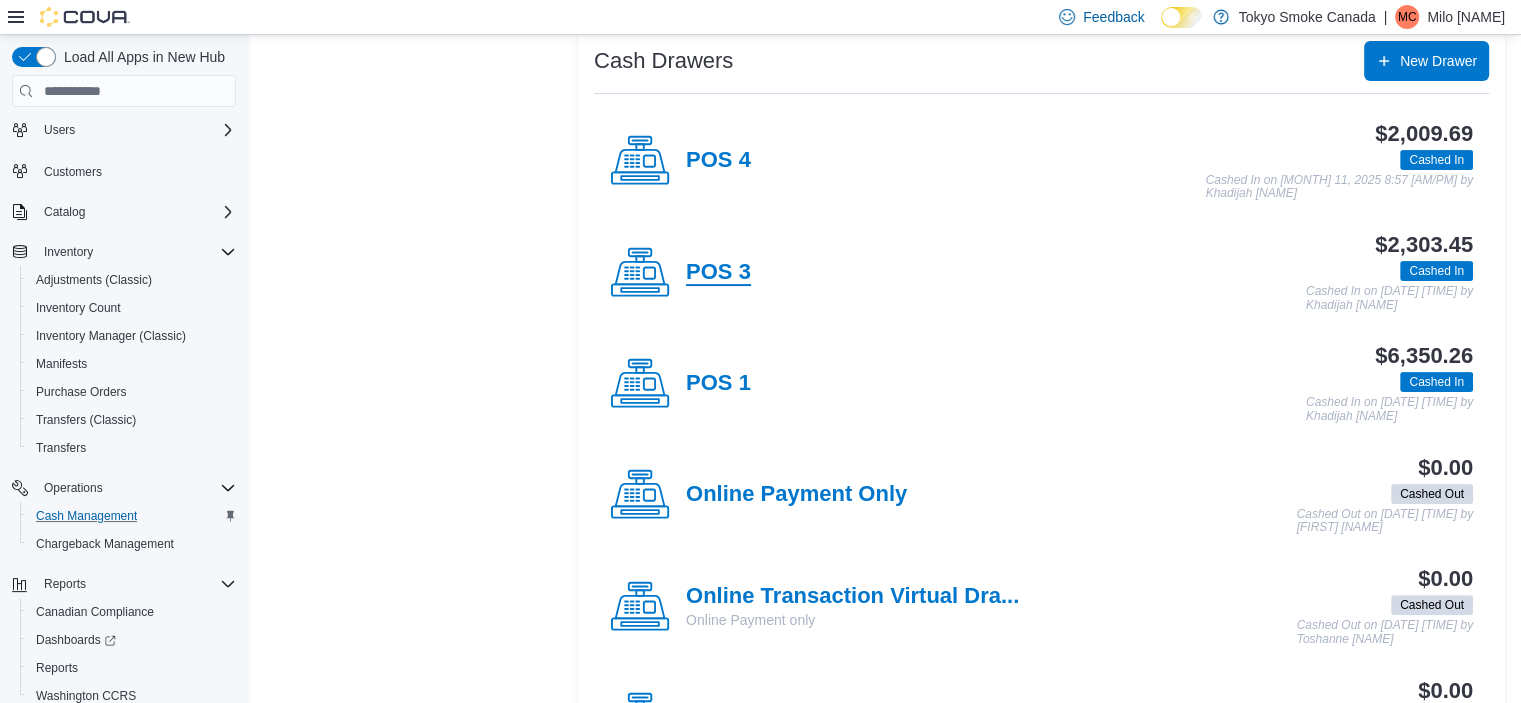 click on "POS 3" at bounding box center (718, 273) 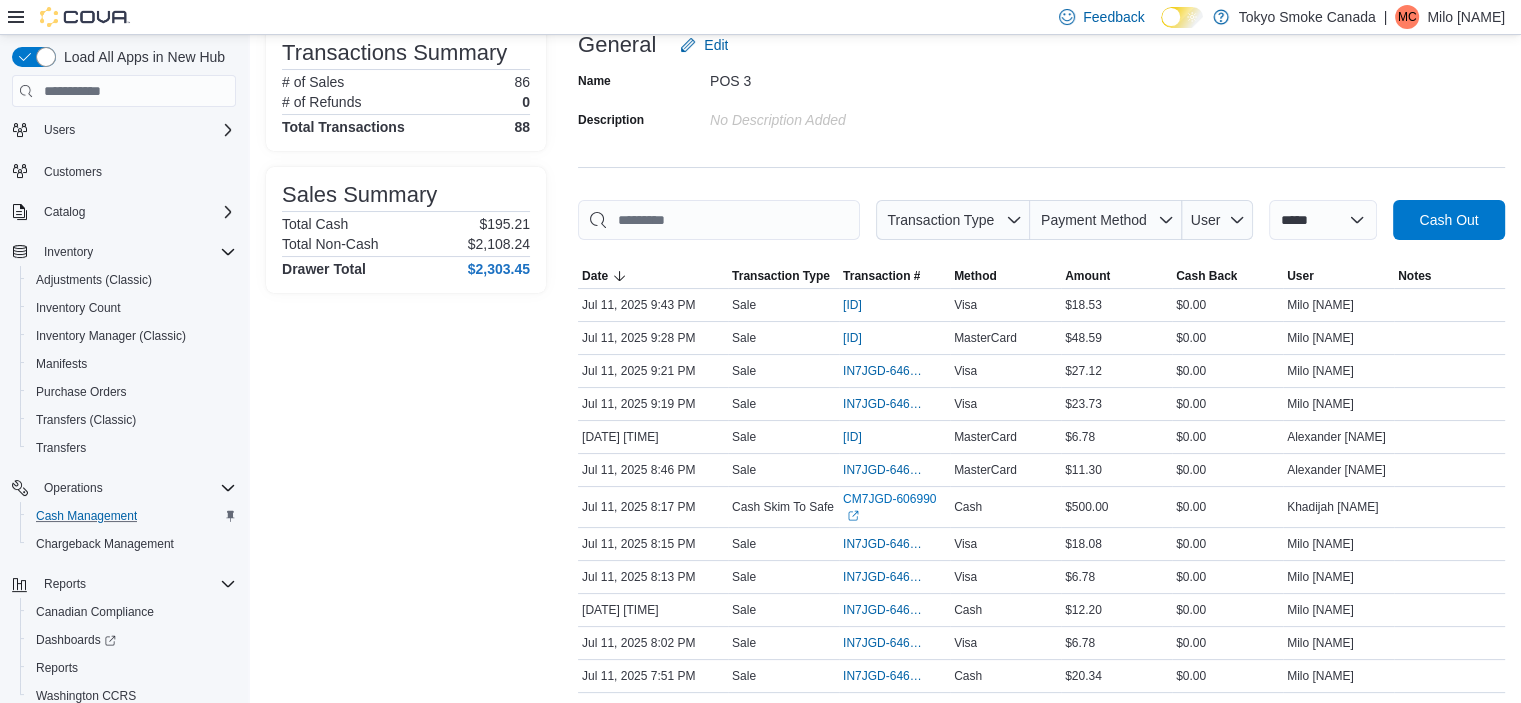 scroll, scrollTop: 0, scrollLeft: 0, axis: both 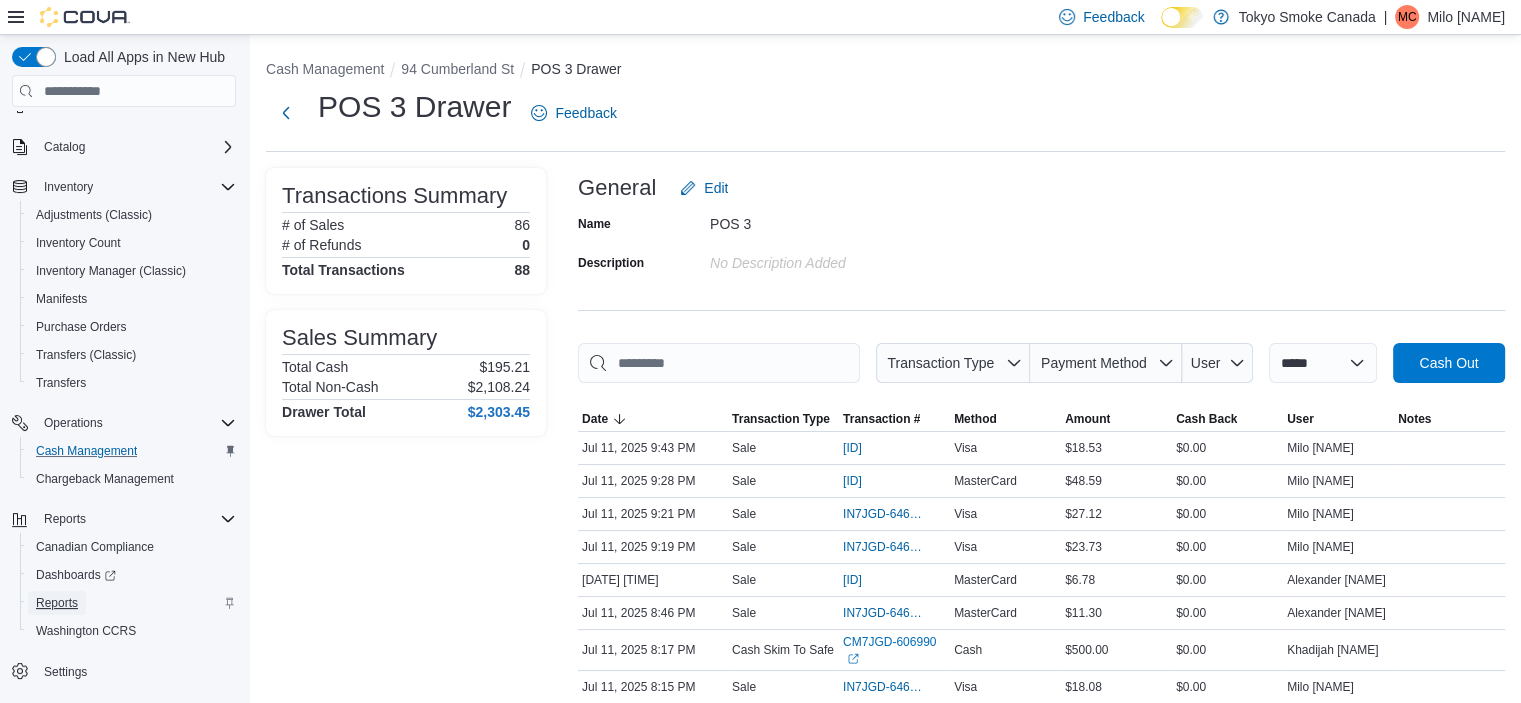 click on "Reports" at bounding box center [57, 603] 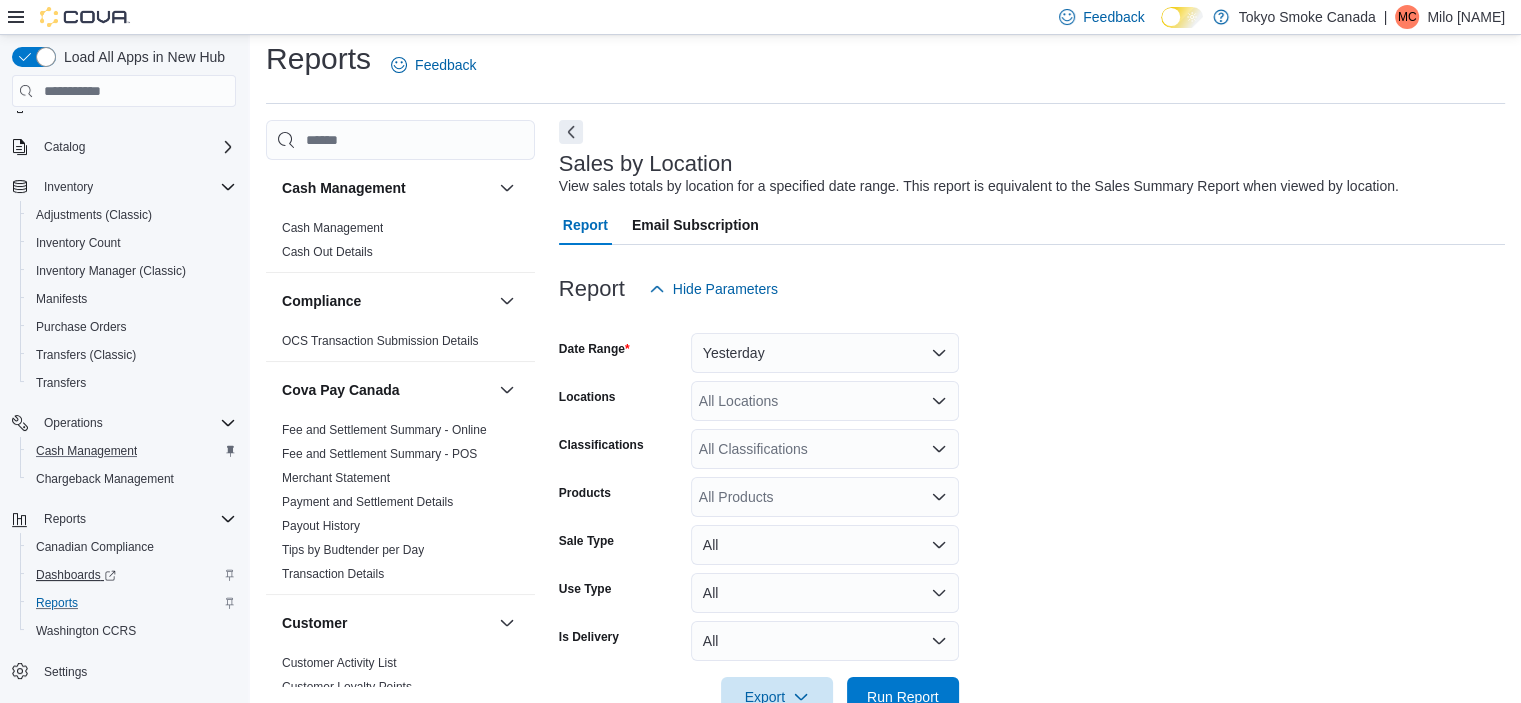 scroll, scrollTop: 46, scrollLeft: 0, axis: vertical 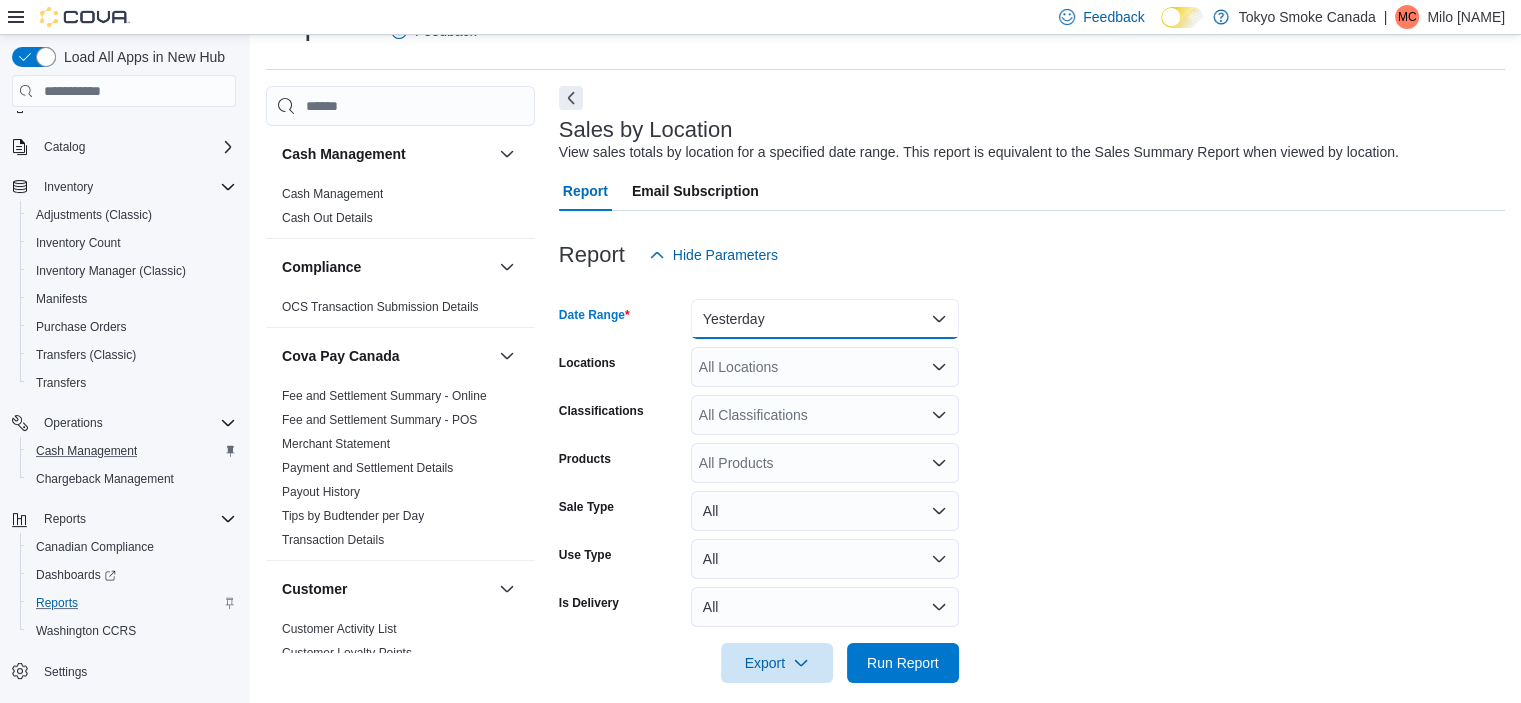 click on "Yesterday" at bounding box center (825, 319) 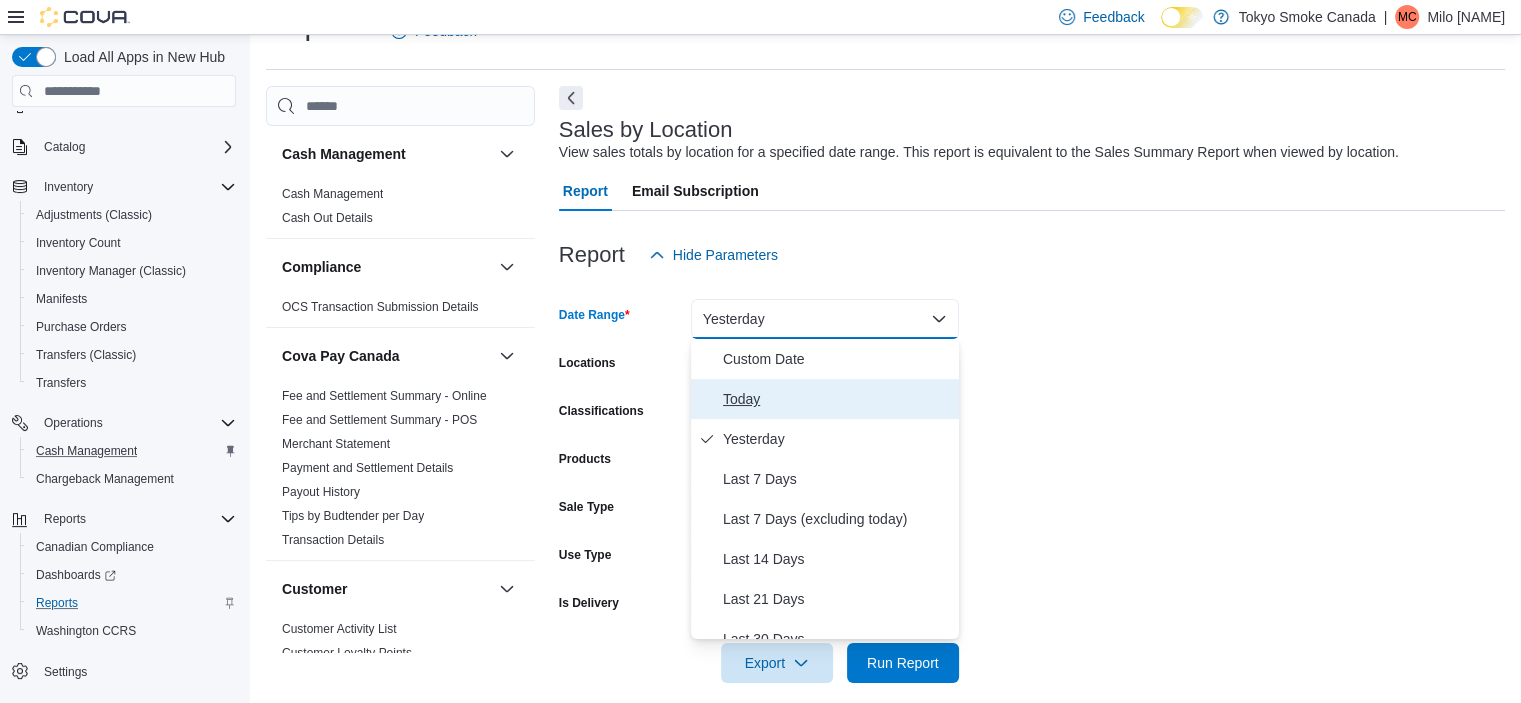 click on "Today" at bounding box center (837, 399) 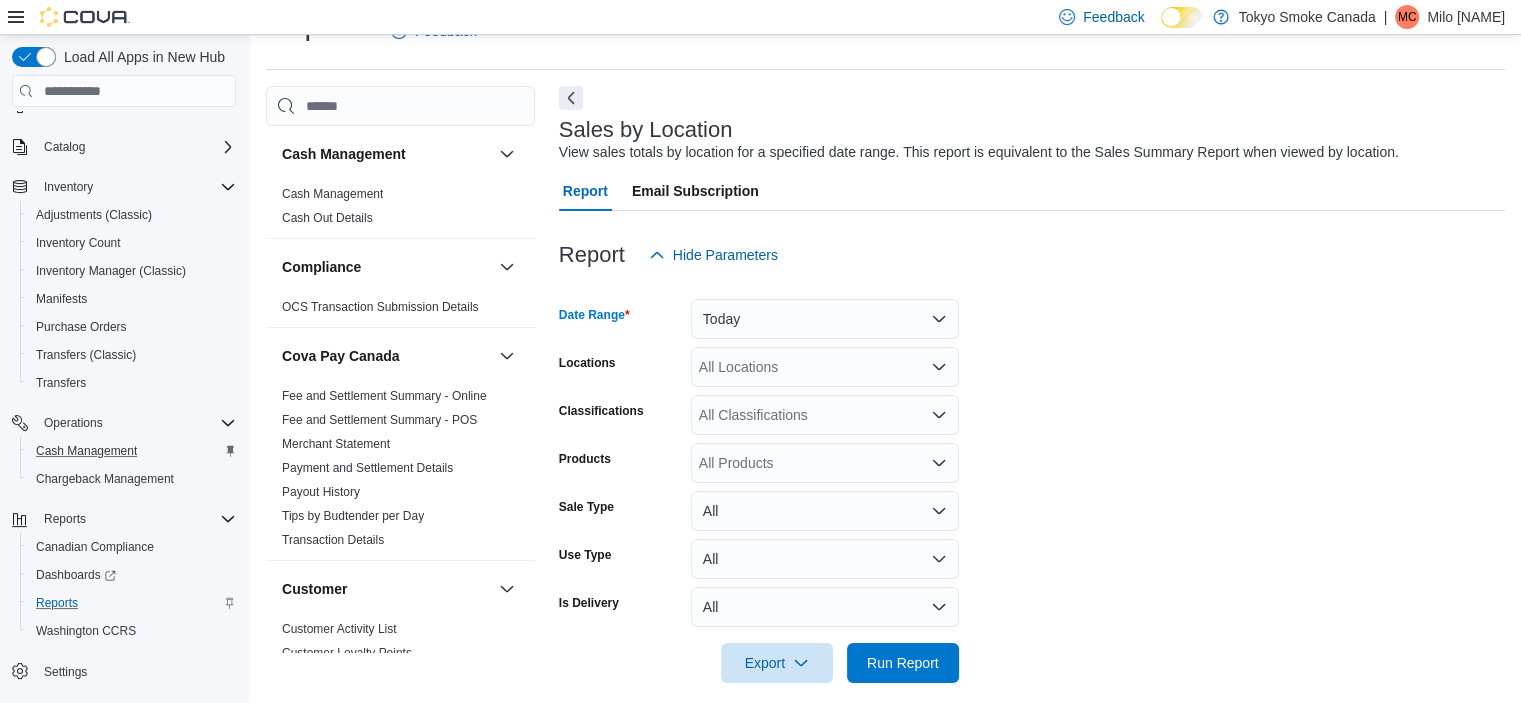 click on "All Locations" at bounding box center (825, 367) 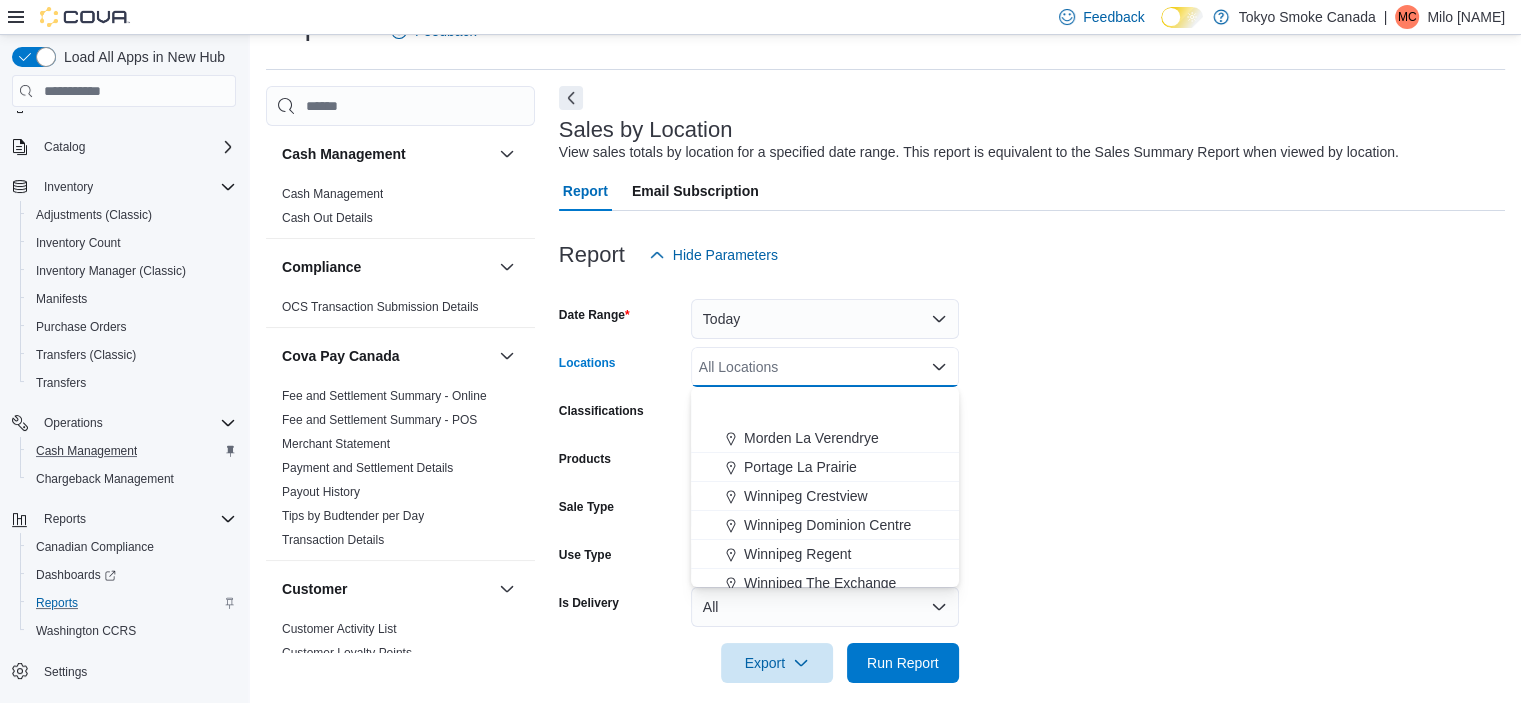 scroll, scrollTop: 400, scrollLeft: 0, axis: vertical 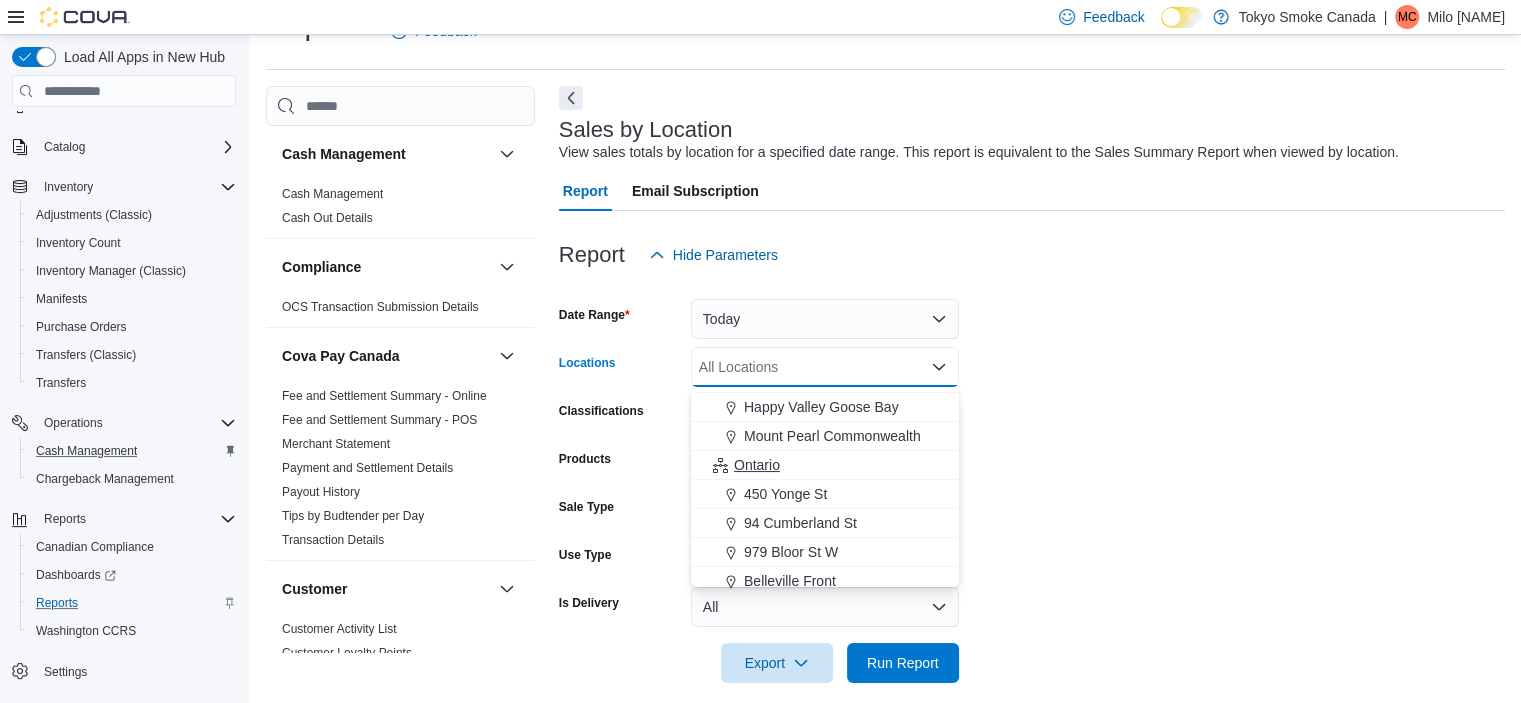 click on "Ontario" at bounding box center (757, 465) 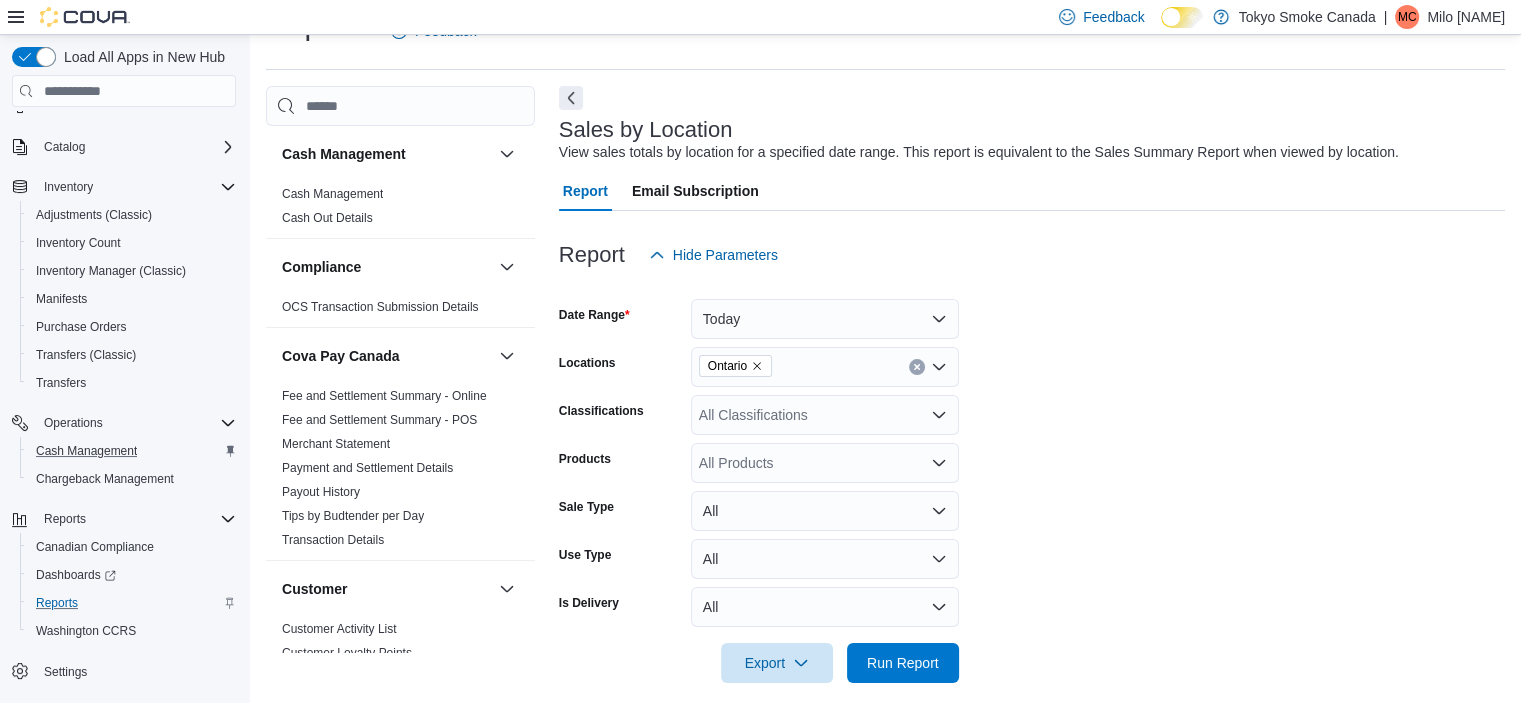 click on "Date Range Today Locations Ontario Classifications All Classifications Products All Products Sale Type All Use Type All Is Delivery All Export  Run Report" at bounding box center [1032, 479] 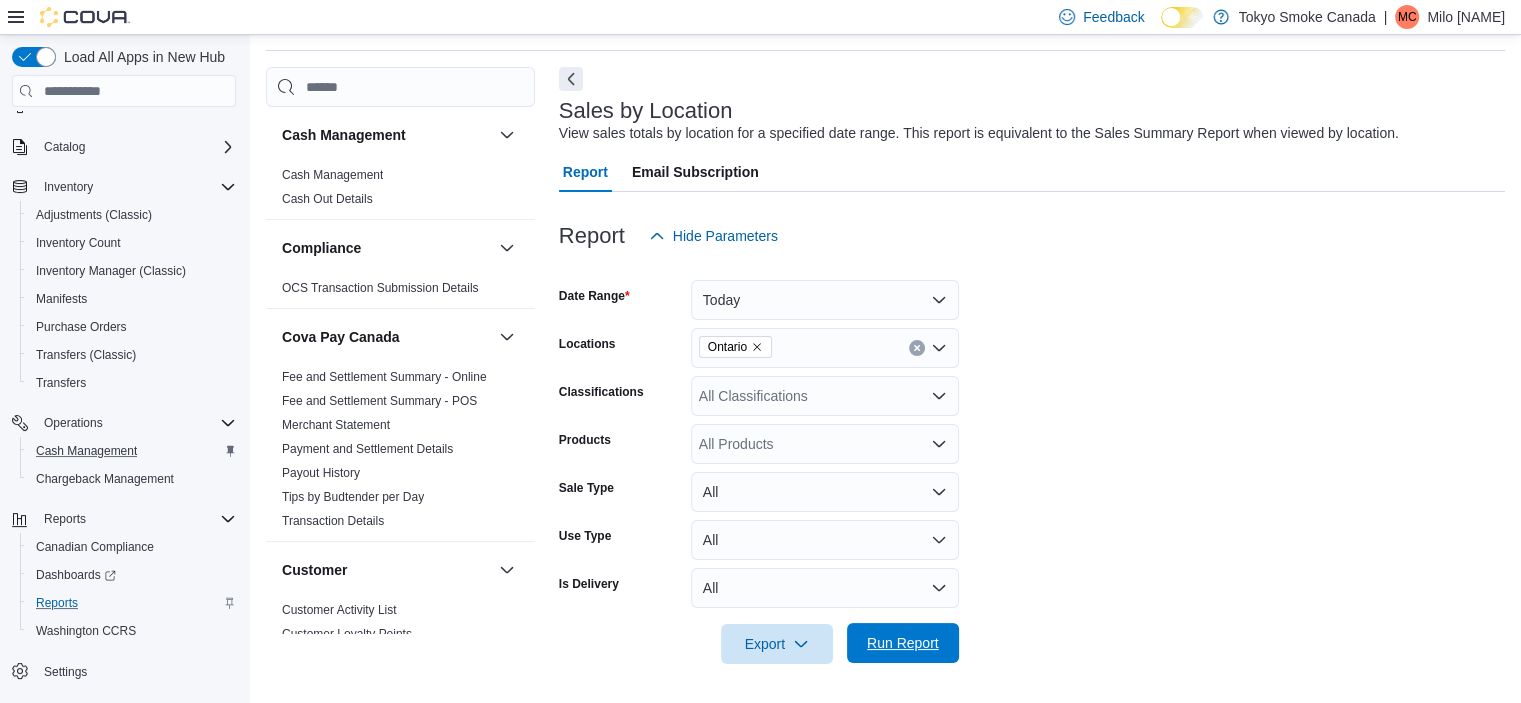 click on "Run Report" at bounding box center (903, 643) 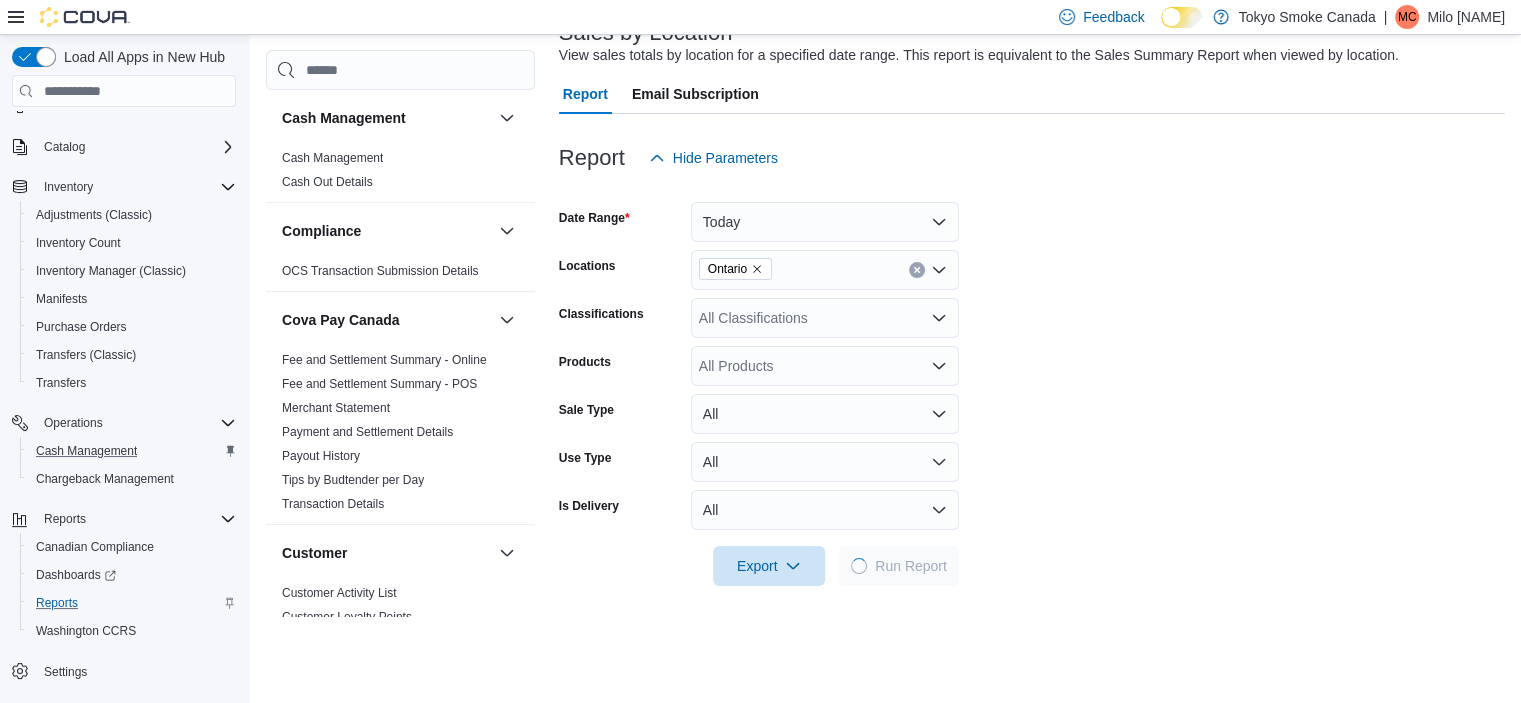 scroll, scrollTop: 565, scrollLeft: 0, axis: vertical 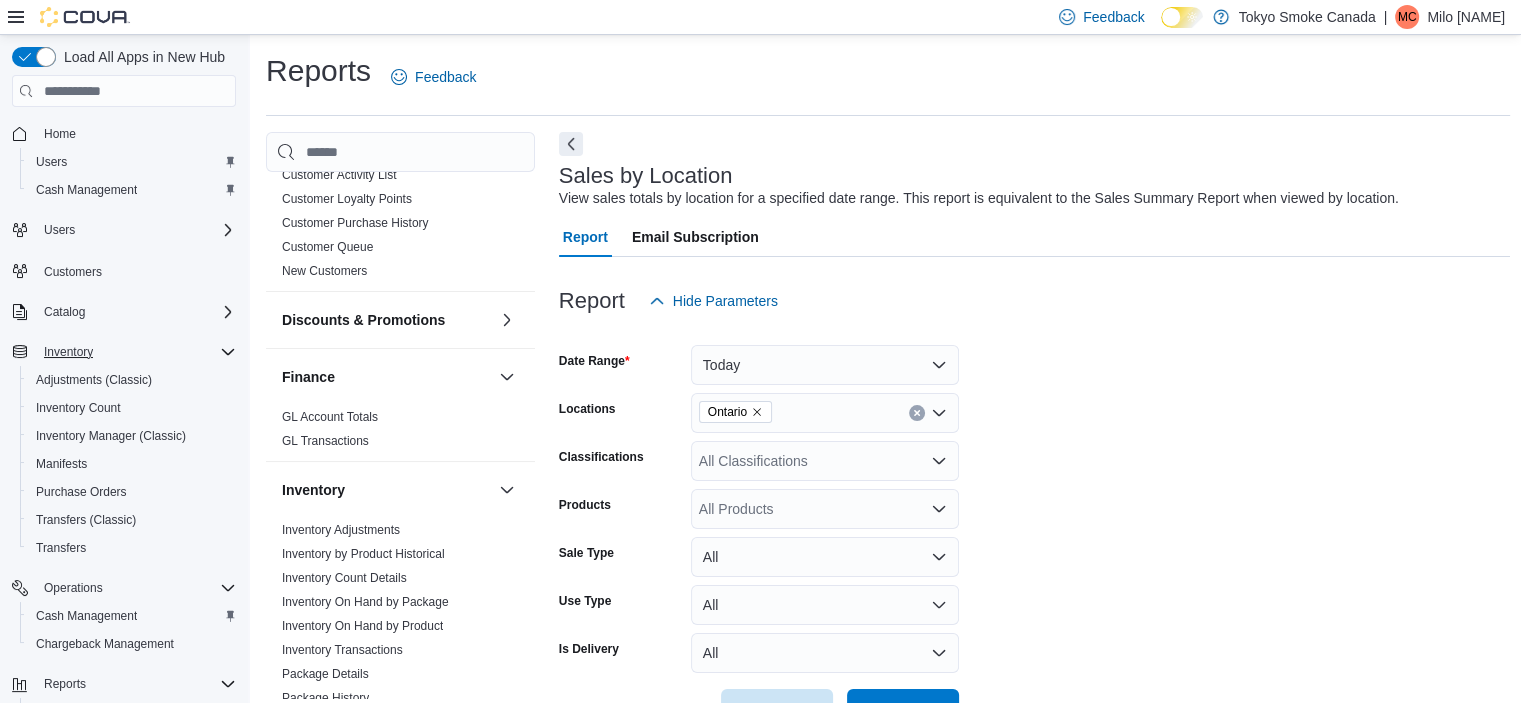 click 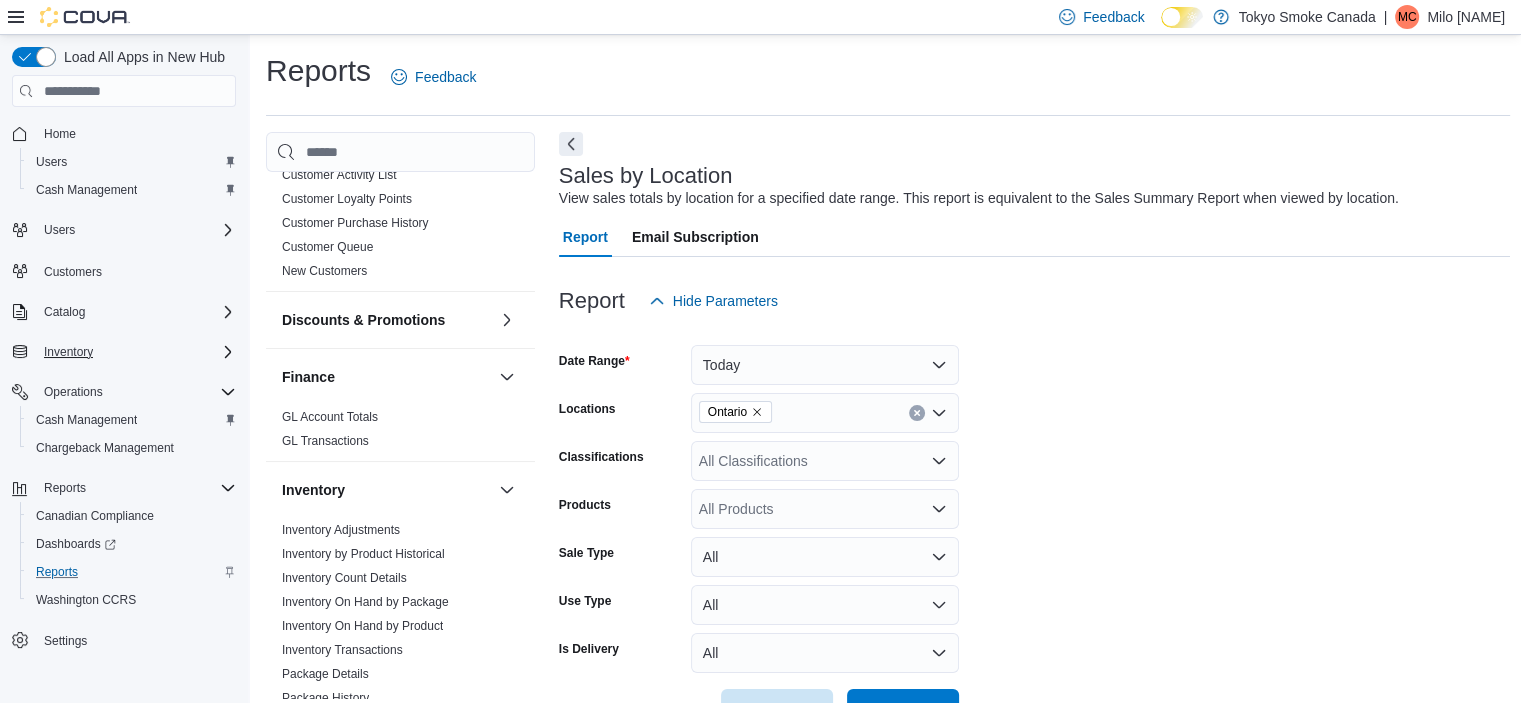scroll, scrollTop: 0, scrollLeft: 0, axis: both 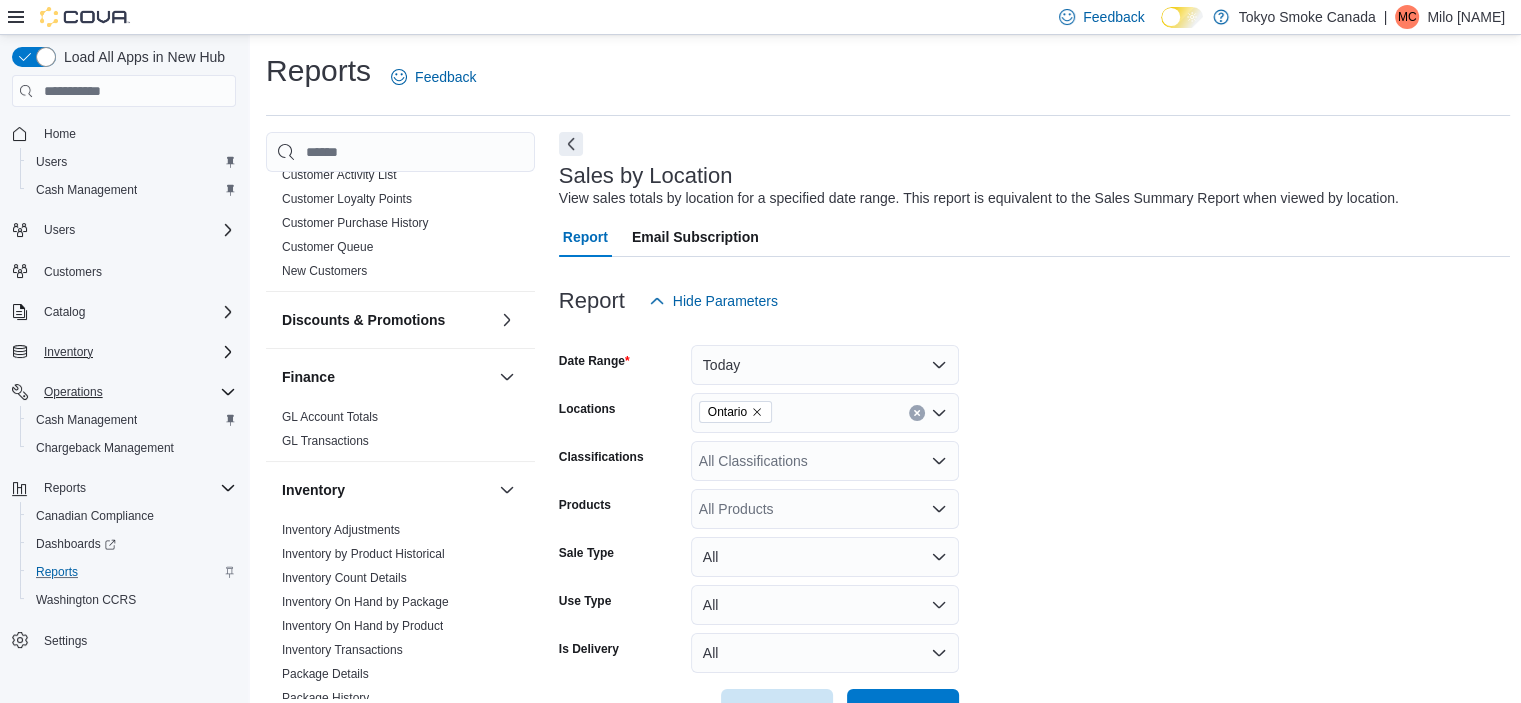 click on "Operations" at bounding box center (136, 392) 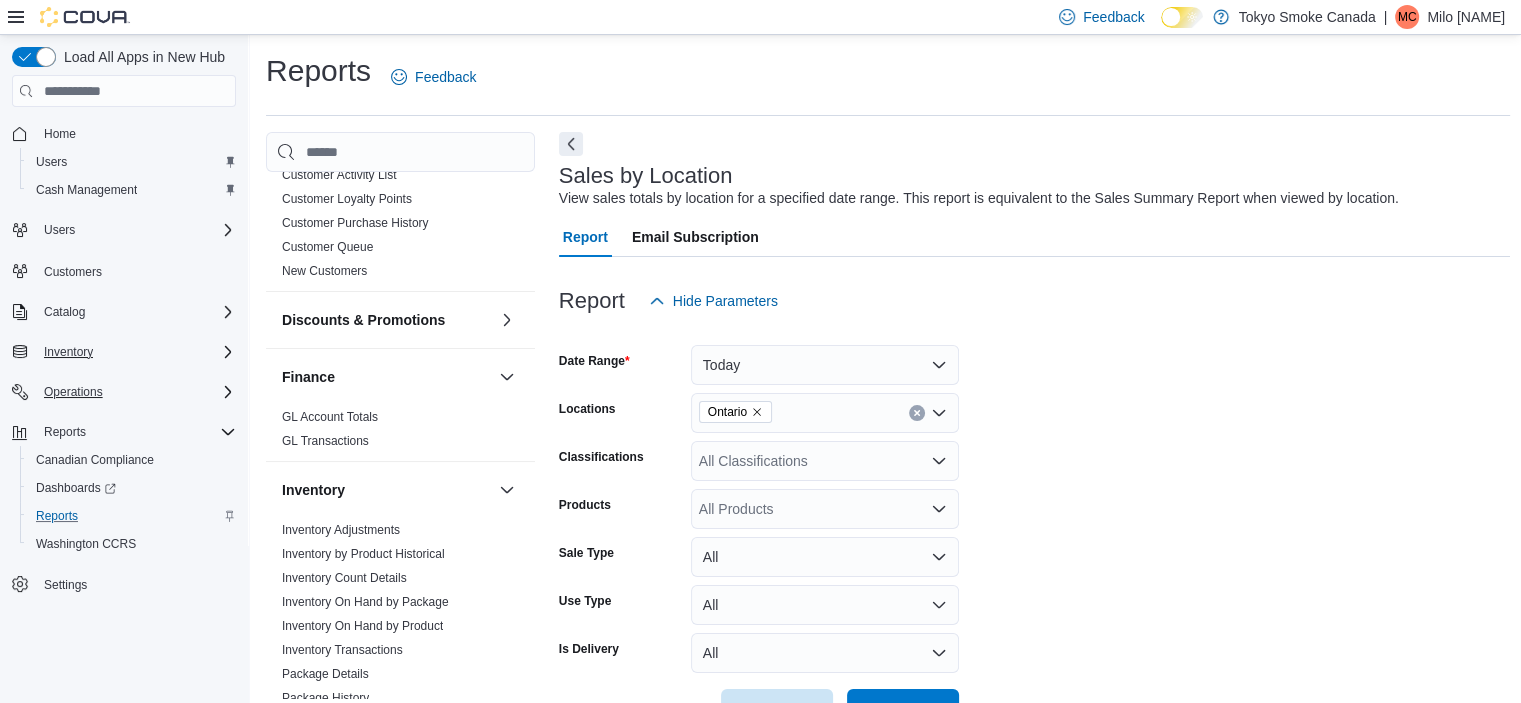 click on "Operations" at bounding box center [136, 392] 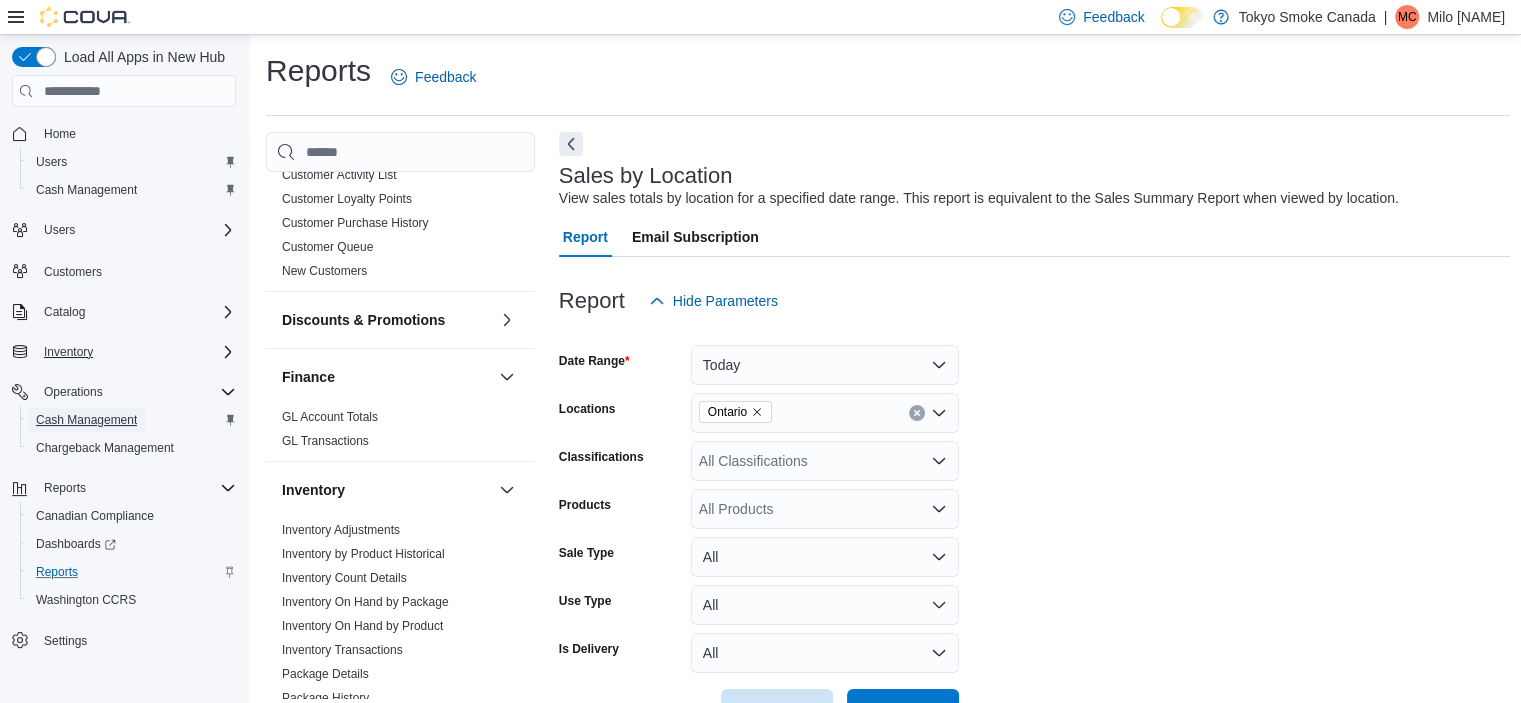 click on "Cash Management" at bounding box center (86, 420) 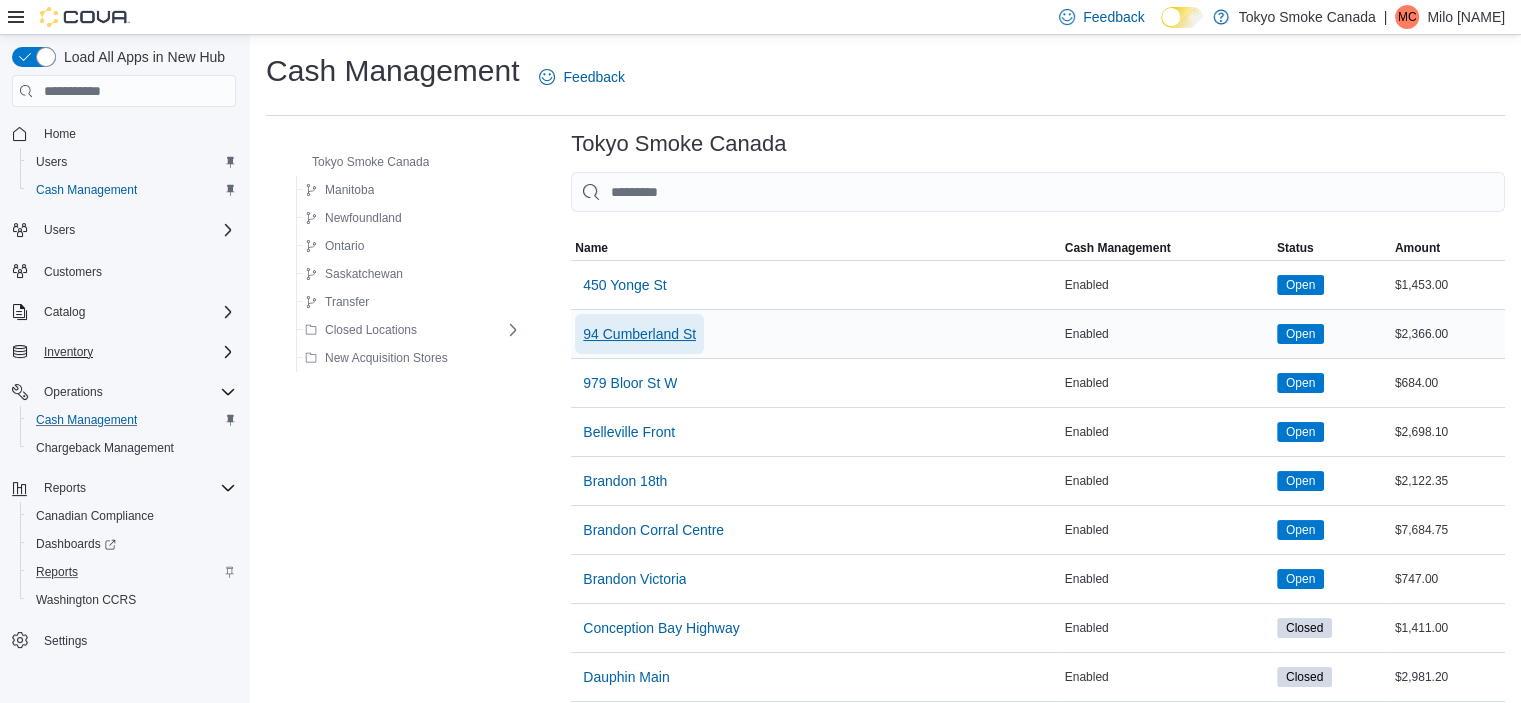click on "94 Cumberland St" at bounding box center [639, 334] 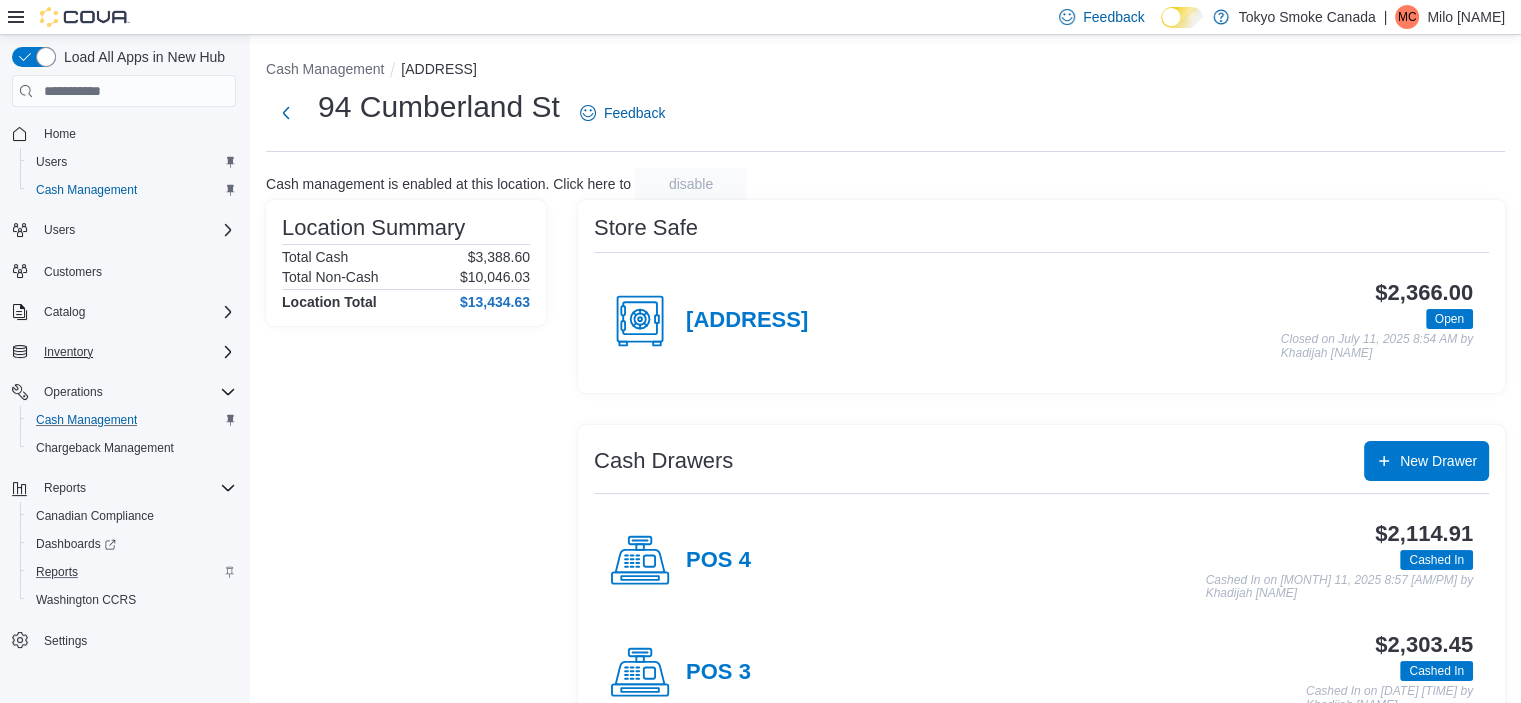 scroll, scrollTop: 268, scrollLeft: 0, axis: vertical 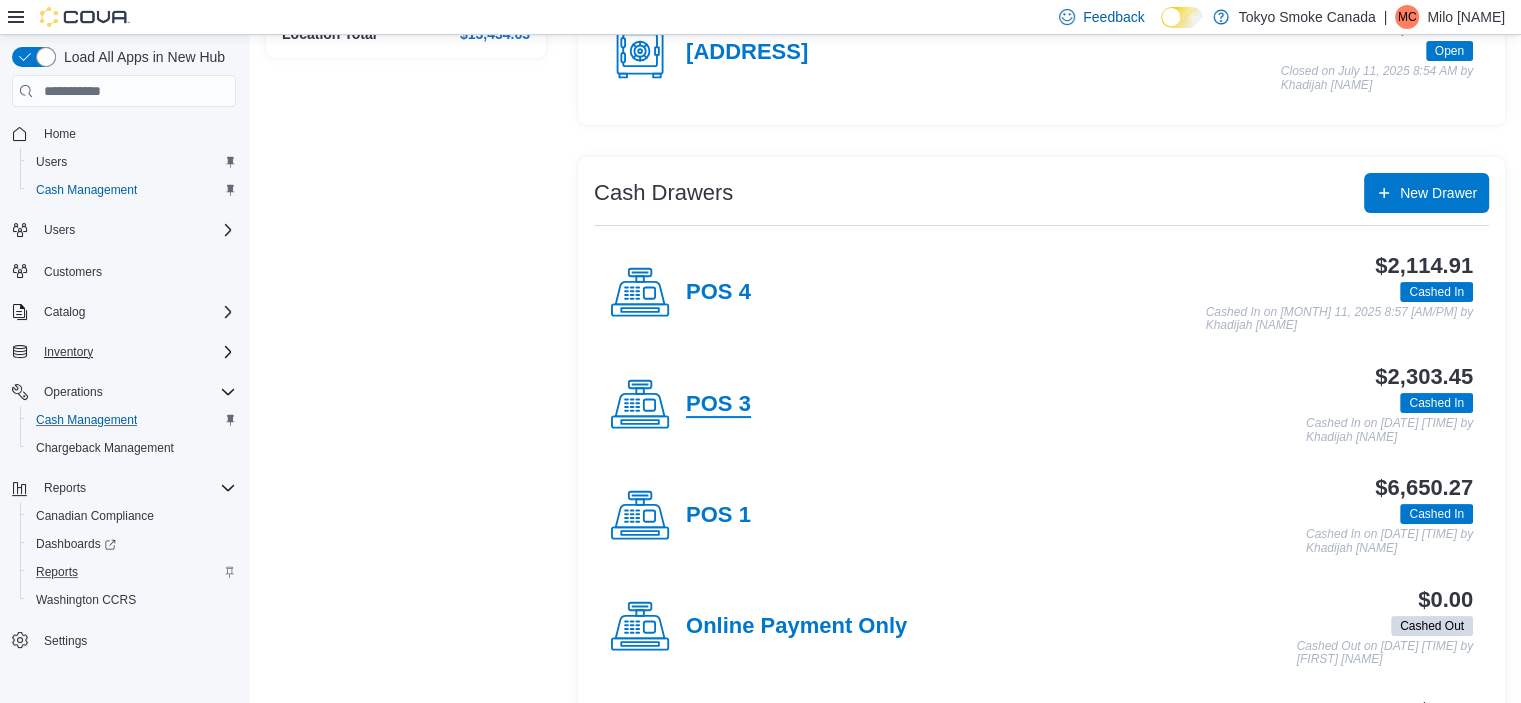 click on "POS 3" at bounding box center (718, 405) 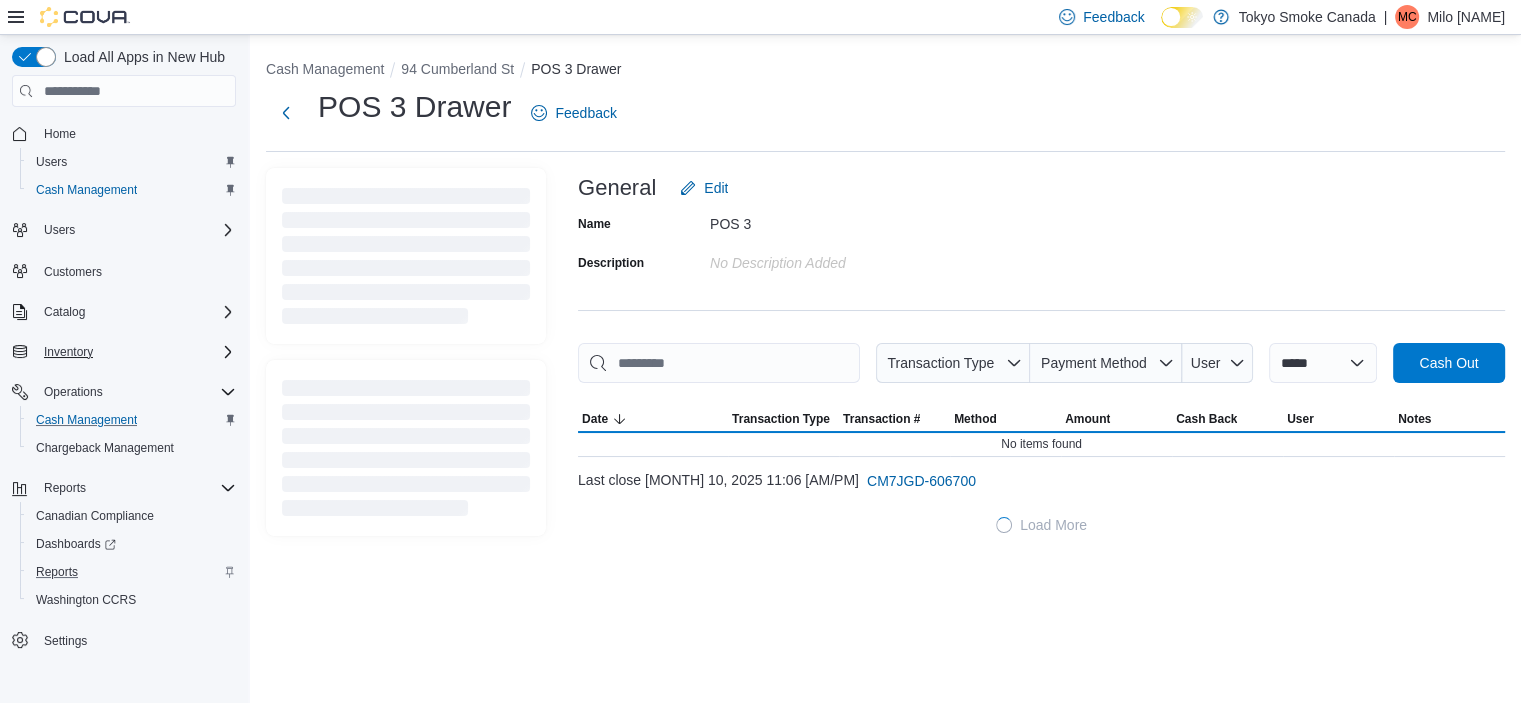 scroll, scrollTop: 0, scrollLeft: 0, axis: both 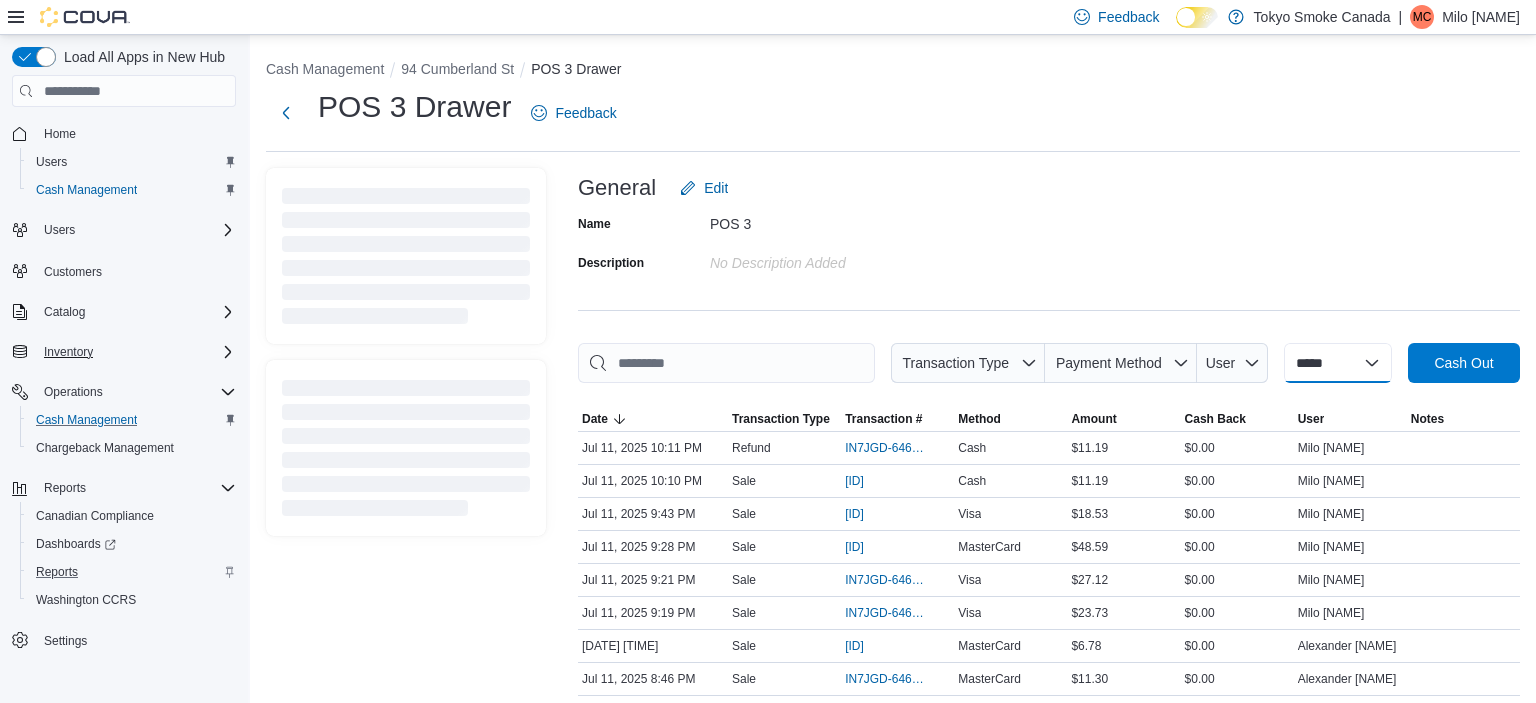 click on "**********" at bounding box center [1338, 363] 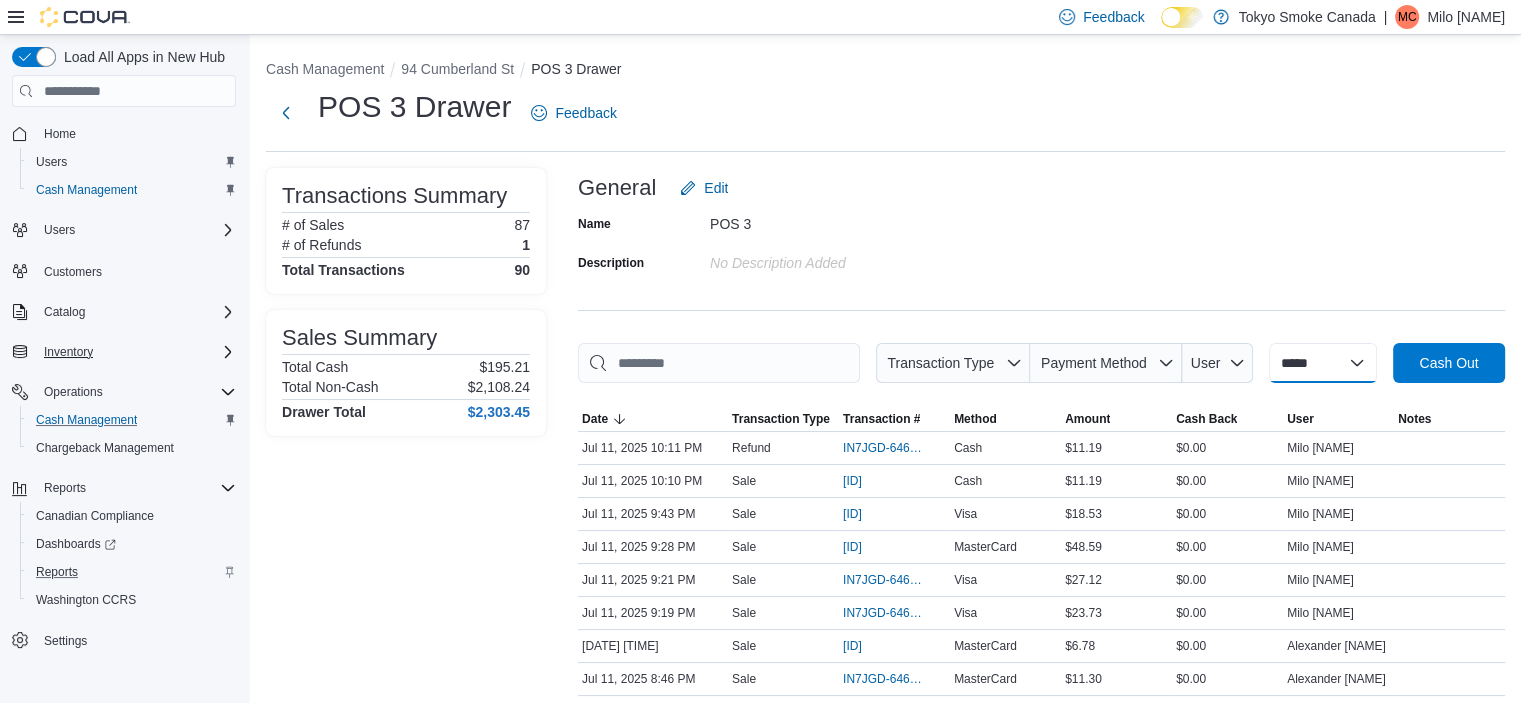 select on "*********" 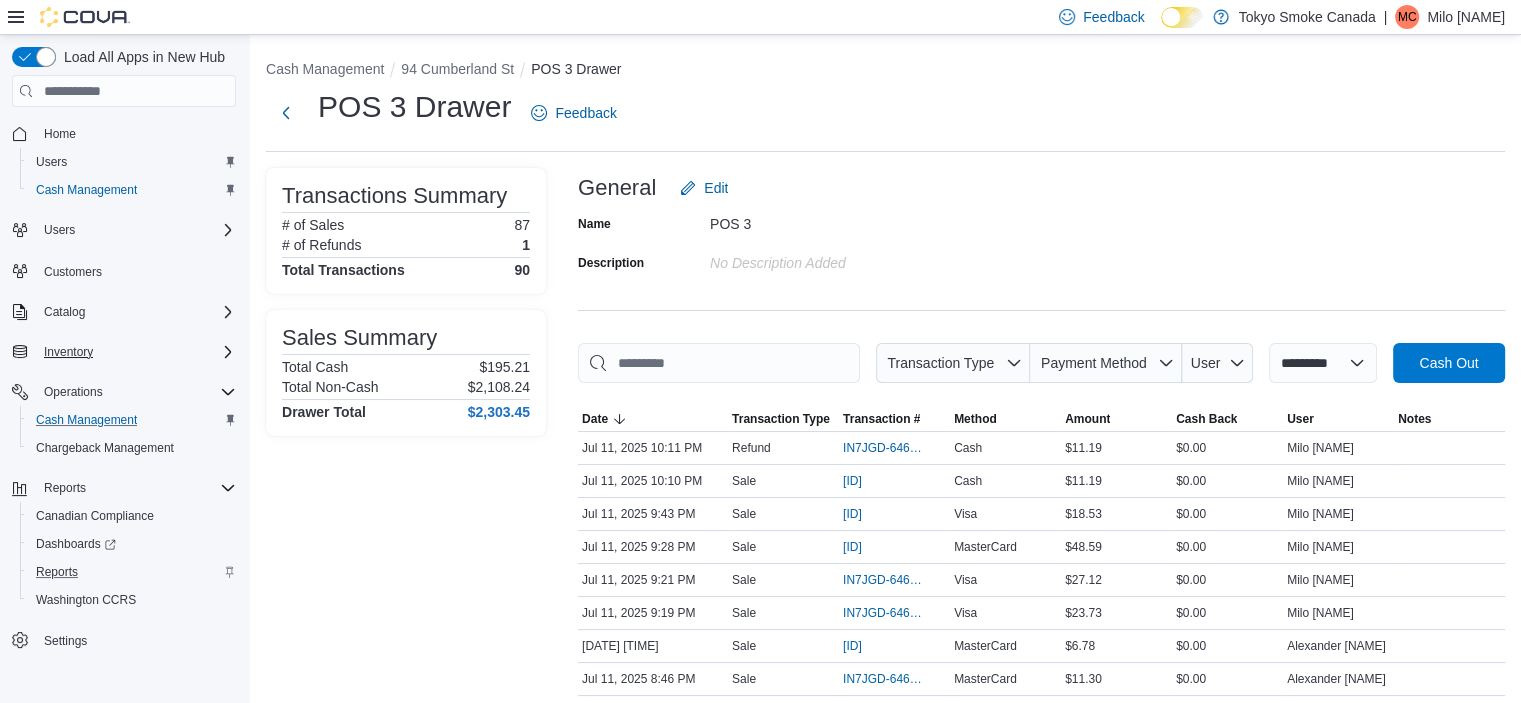 click on "**********" at bounding box center [1323, 363] 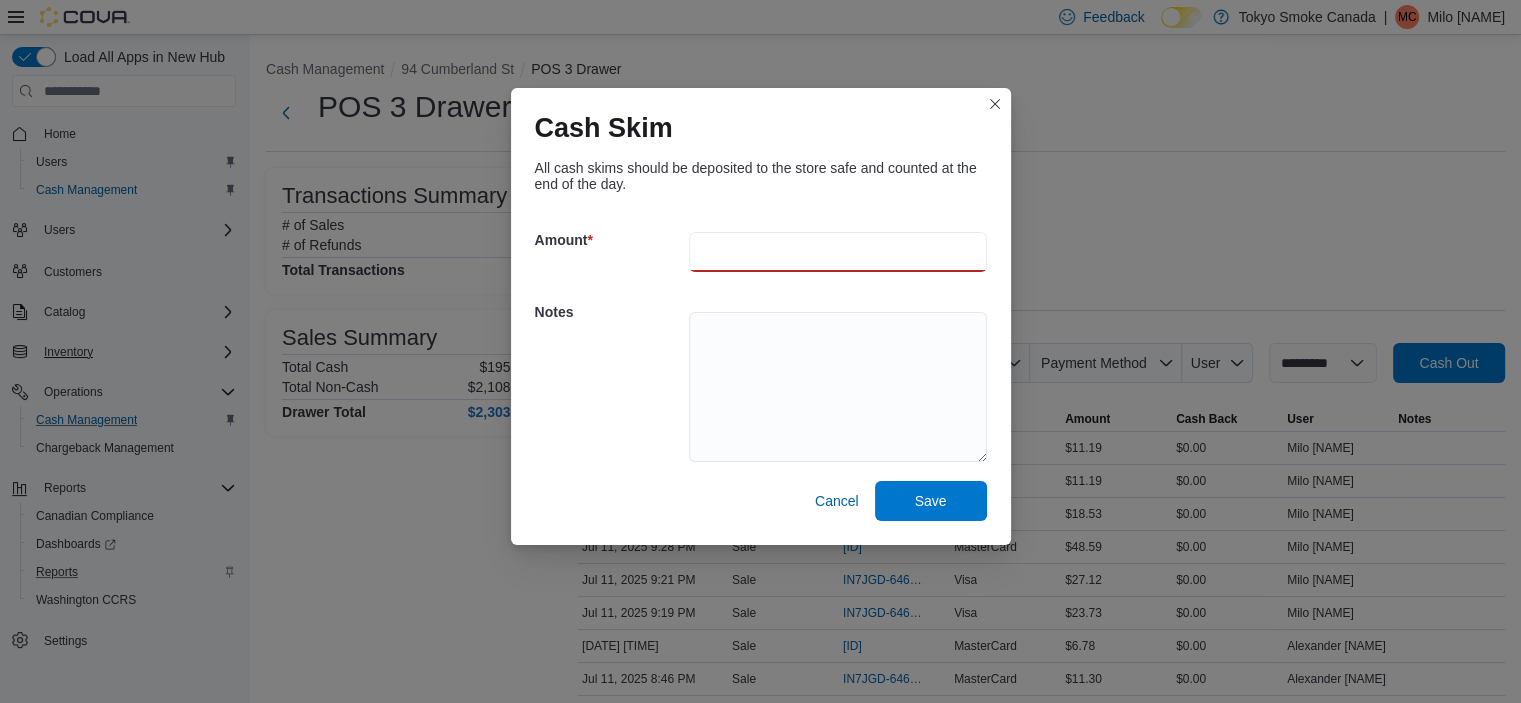 click at bounding box center [838, 252] 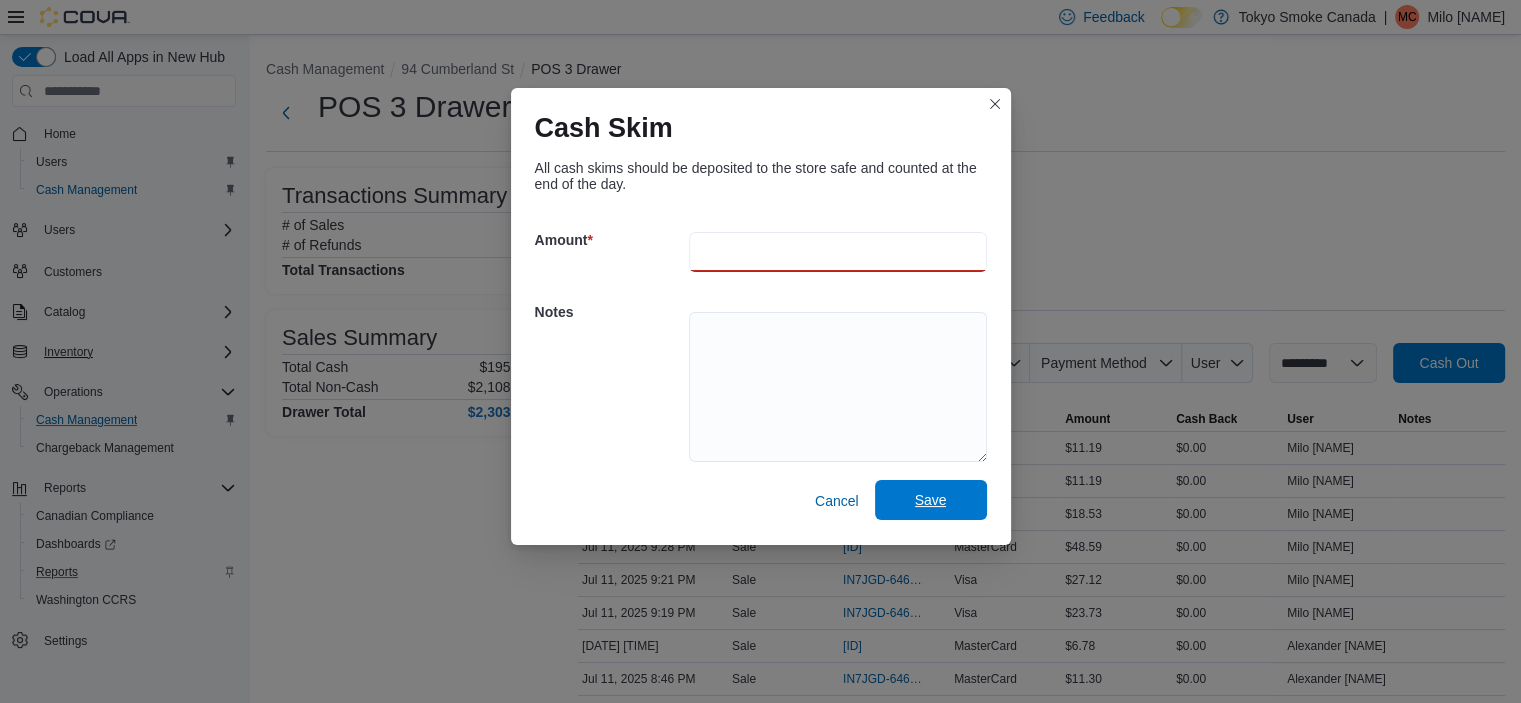 type on "****" 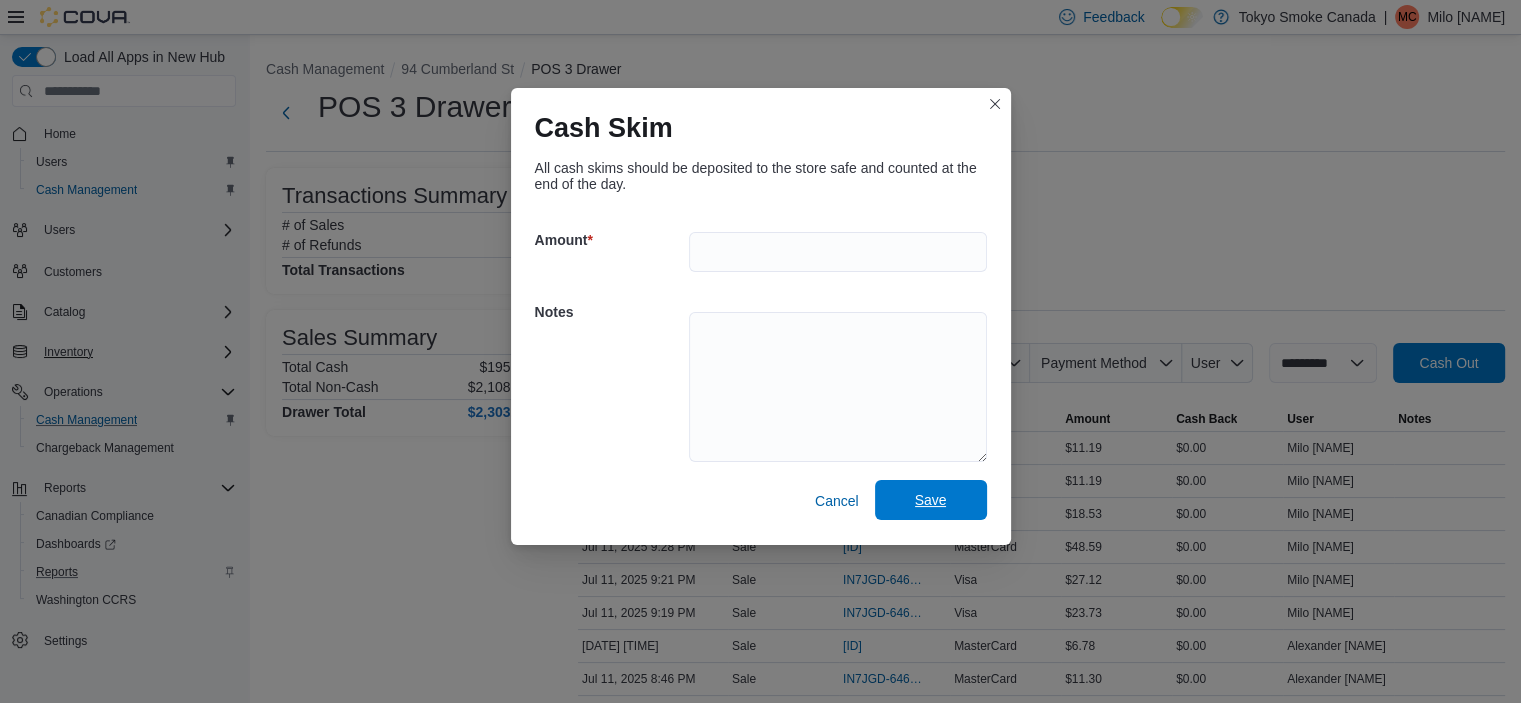 click on "Save" at bounding box center (931, 500) 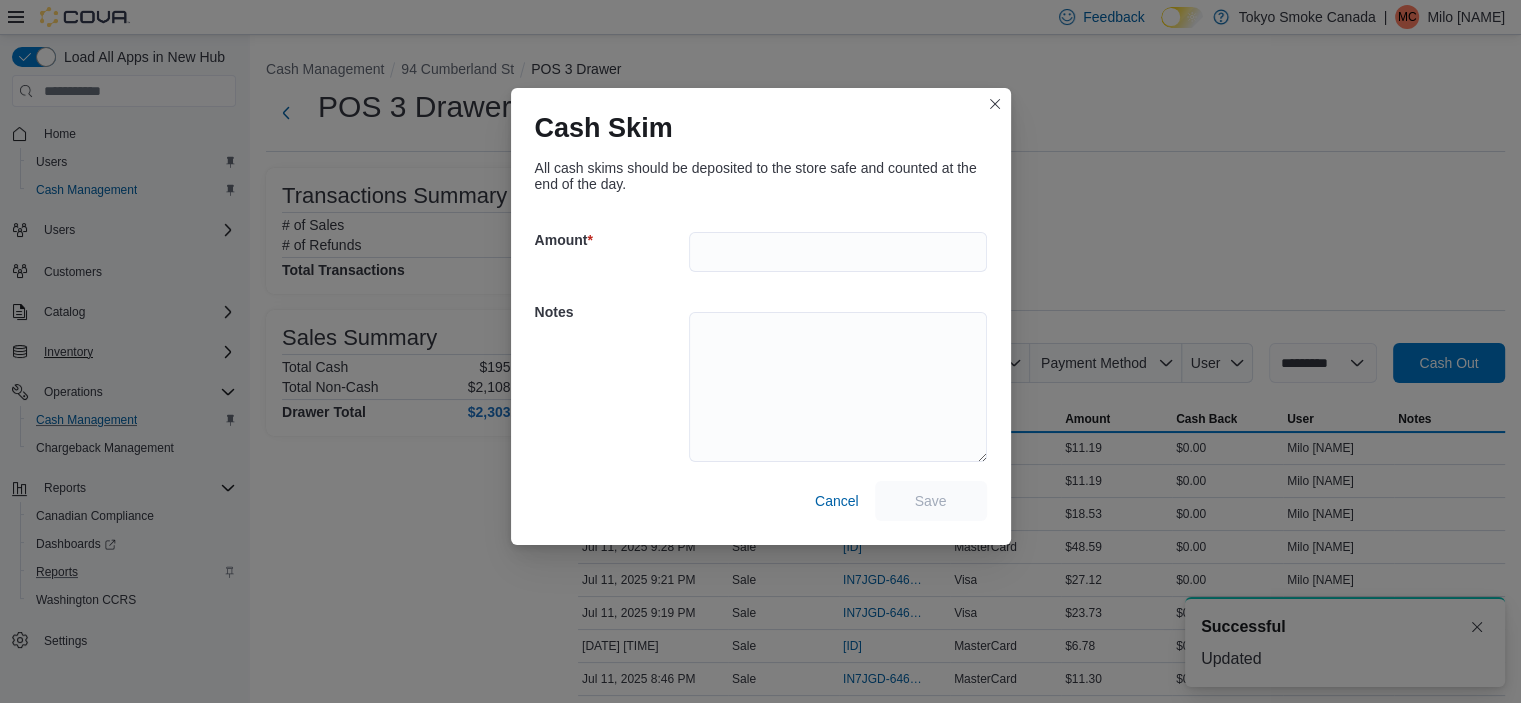 scroll, scrollTop: 0, scrollLeft: 0, axis: both 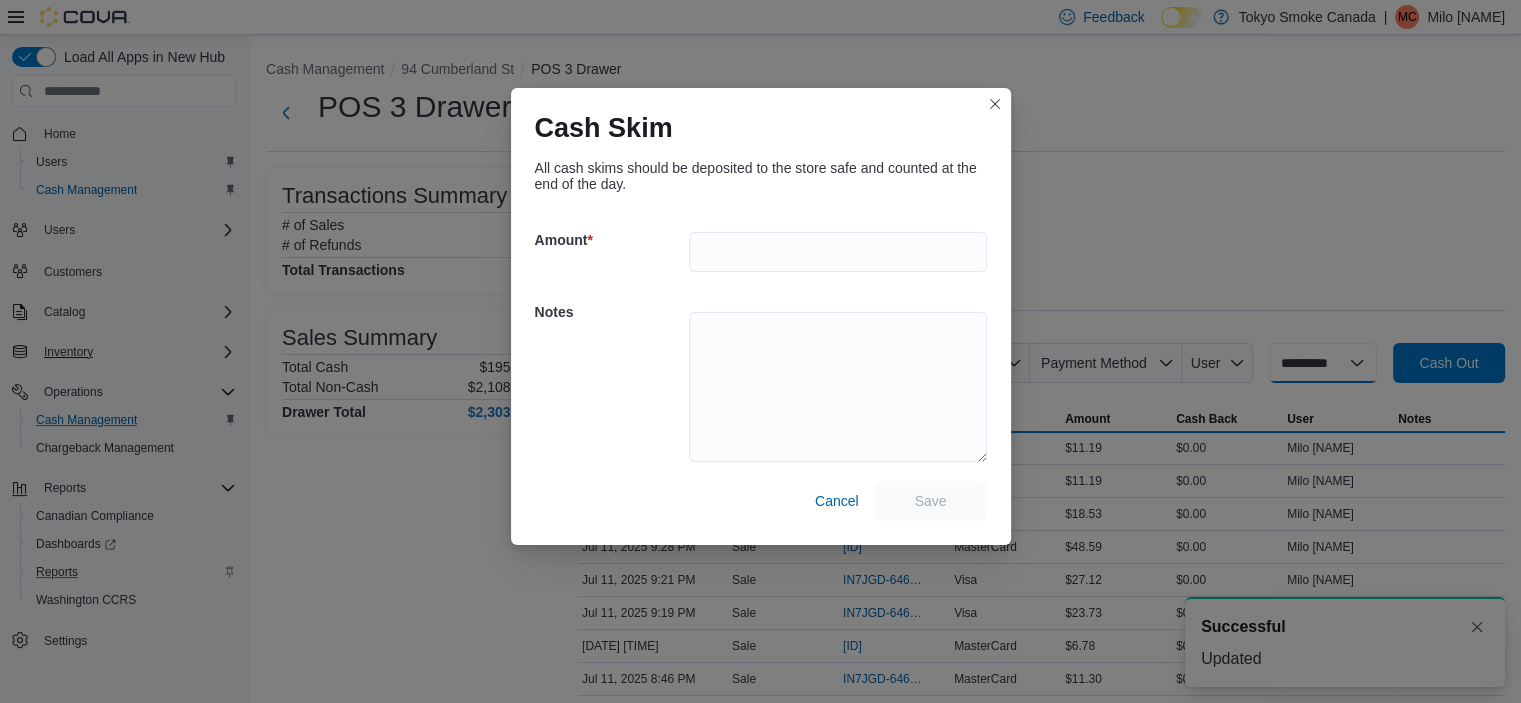 select 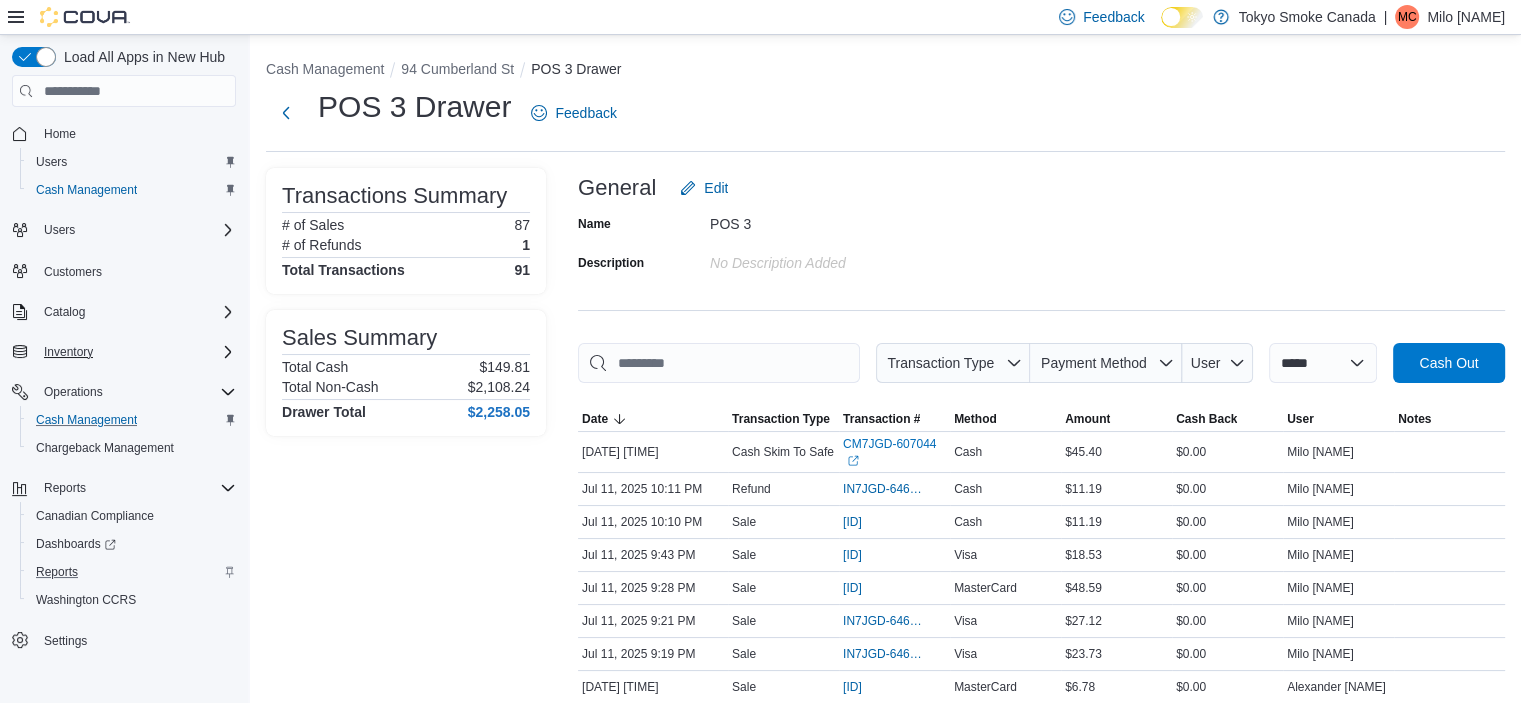 click on "Transactions Summary   # of Sales 87 # of Refunds 1 Total Transactions 91 Sales Summary   Total Cash $149.81 Total Non-Cash $2,108.24 Drawer Total $2,258.05" at bounding box center (406, 1857) 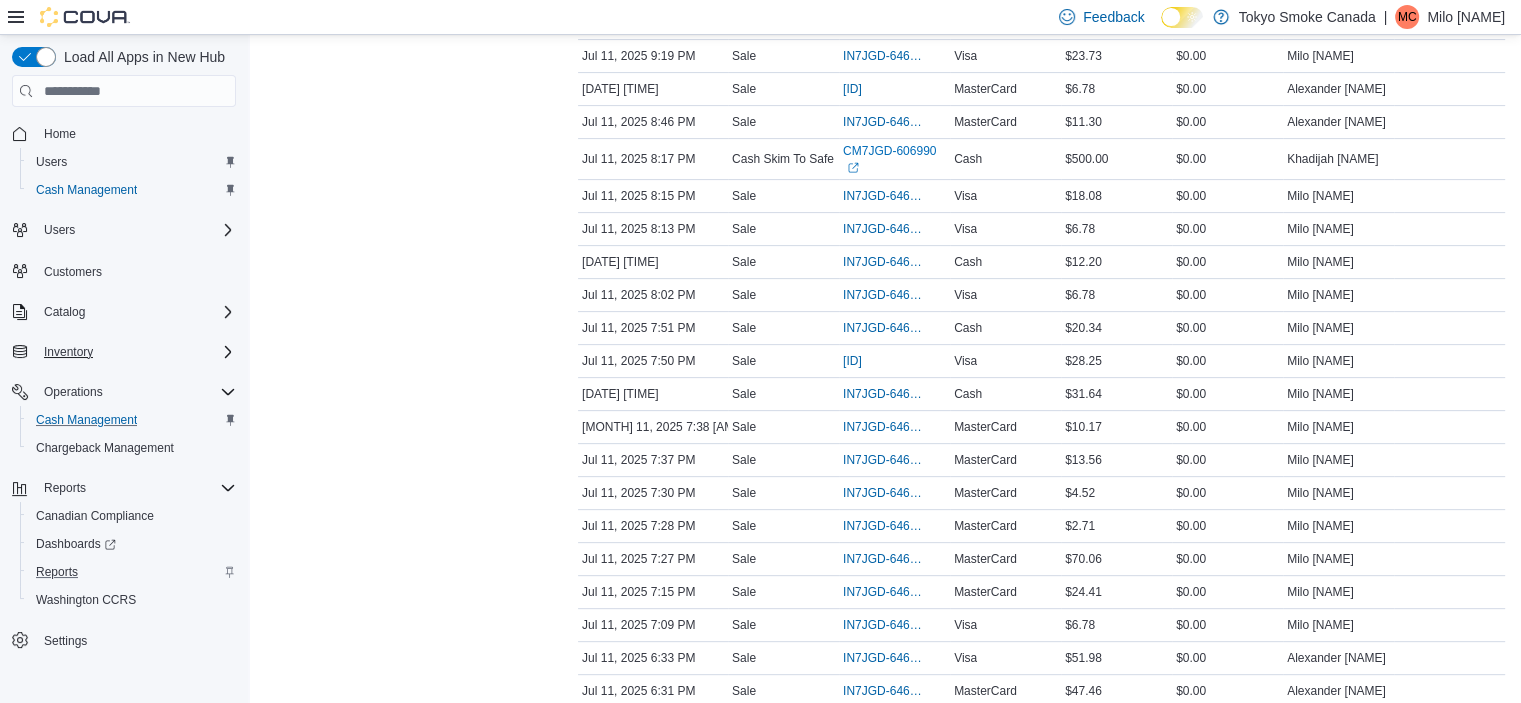 scroll, scrollTop: 0, scrollLeft: 0, axis: both 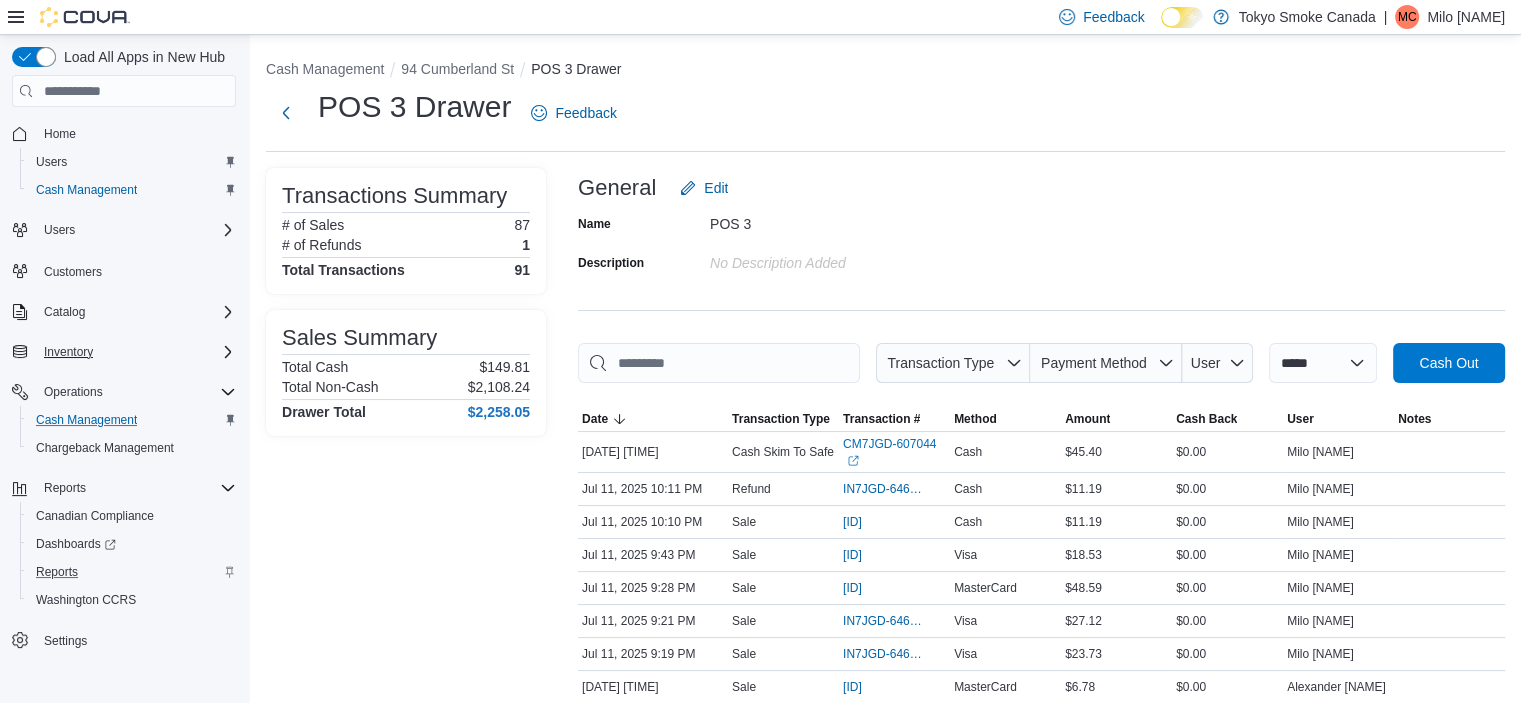 click on "94 Cumberland St" at bounding box center [466, 69] 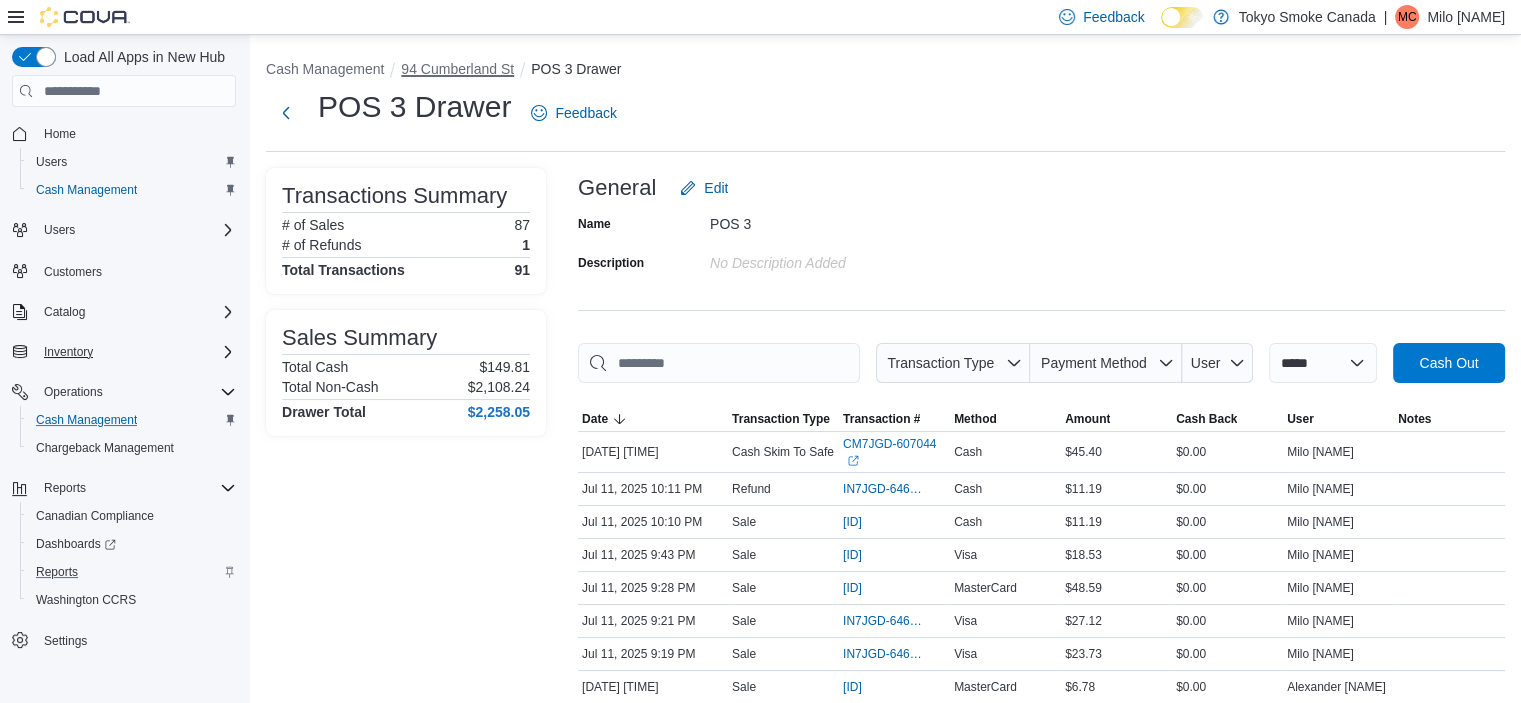 click on "94 Cumberland St" at bounding box center [457, 69] 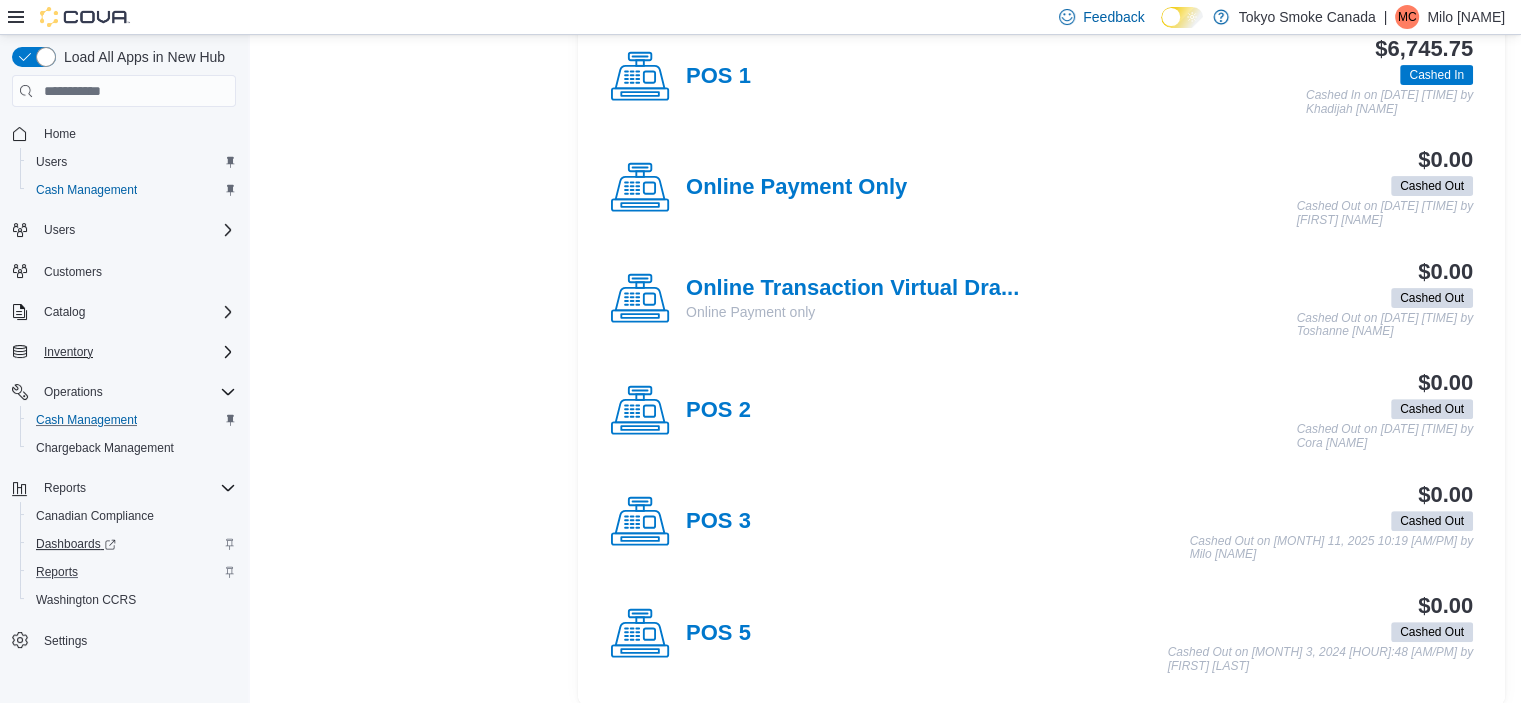 scroll, scrollTop: 600, scrollLeft: 0, axis: vertical 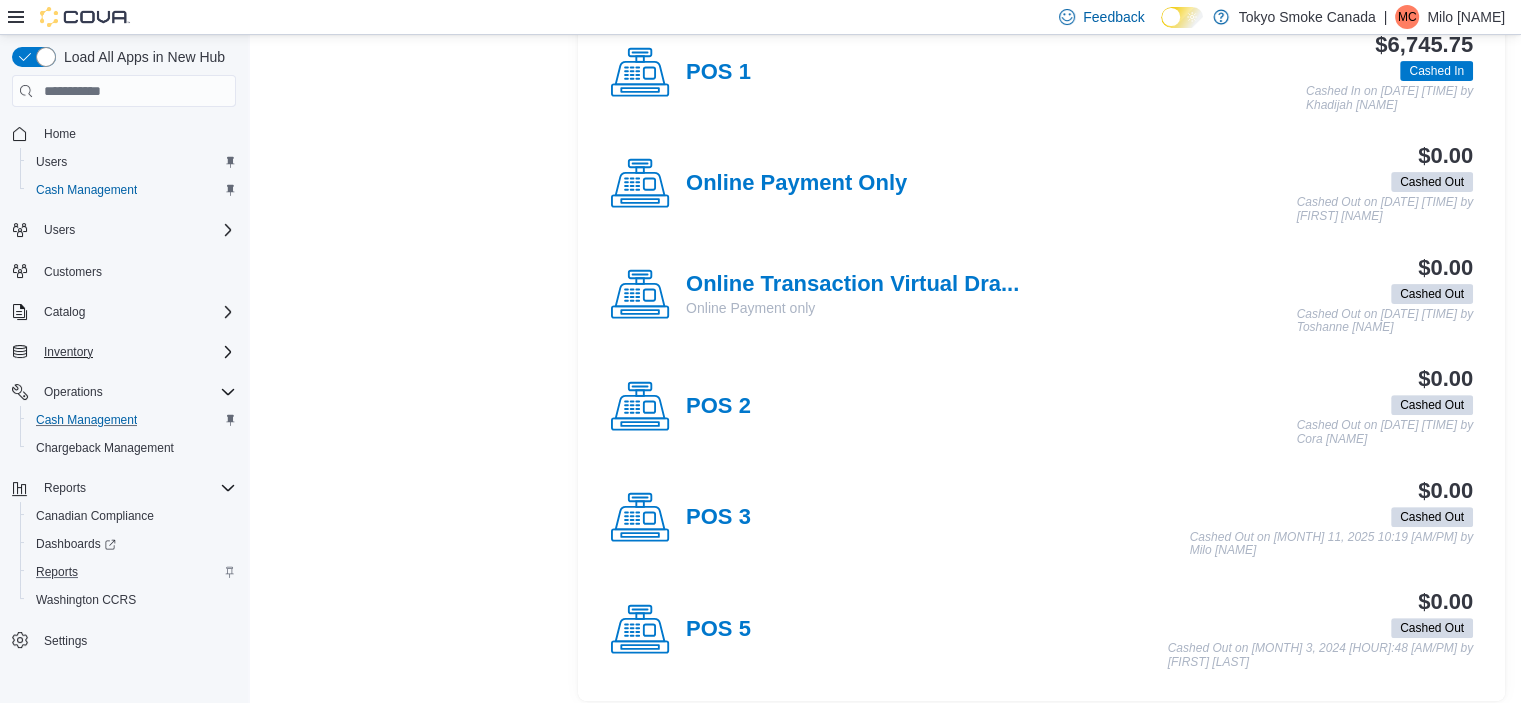 click on "Reports" at bounding box center (132, 572) 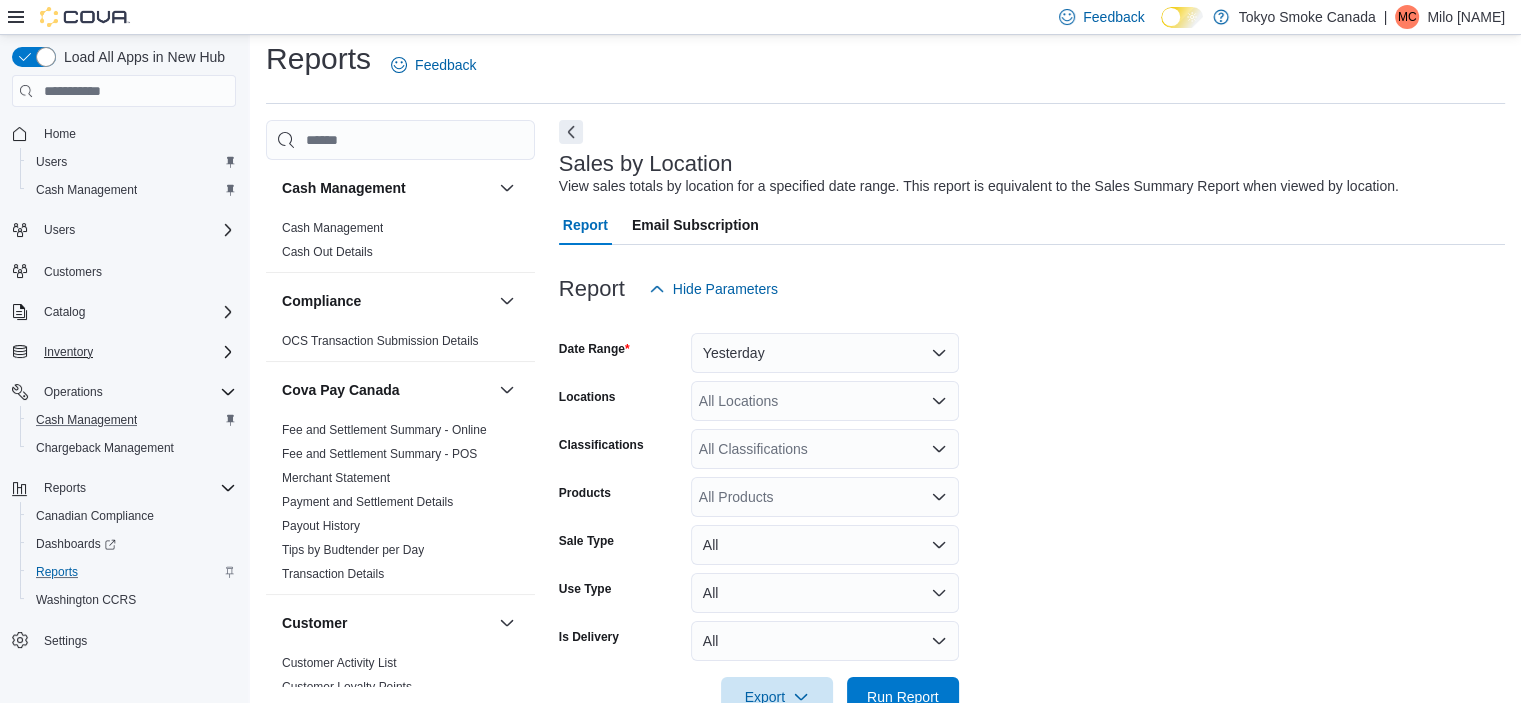 scroll, scrollTop: 46, scrollLeft: 0, axis: vertical 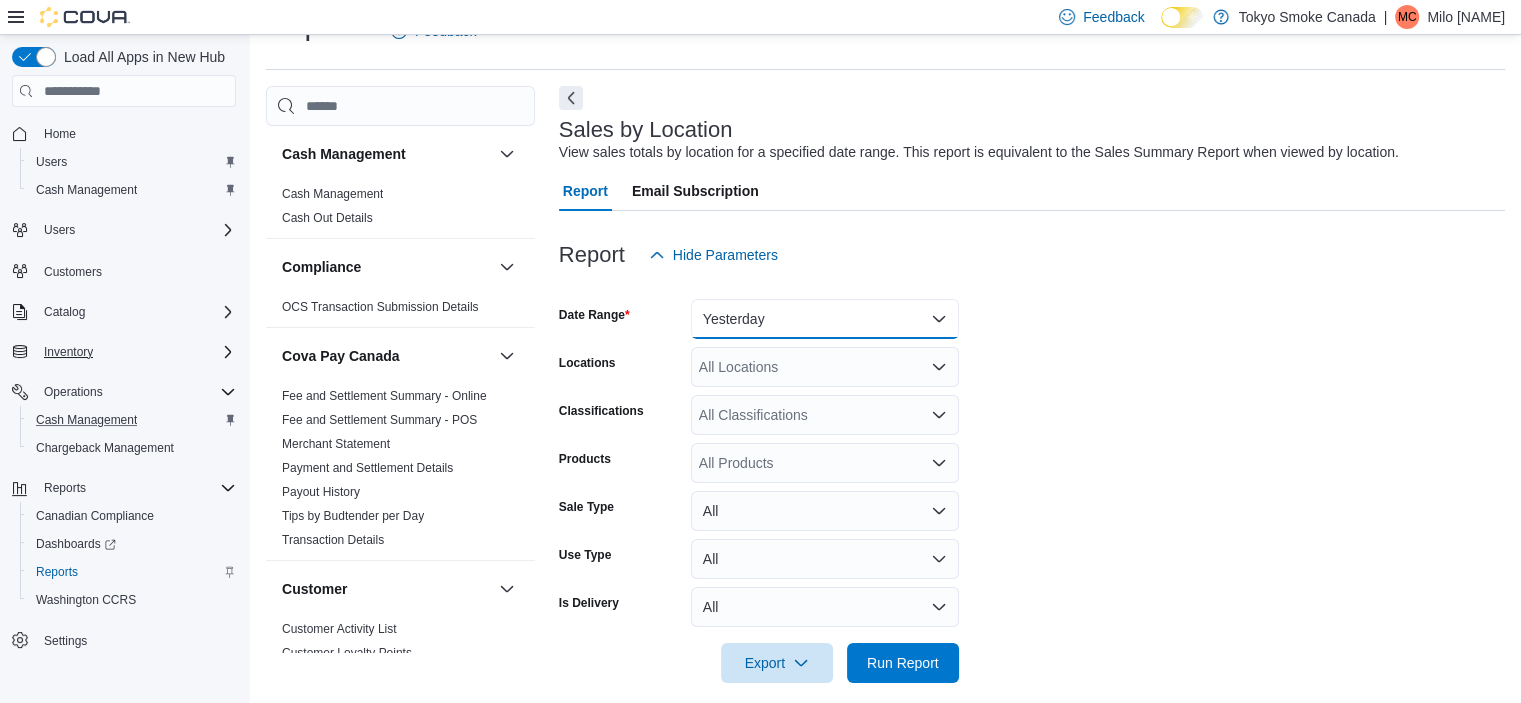 click on "Yesterday" at bounding box center [825, 319] 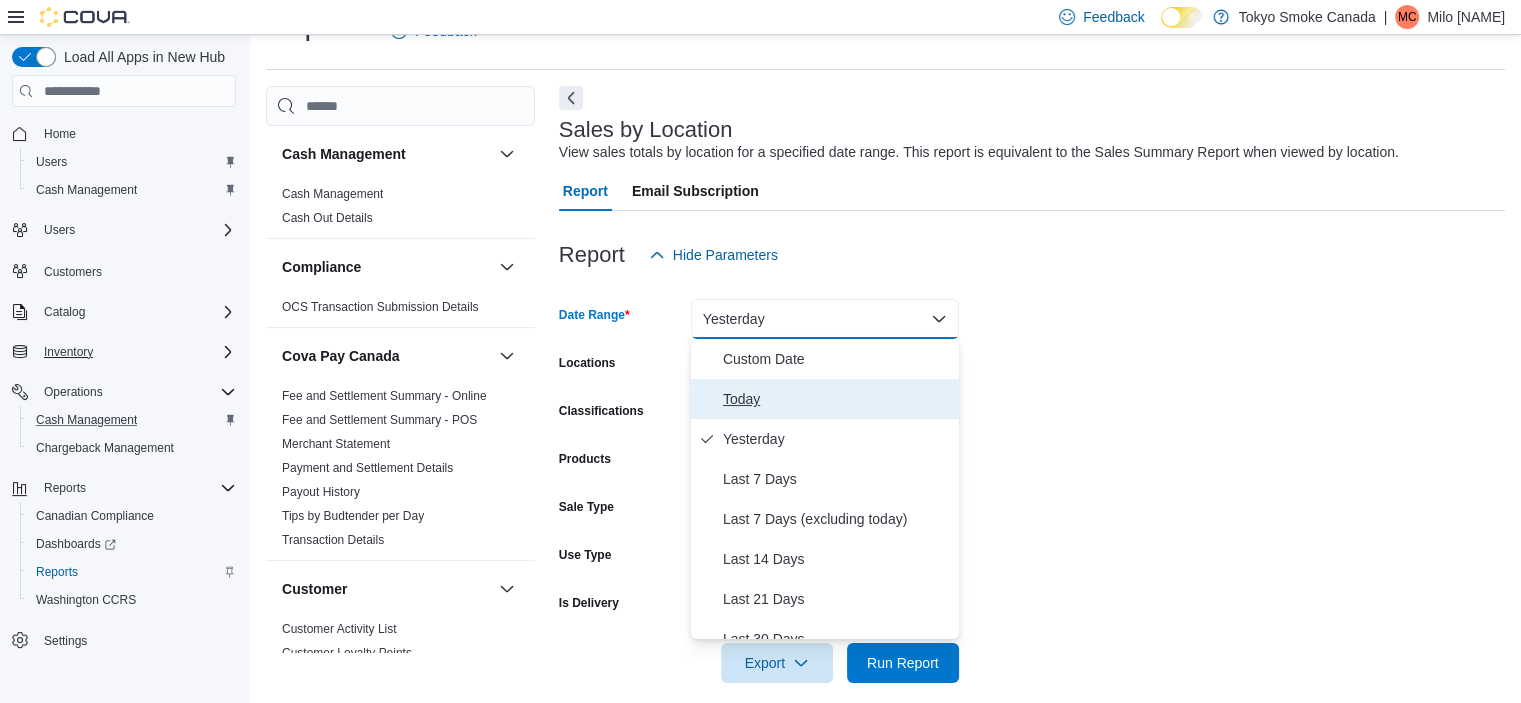 click on "Today" at bounding box center (837, 399) 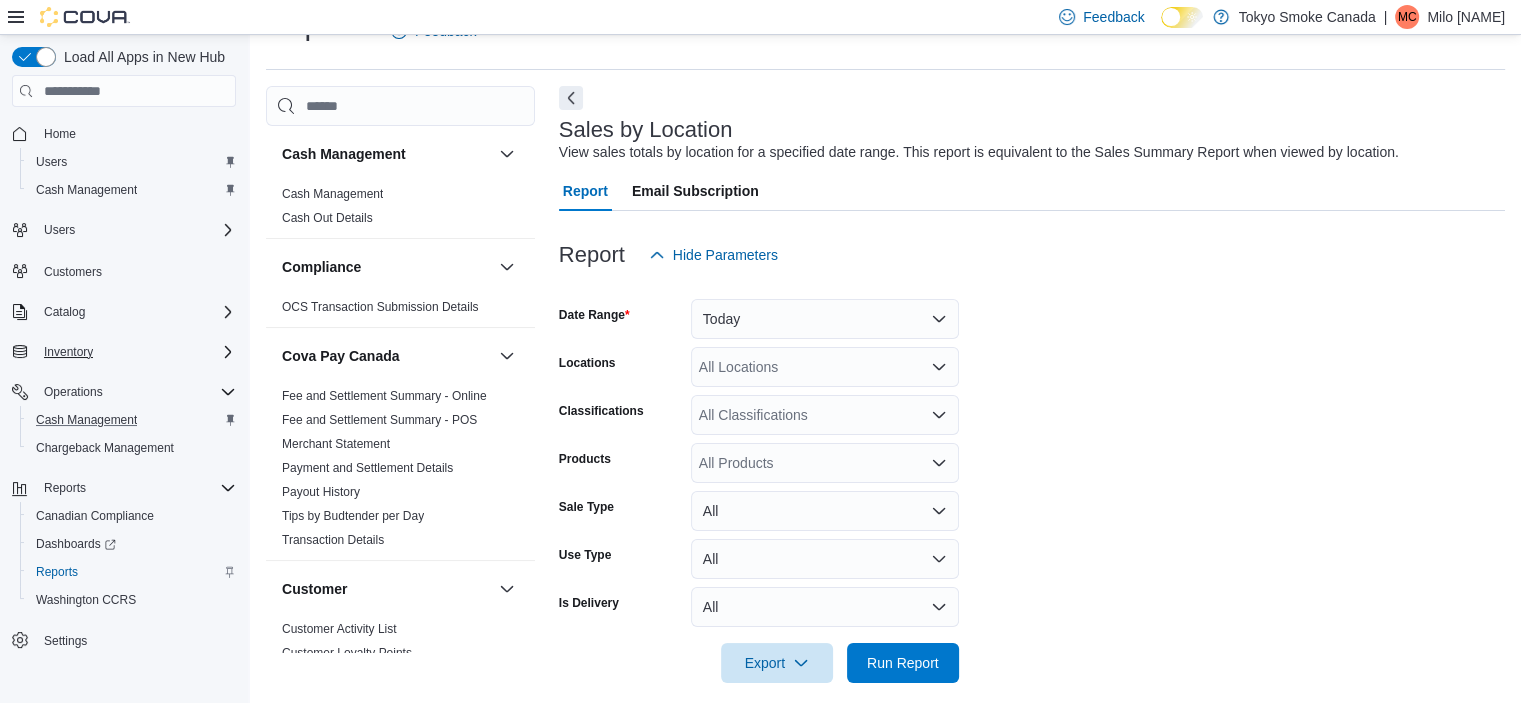 click on "All Locations" at bounding box center [825, 367] 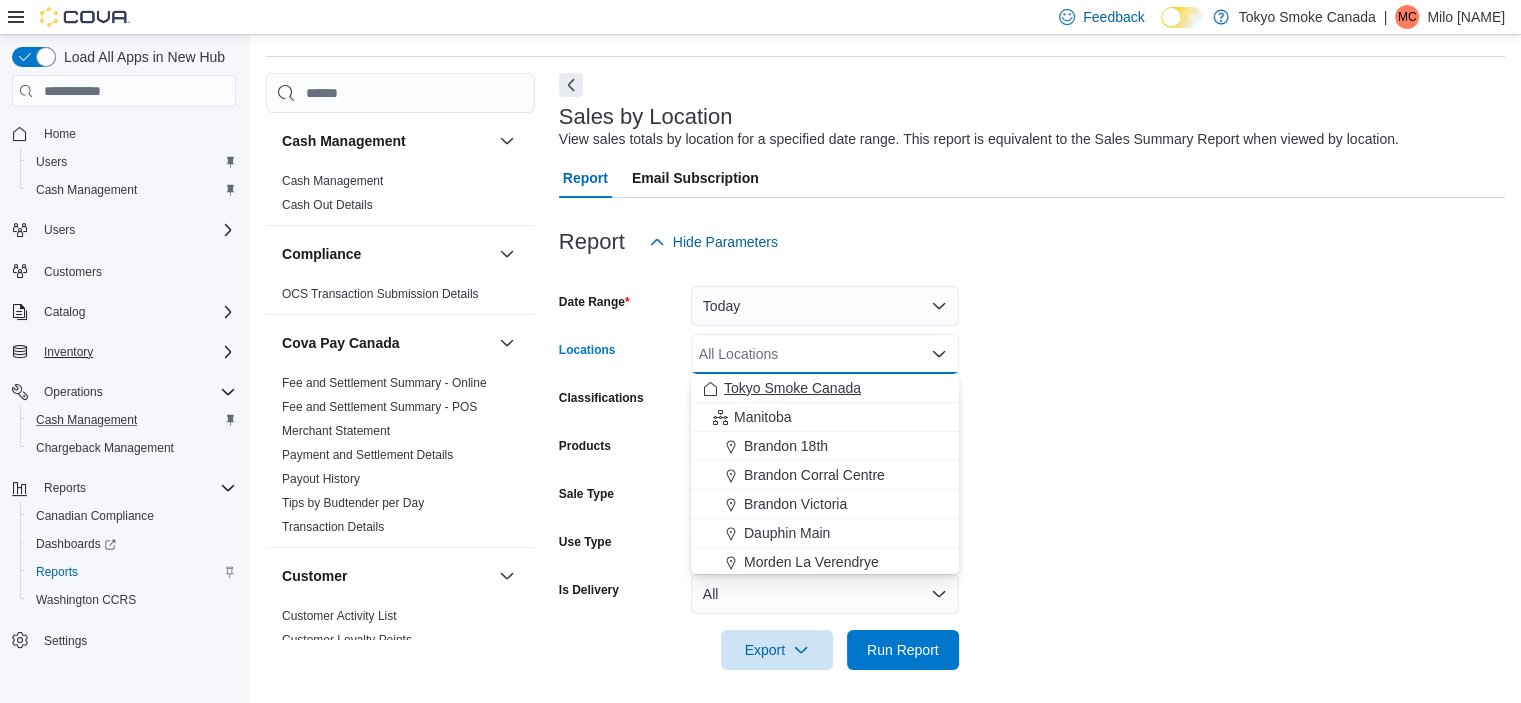 scroll, scrollTop: 65, scrollLeft: 0, axis: vertical 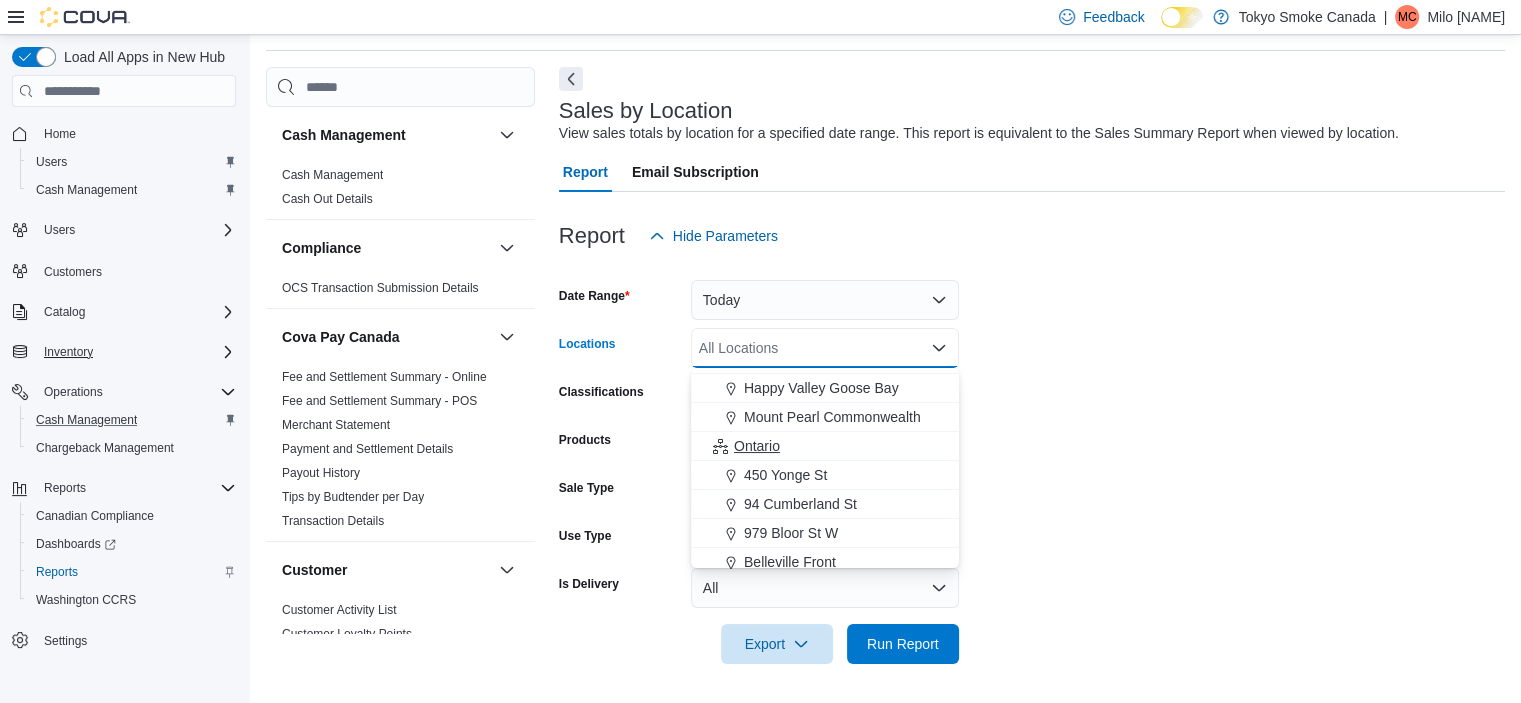 drag, startPoint x: 746, startPoint y: 440, endPoint x: 1295, endPoint y: 478, distance: 550.31354 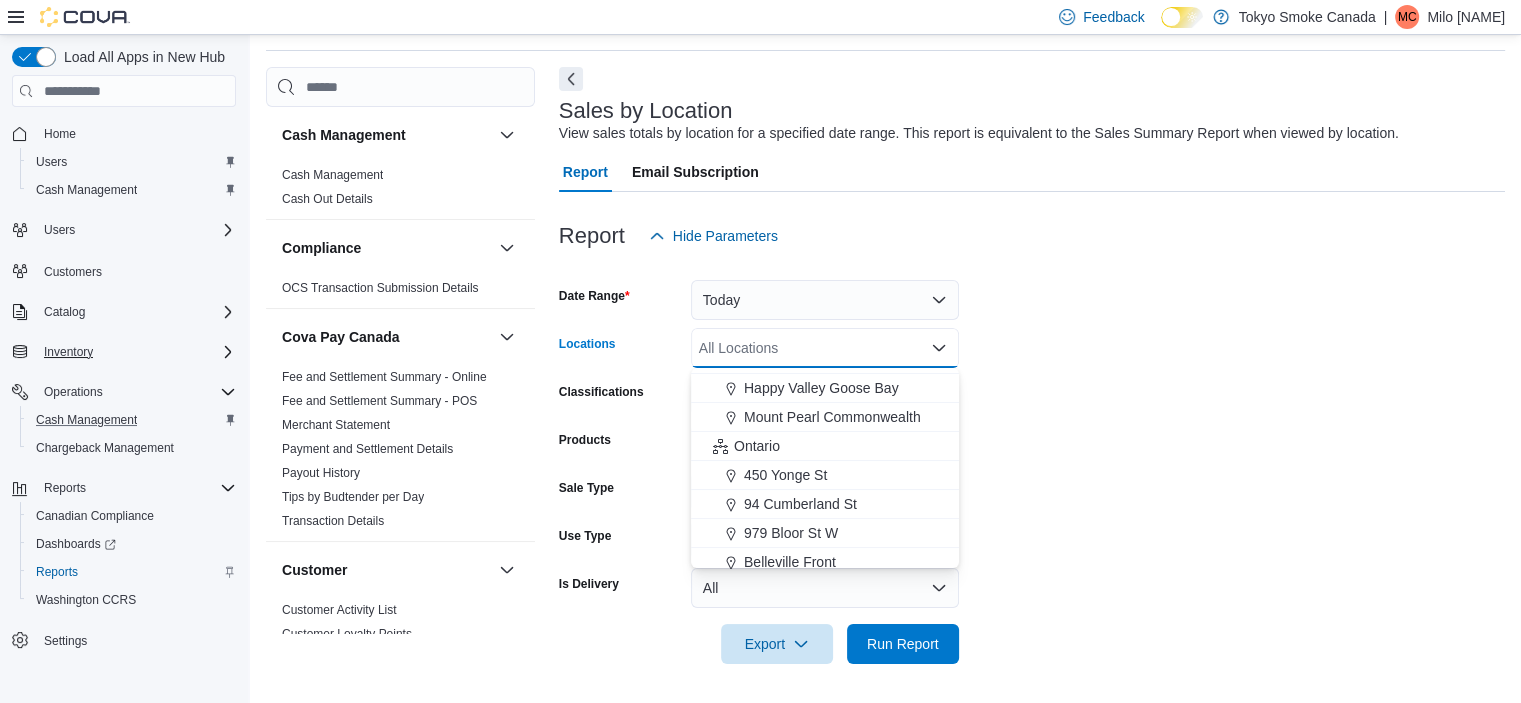 click on "Ontario" at bounding box center [757, 446] 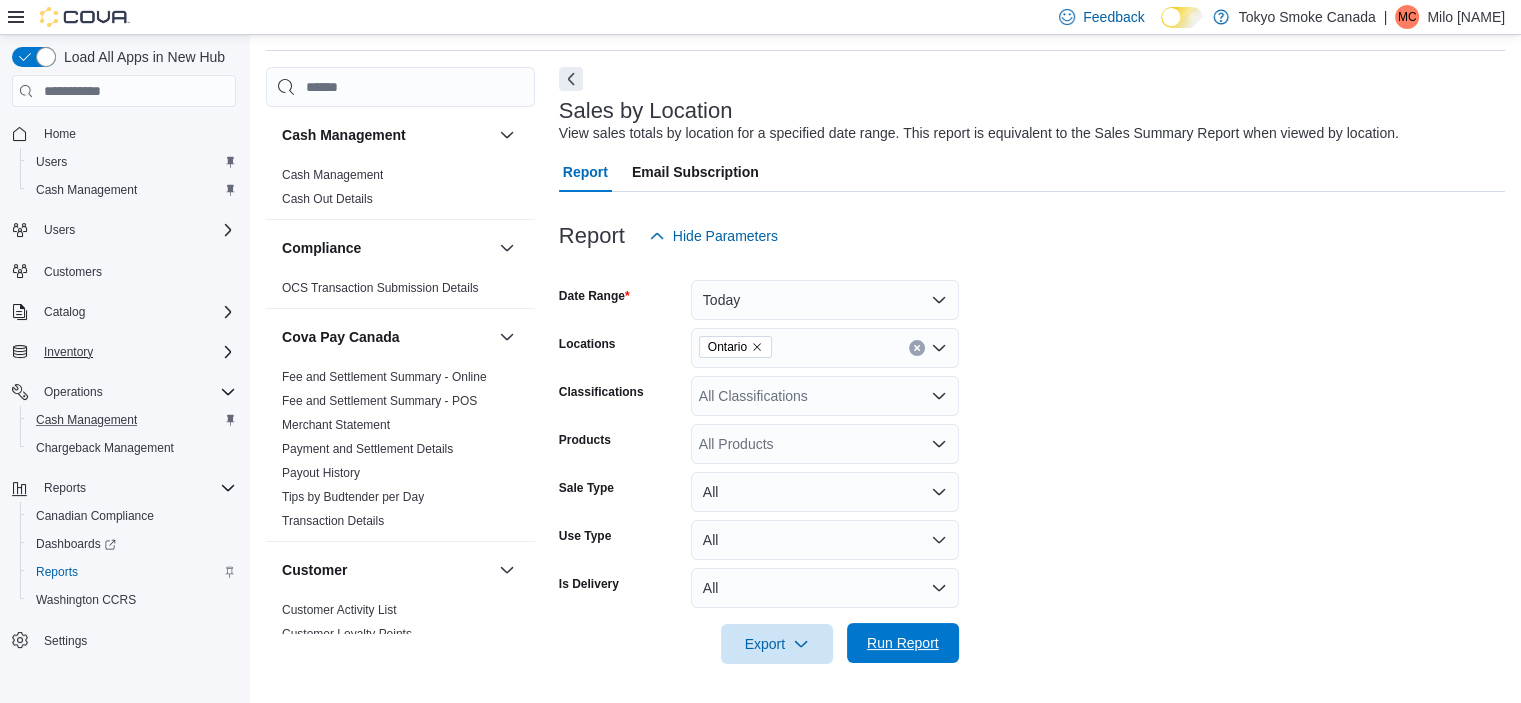 click on "Run Report" at bounding box center [903, 643] 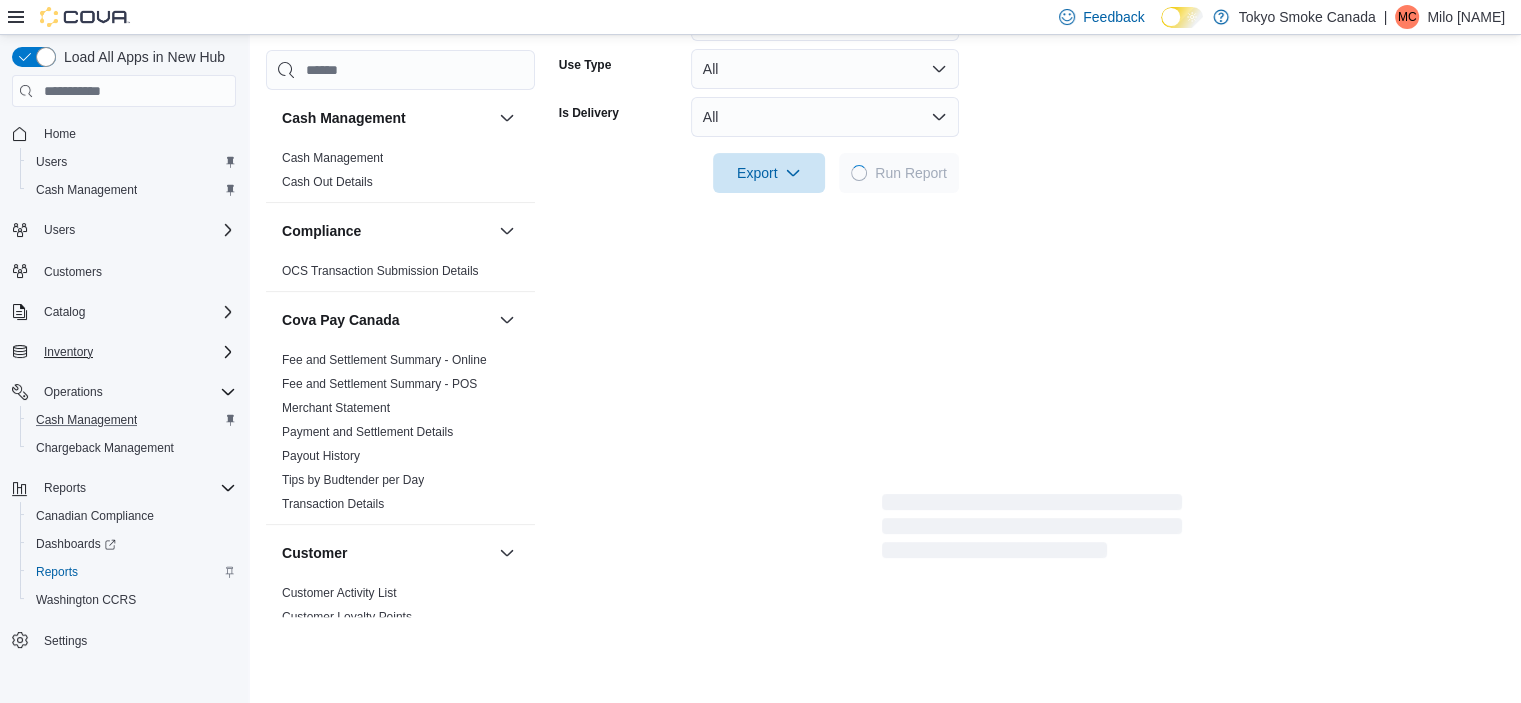 scroll, scrollTop: 565, scrollLeft: 0, axis: vertical 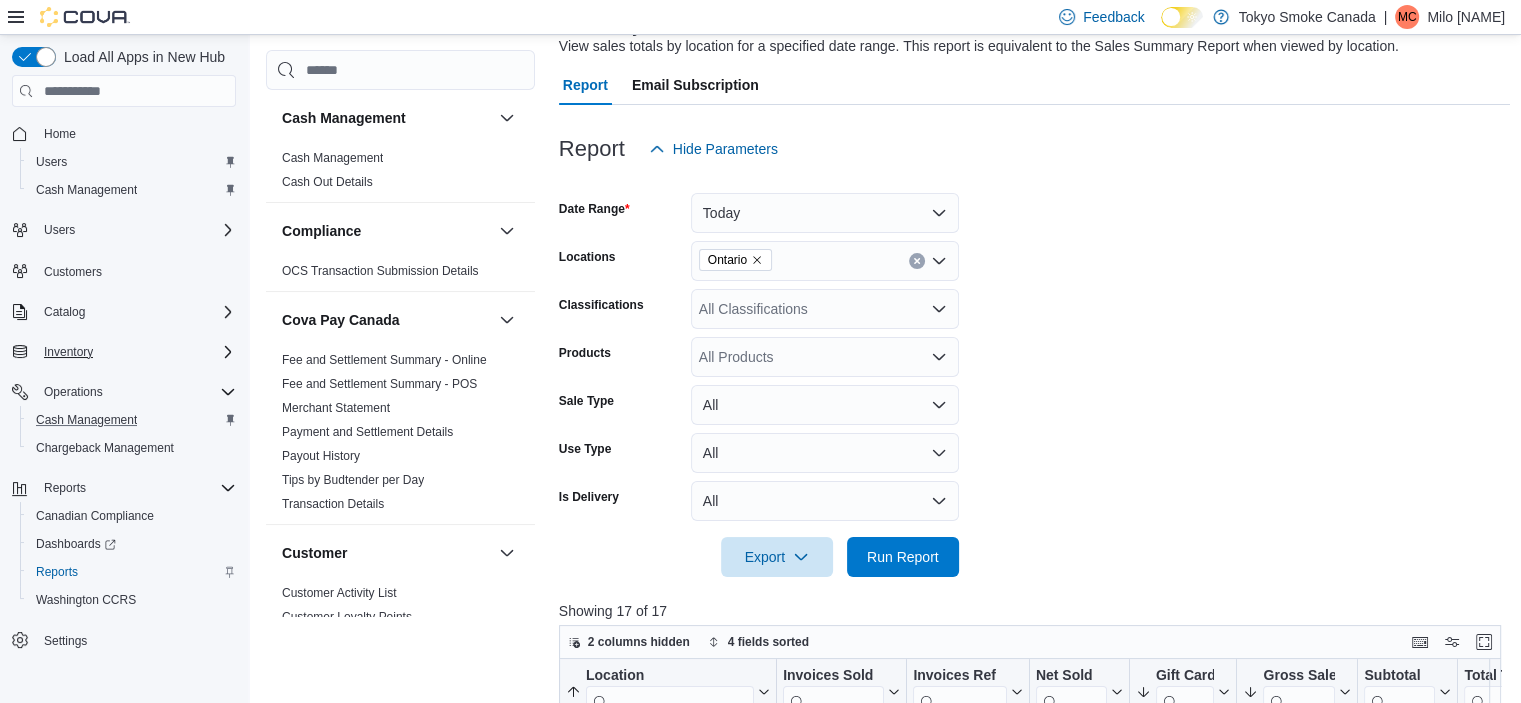 click at bounding box center [1035, 589] 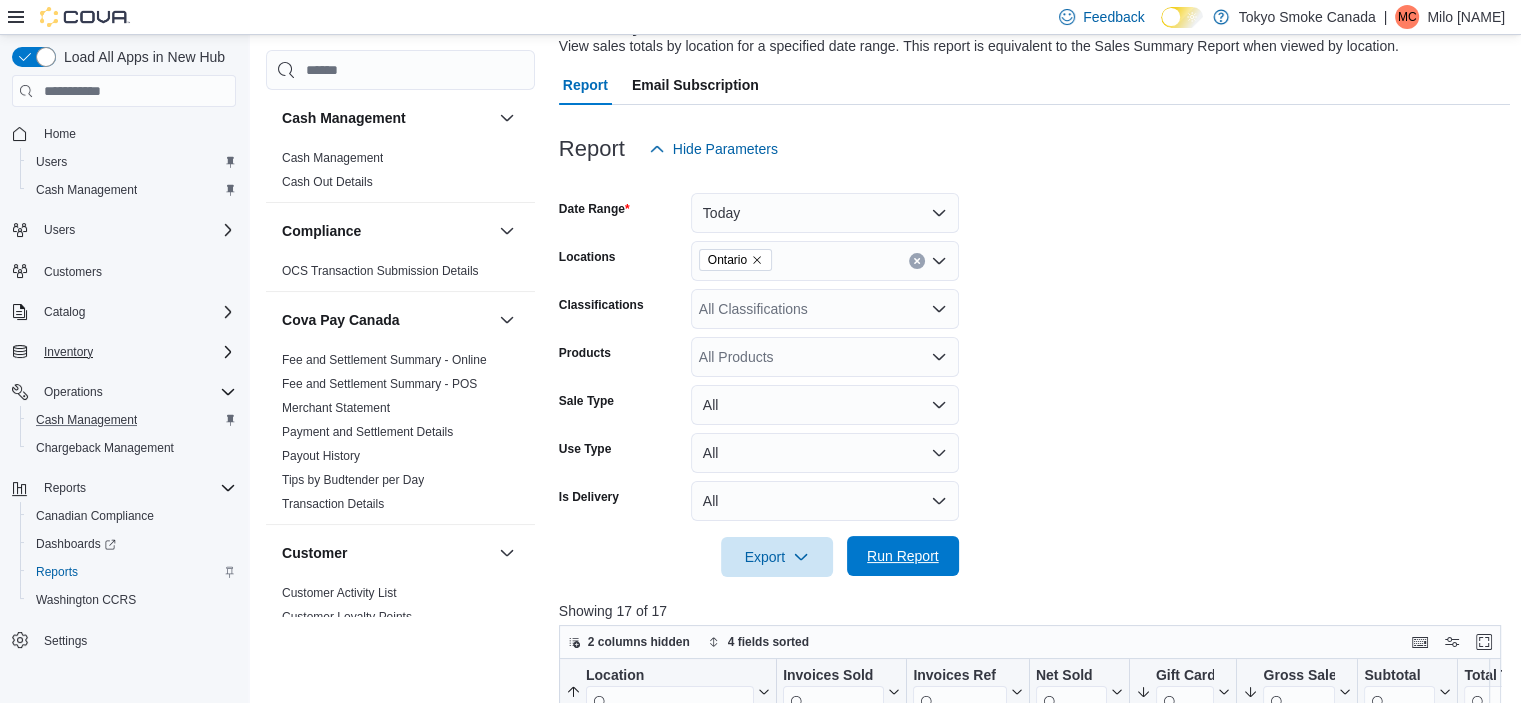 click on "Run Report" at bounding box center (903, 556) 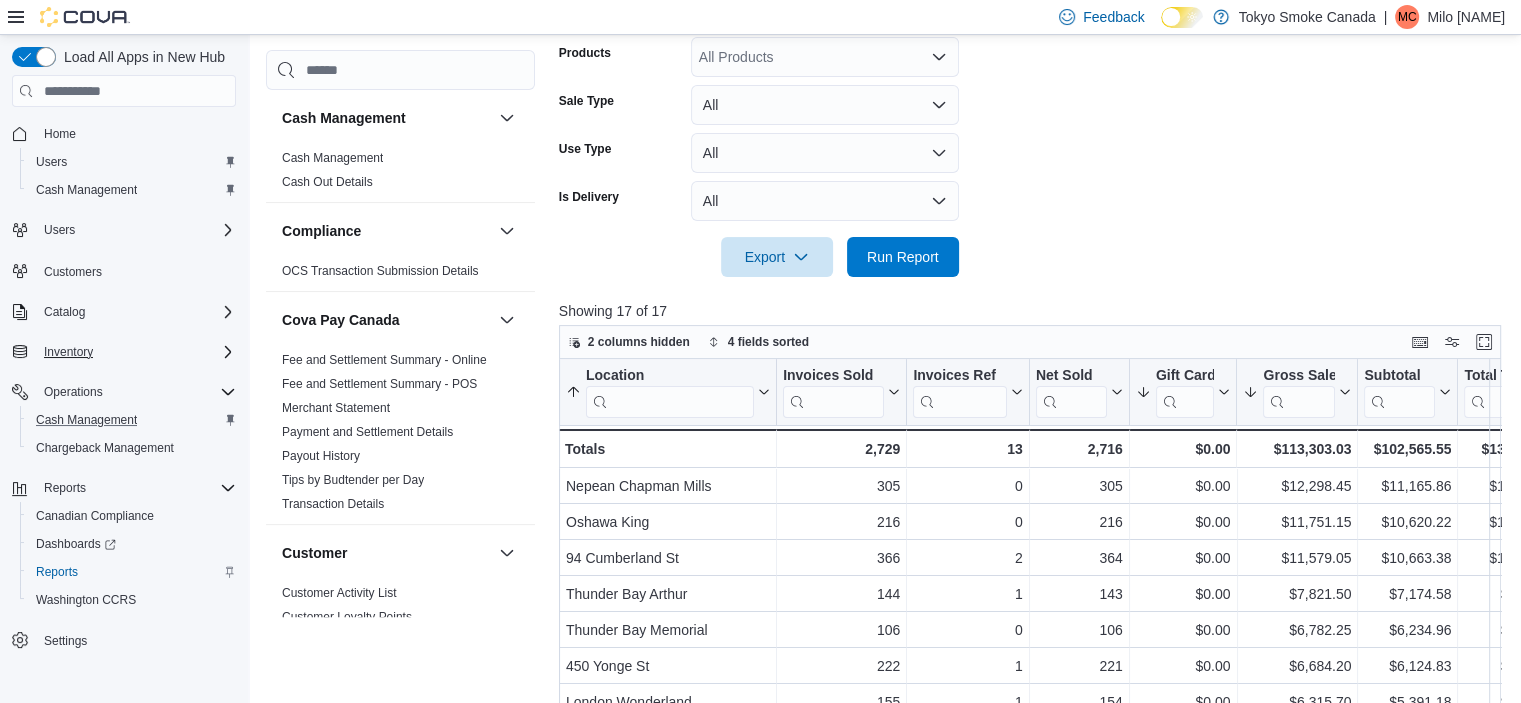 scroll, scrollTop: 552, scrollLeft: 0, axis: vertical 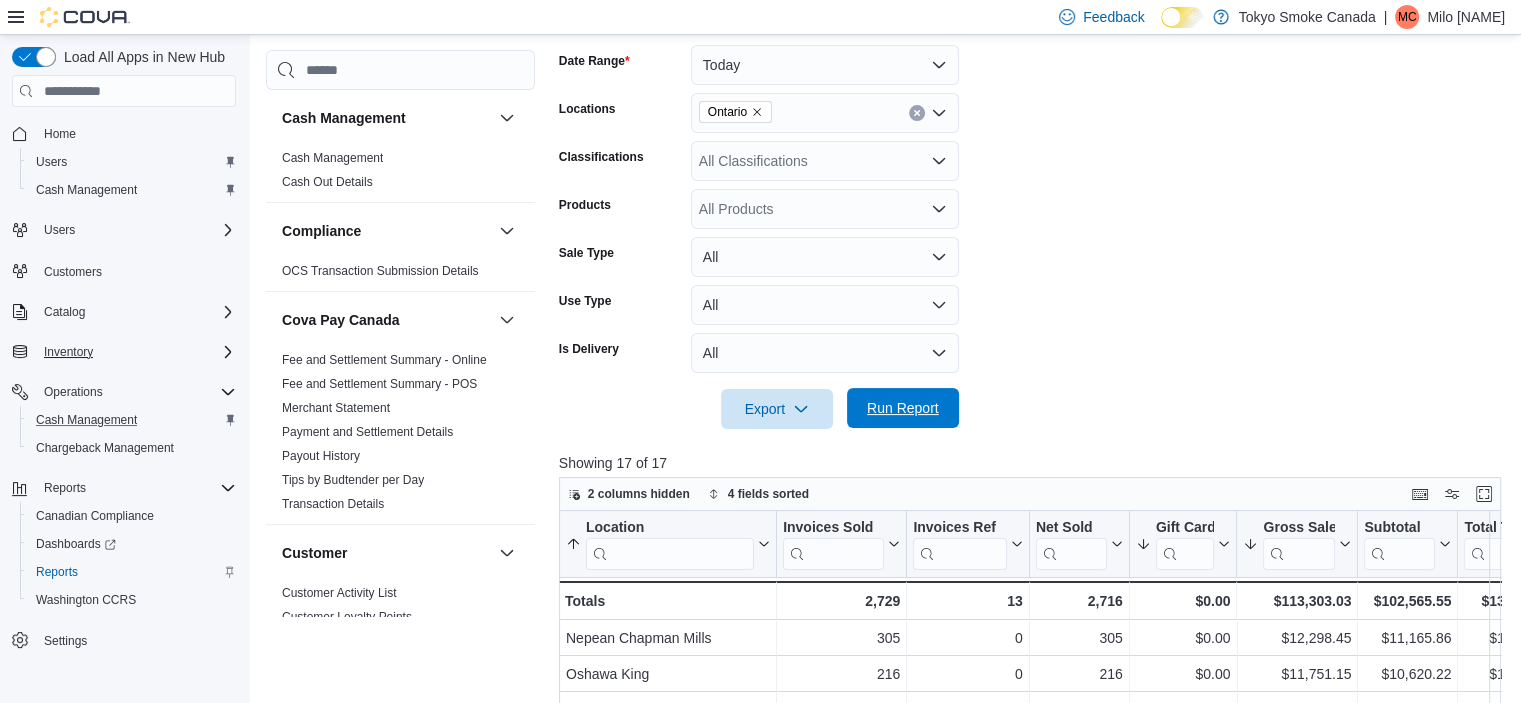 click on "Run Report" at bounding box center (903, 408) 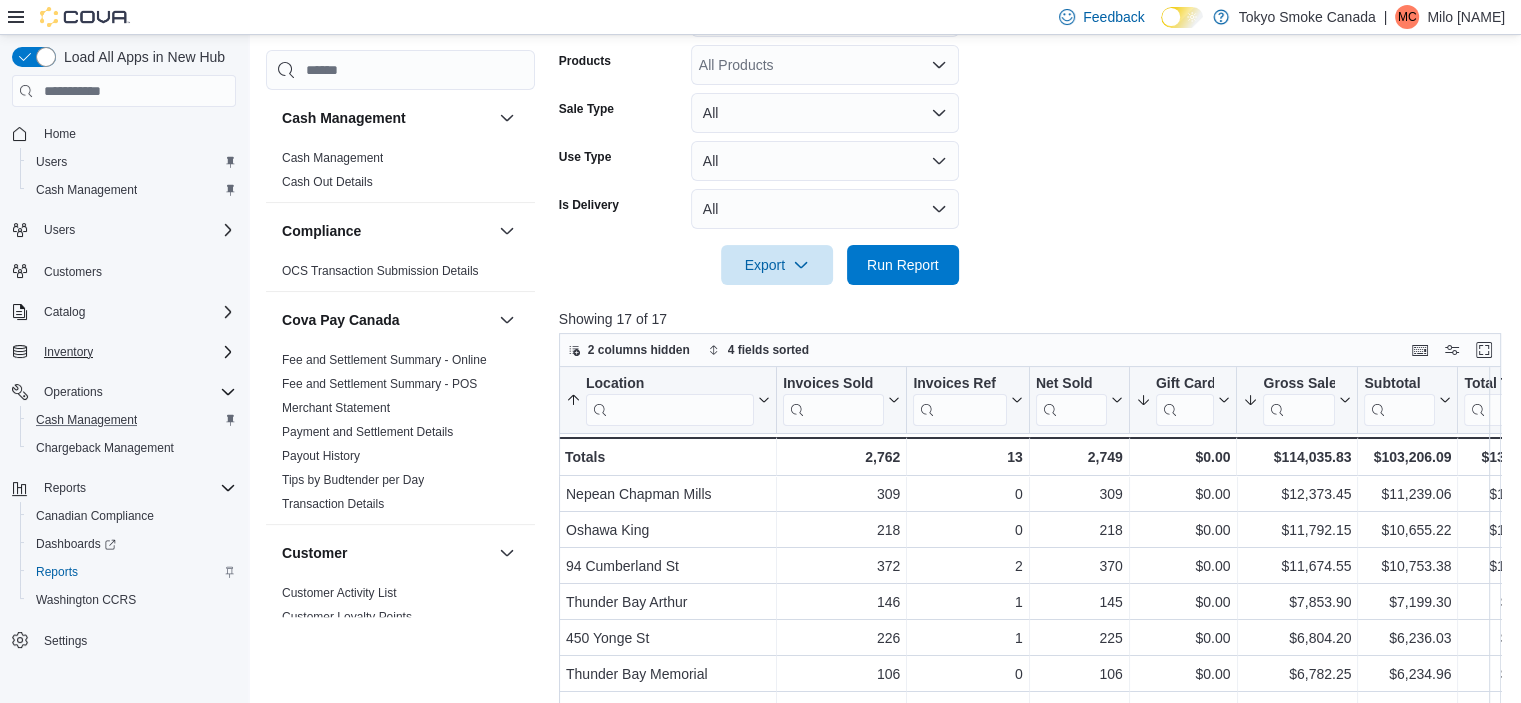 scroll, scrollTop: 500, scrollLeft: 0, axis: vertical 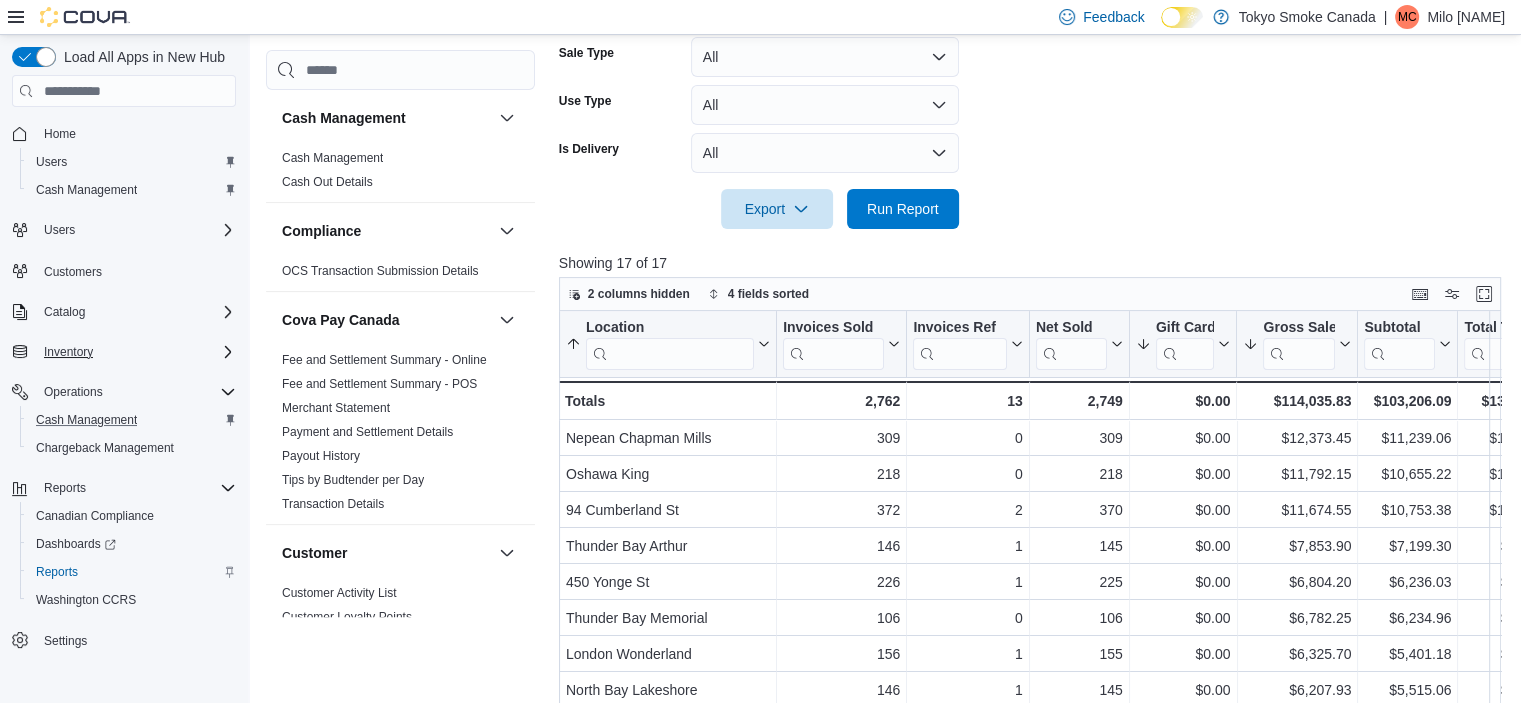 click at bounding box center (1035, 181) 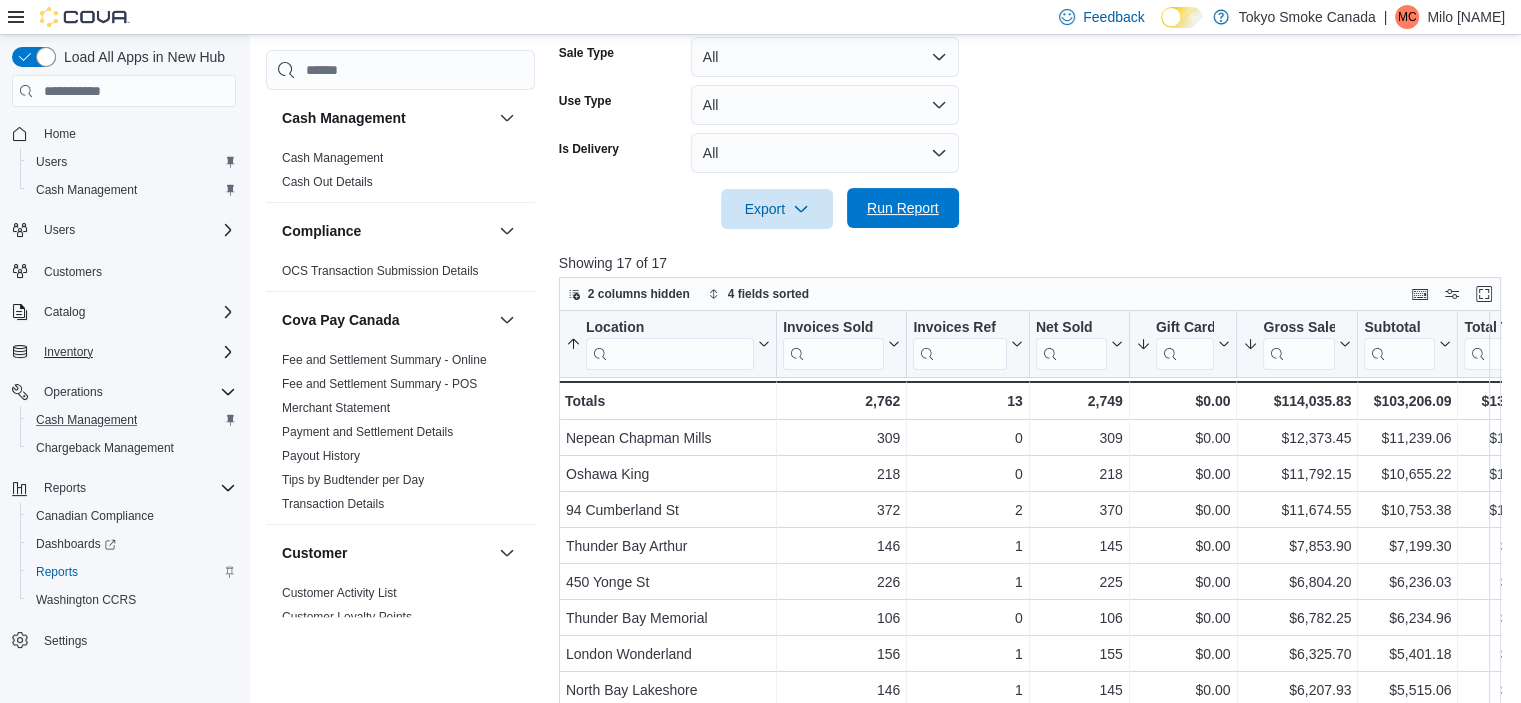 click on "Run Report" at bounding box center [903, 208] 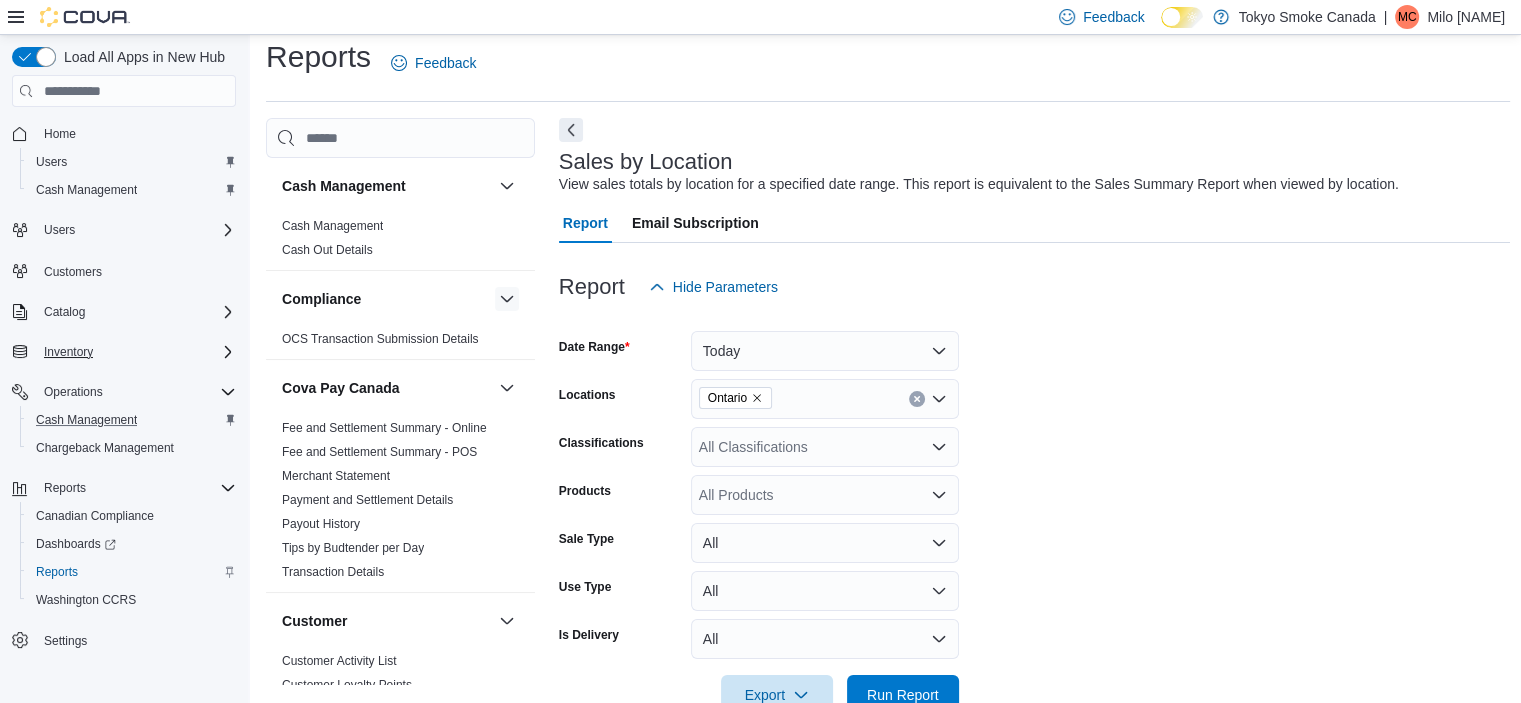scroll, scrollTop: 0, scrollLeft: 0, axis: both 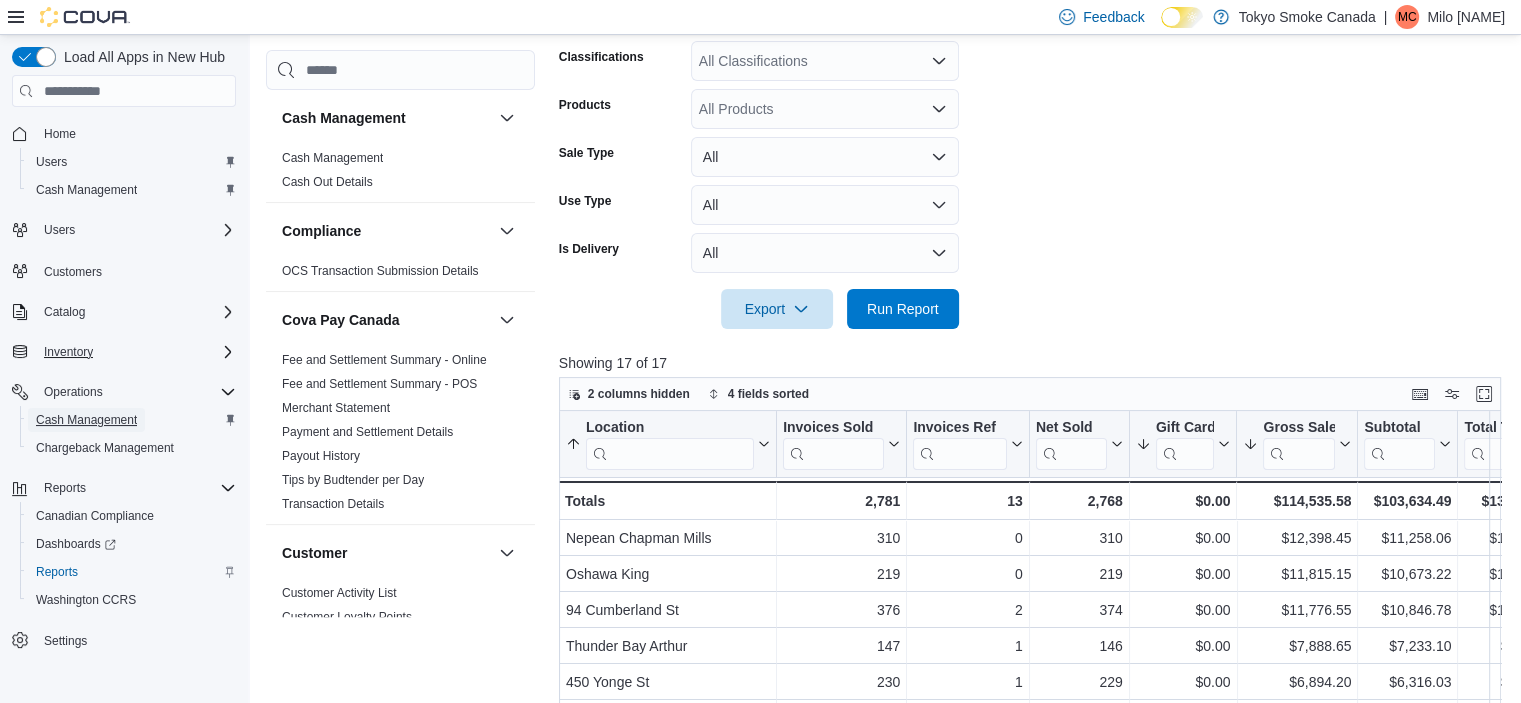 click on "Cash Management" at bounding box center (86, 420) 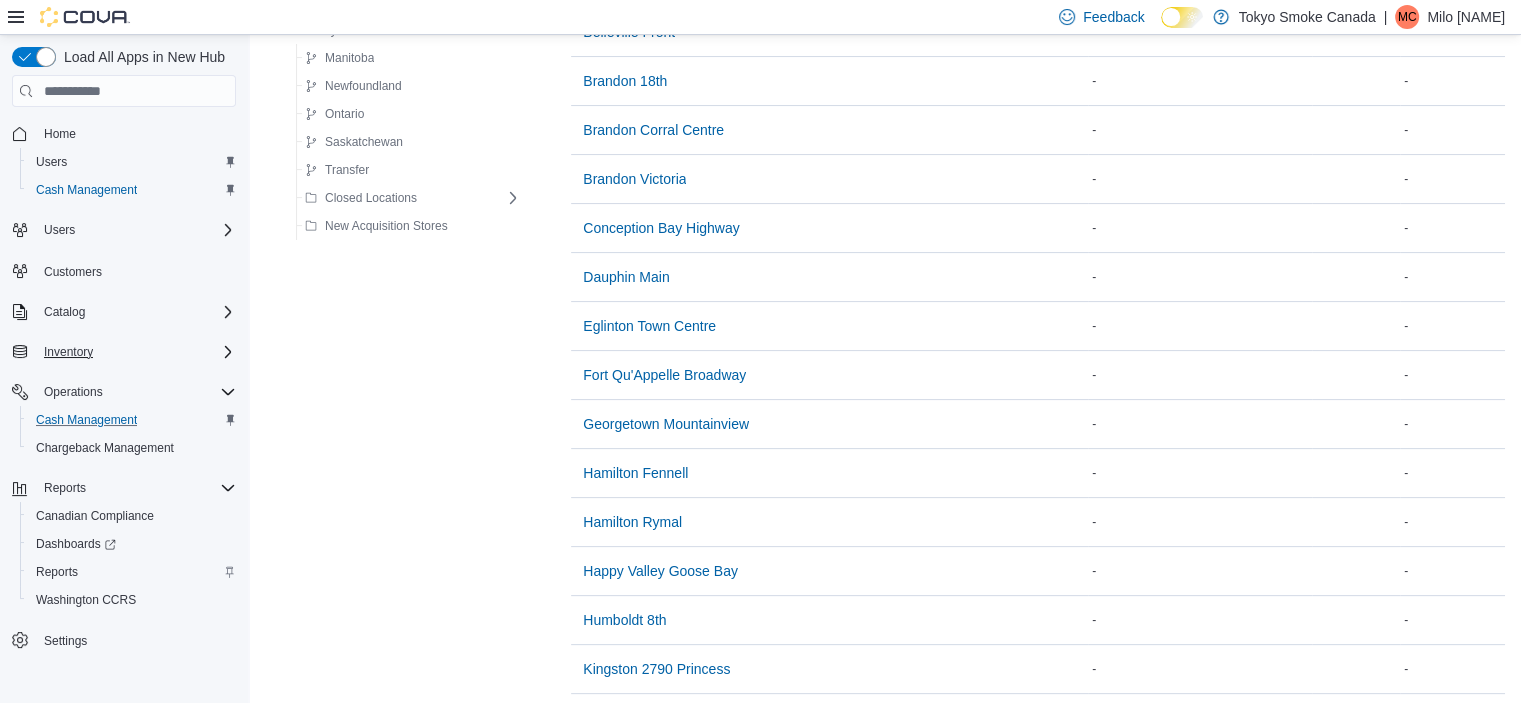 scroll, scrollTop: 0, scrollLeft: 0, axis: both 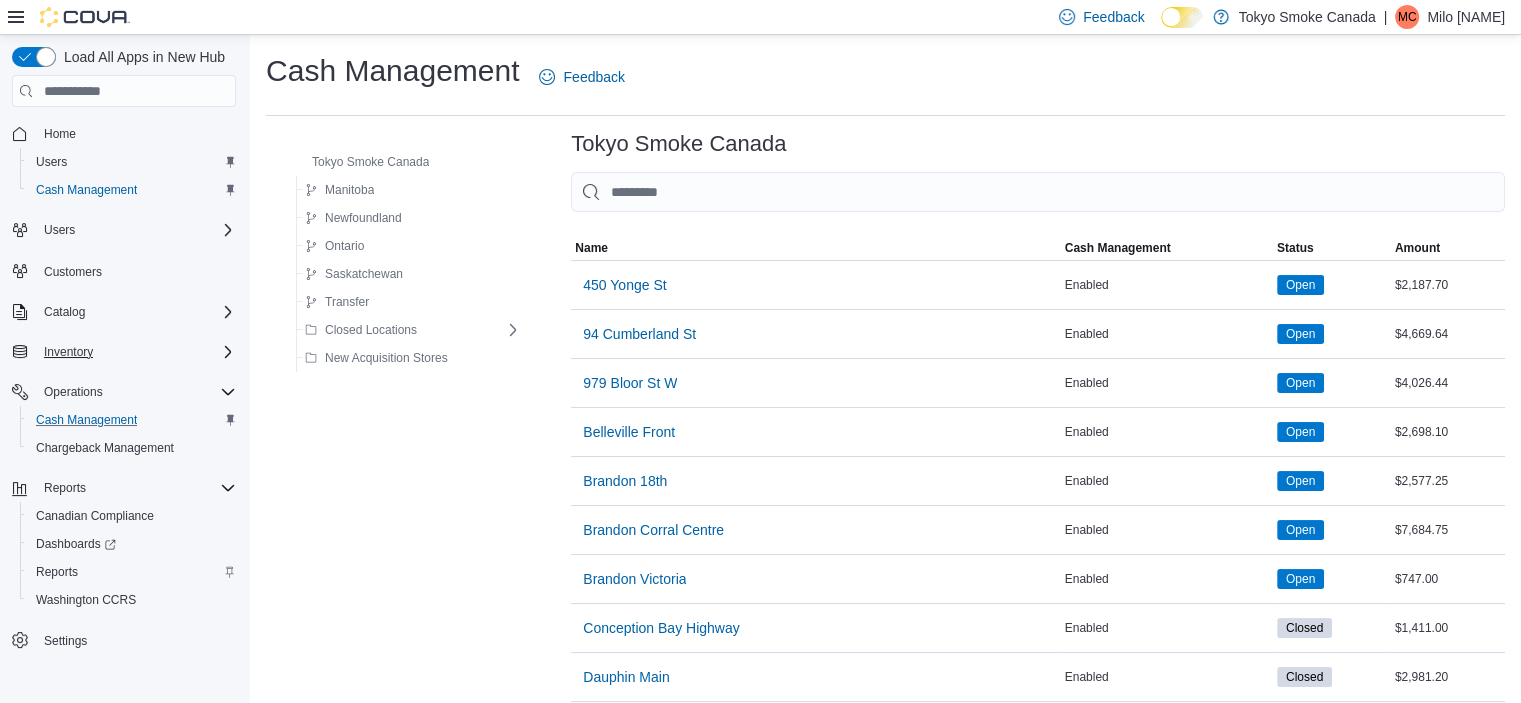click on "94 Cumberland St" at bounding box center (639, 334) 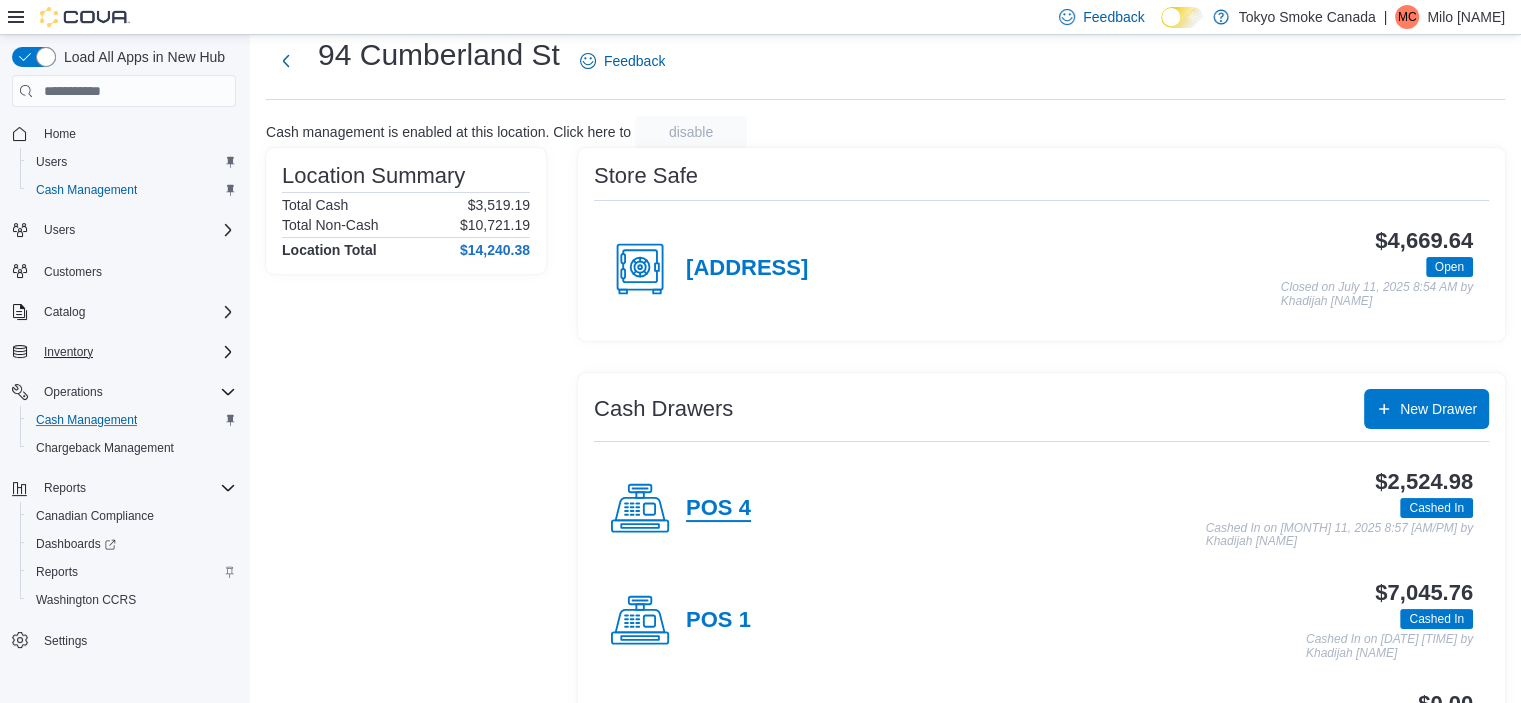 scroll, scrollTop: 100, scrollLeft: 0, axis: vertical 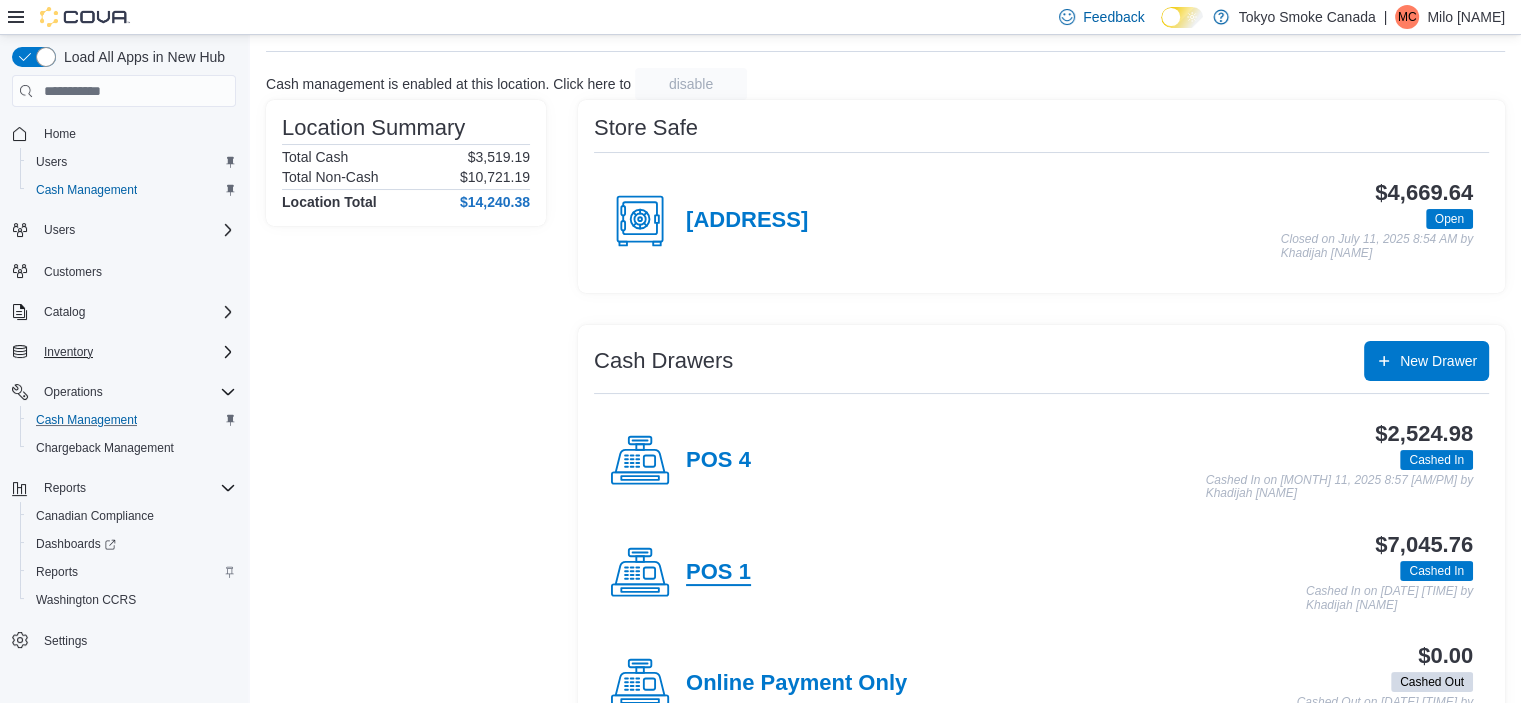 click on "POS 1" at bounding box center (718, 573) 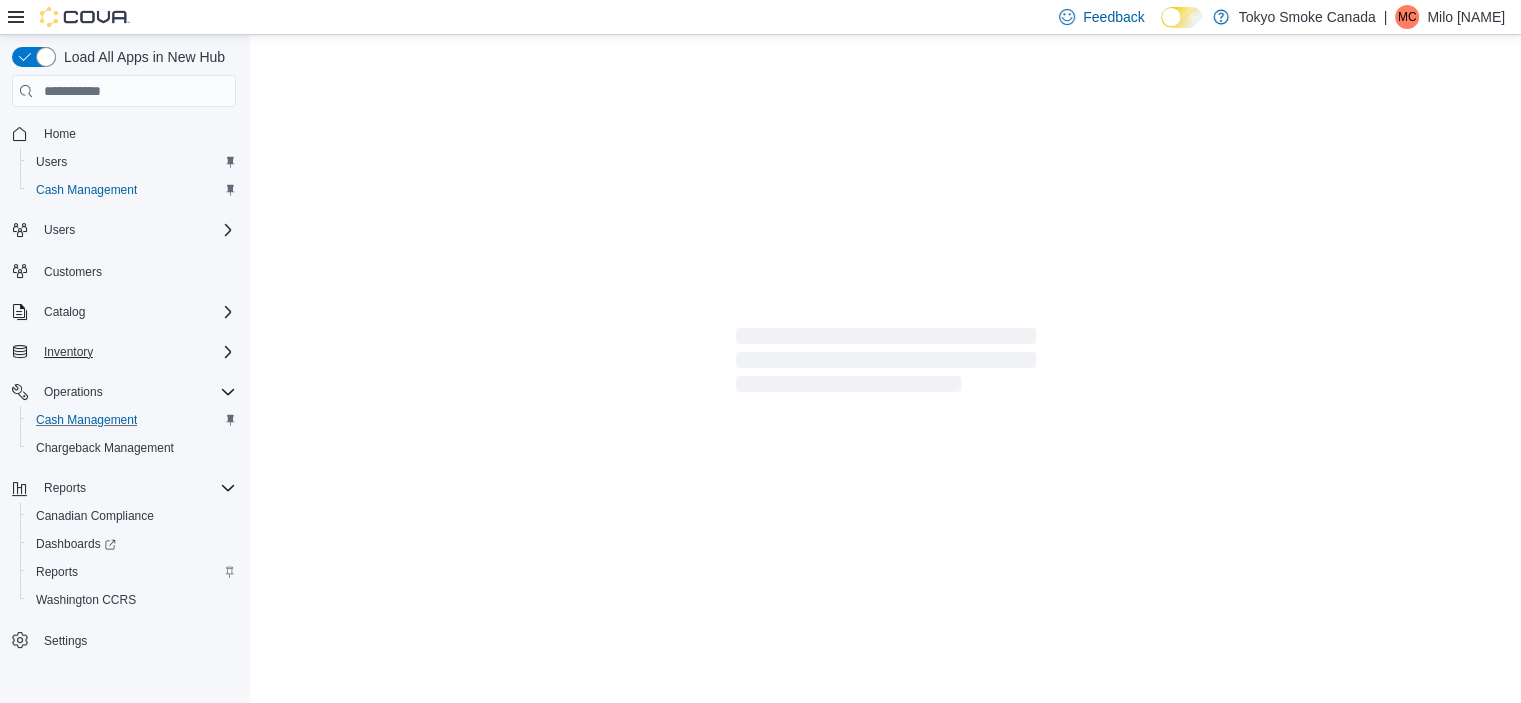 scroll, scrollTop: 0, scrollLeft: 0, axis: both 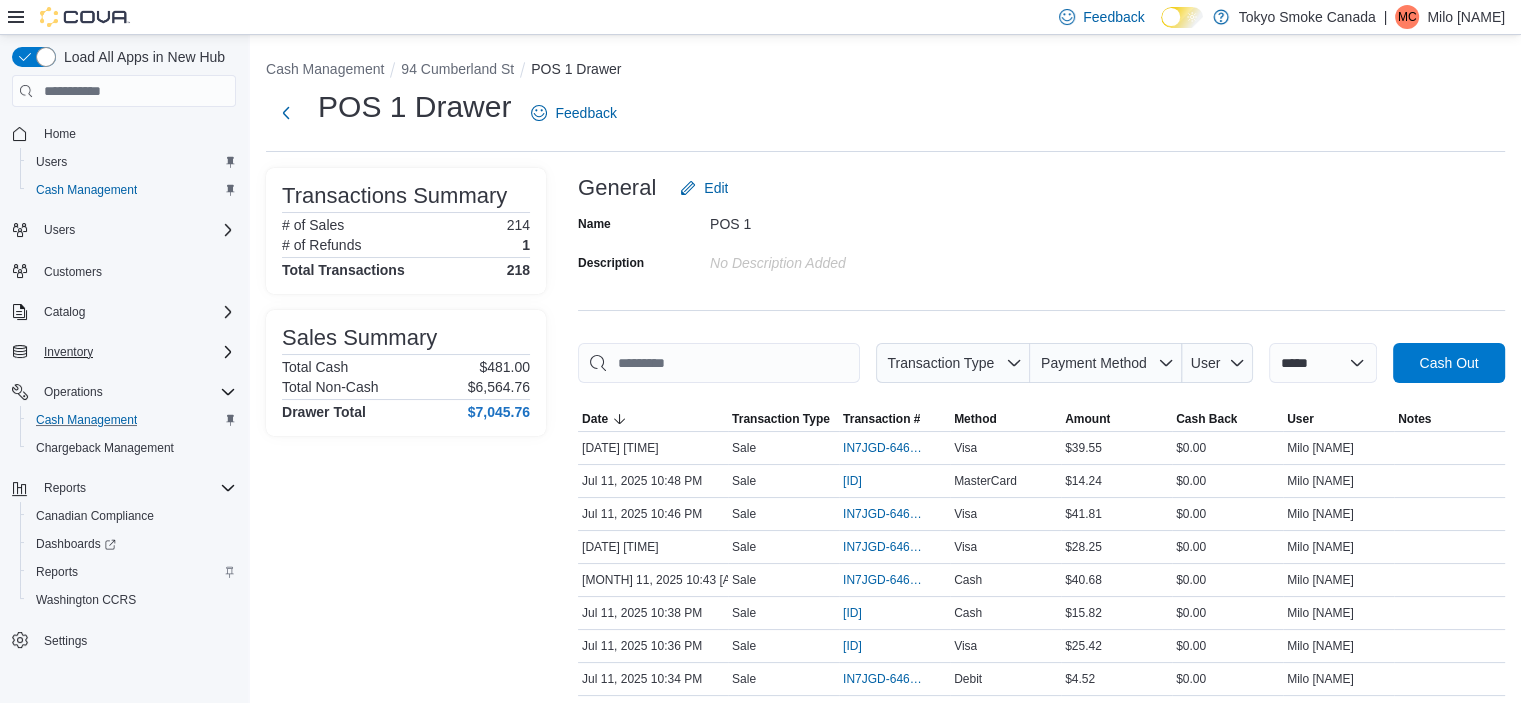 click at bounding box center (1041, 395) 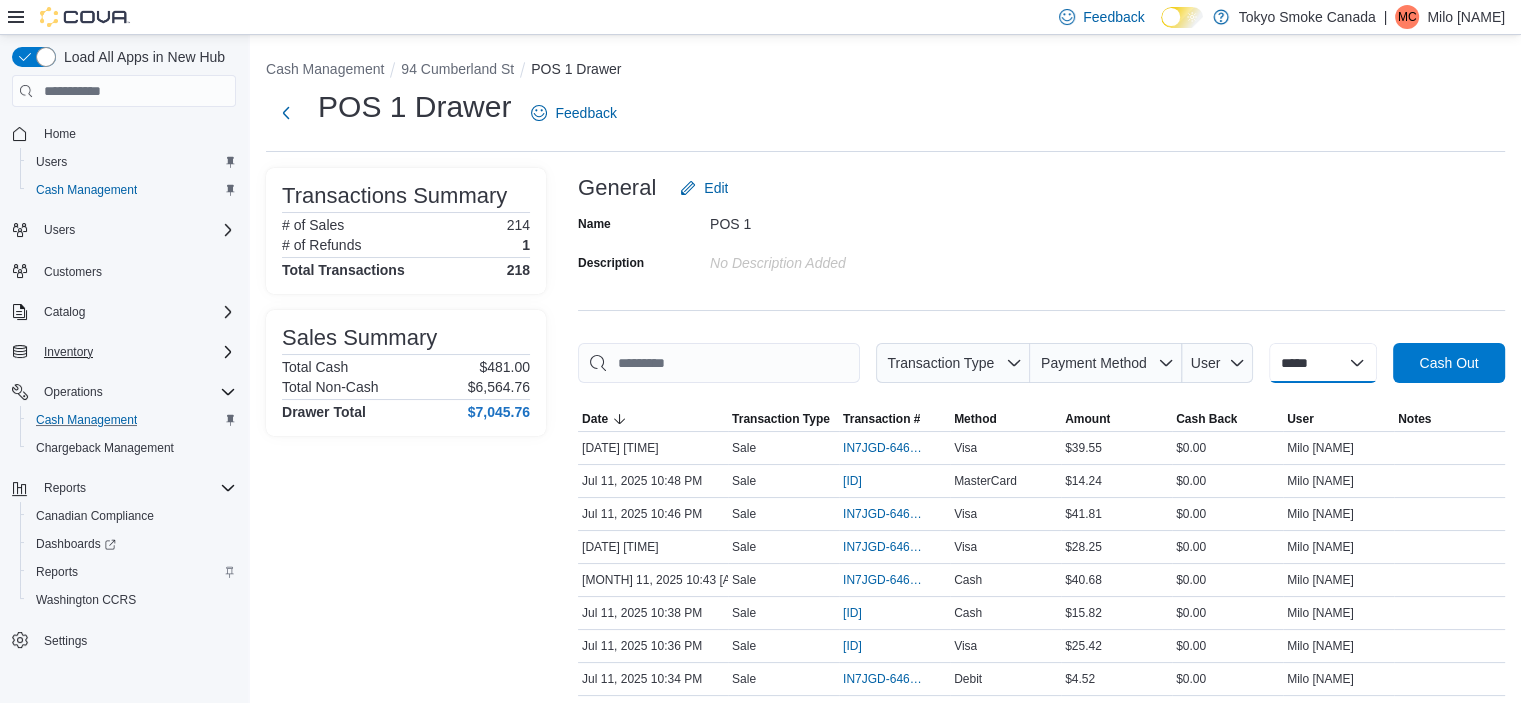 click on "**********" at bounding box center (1323, 363) 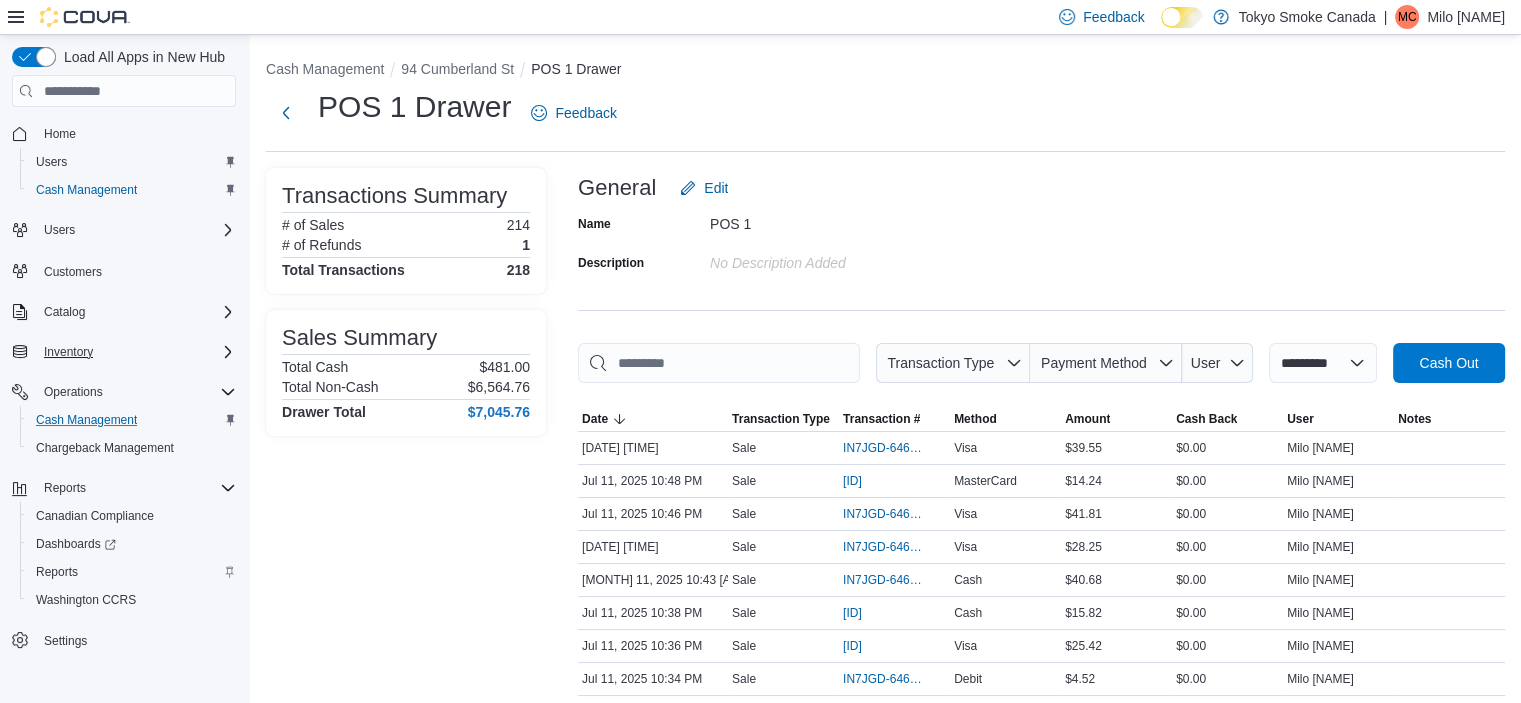 click on "**********" at bounding box center (1323, 363) 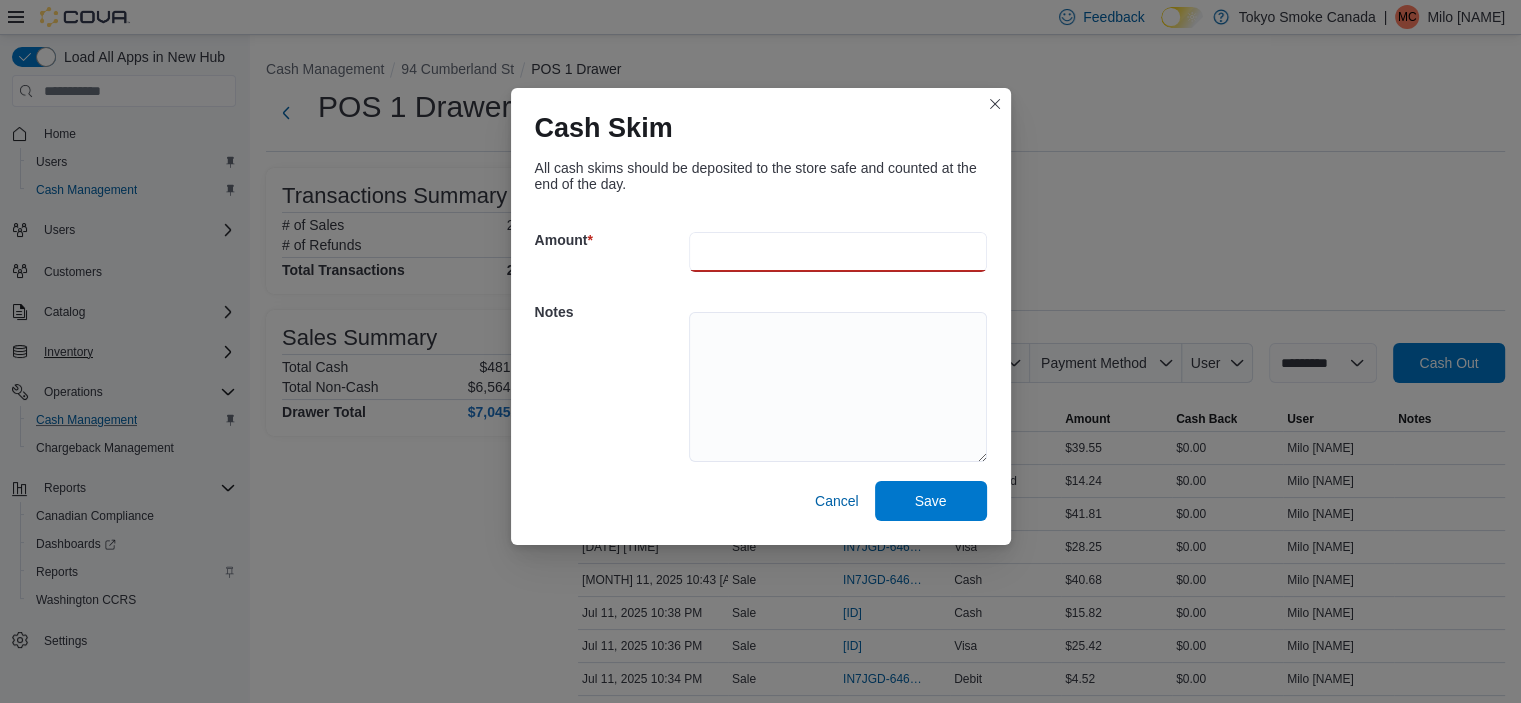 click at bounding box center [838, 252] 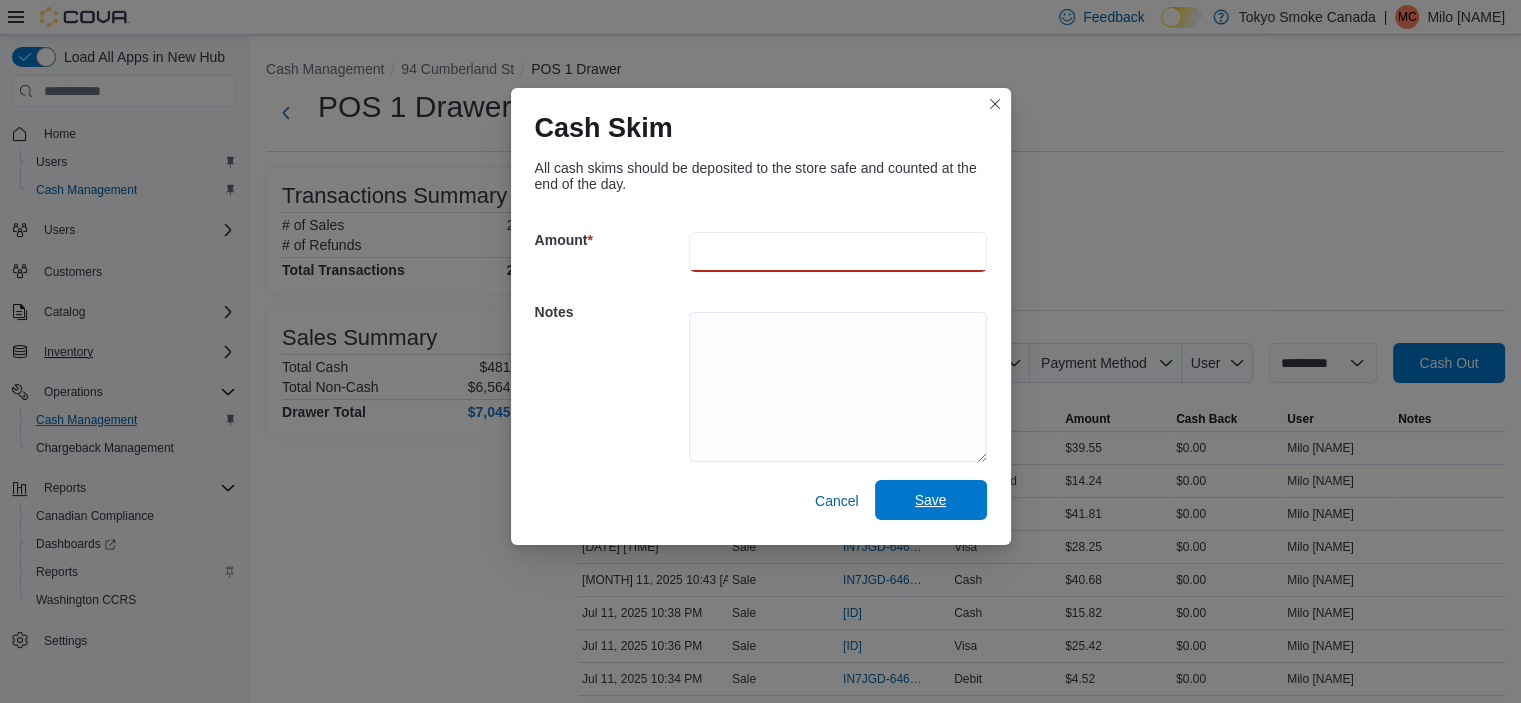 type on "*****" 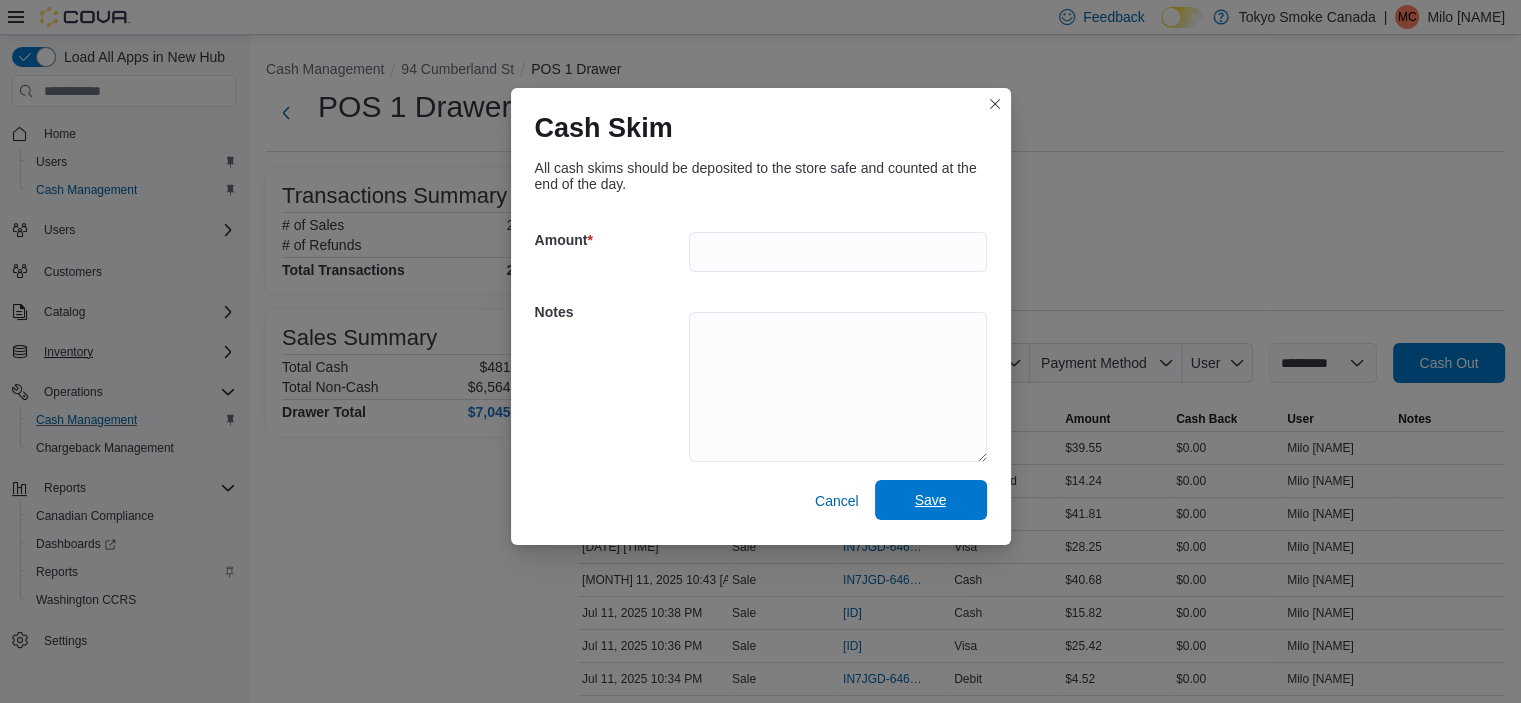 click on "Save" at bounding box center [931, 500] 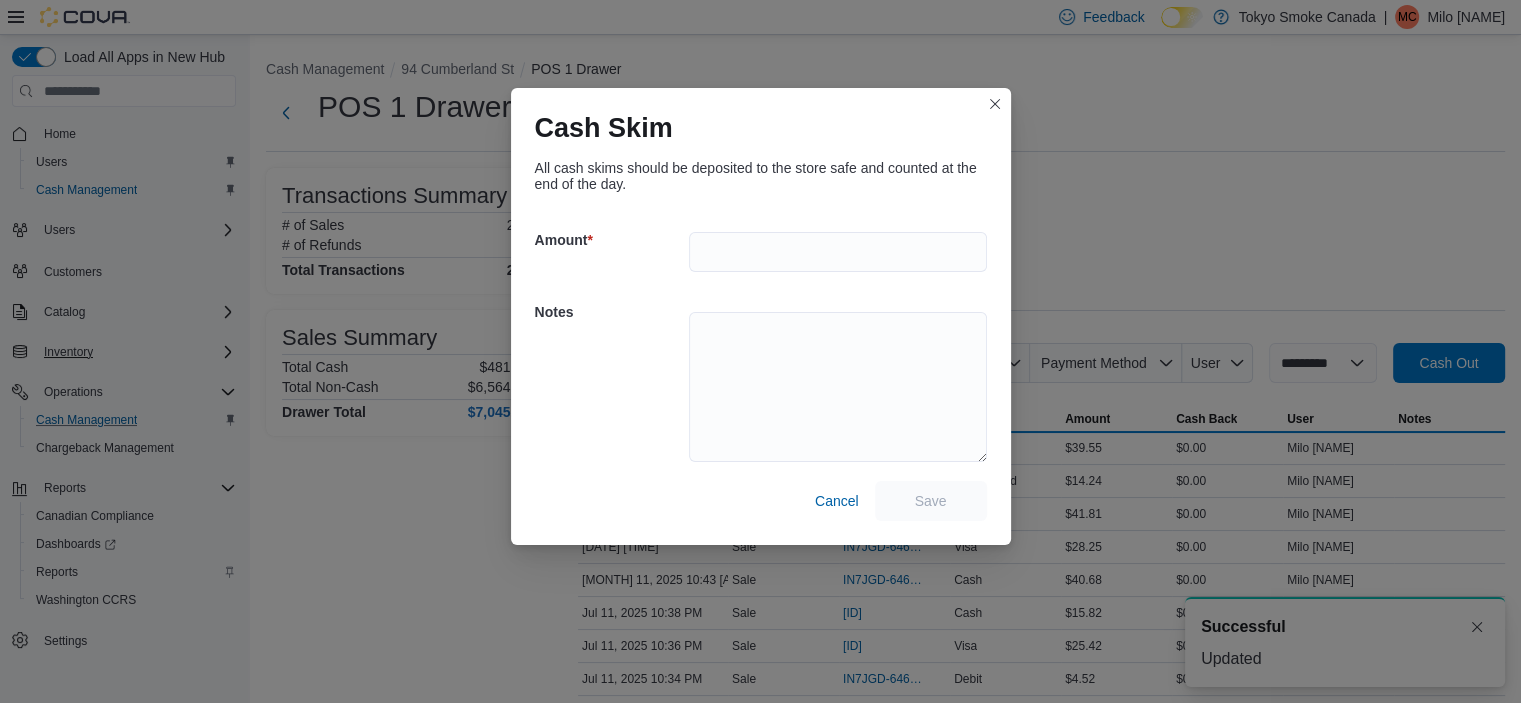 scroll, scrollTop: 0, scrollLeft: 0, axis: both 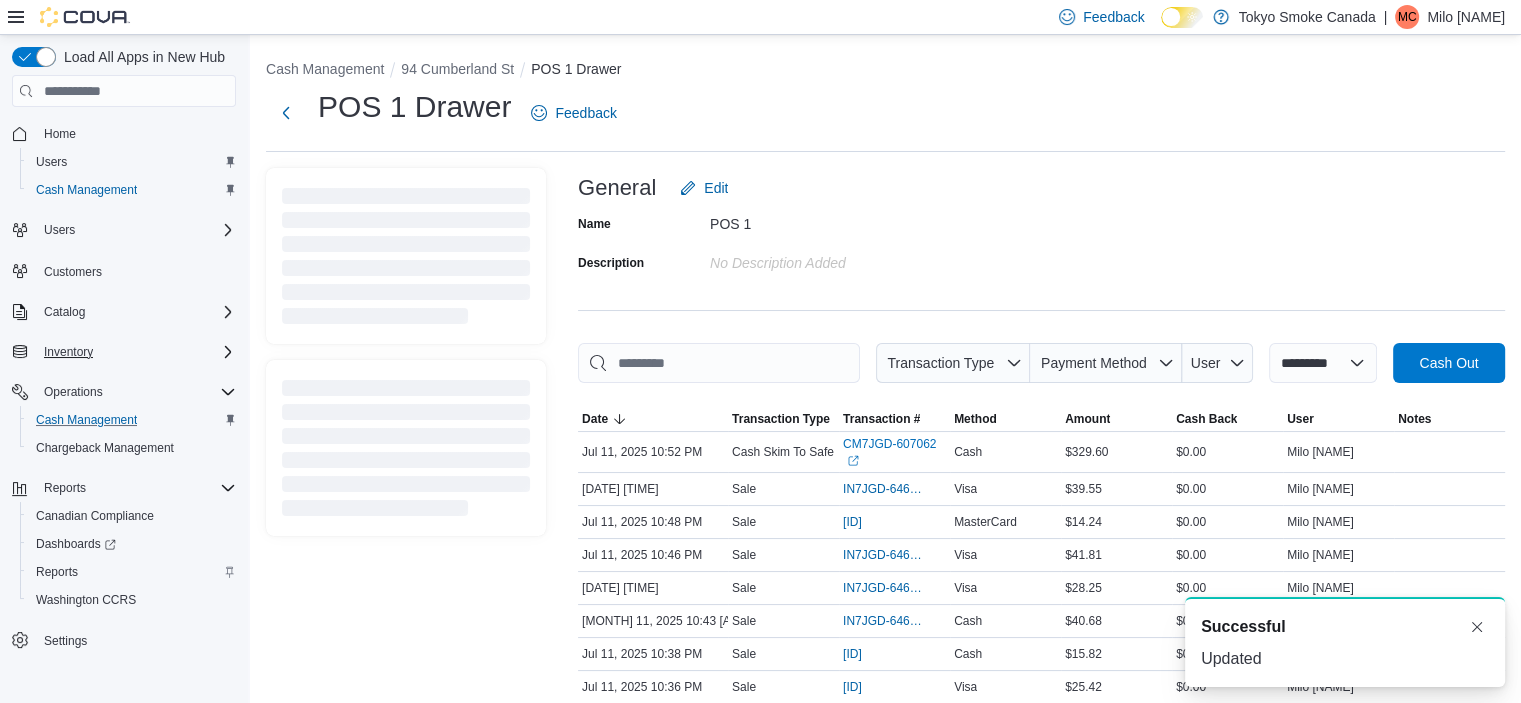 select 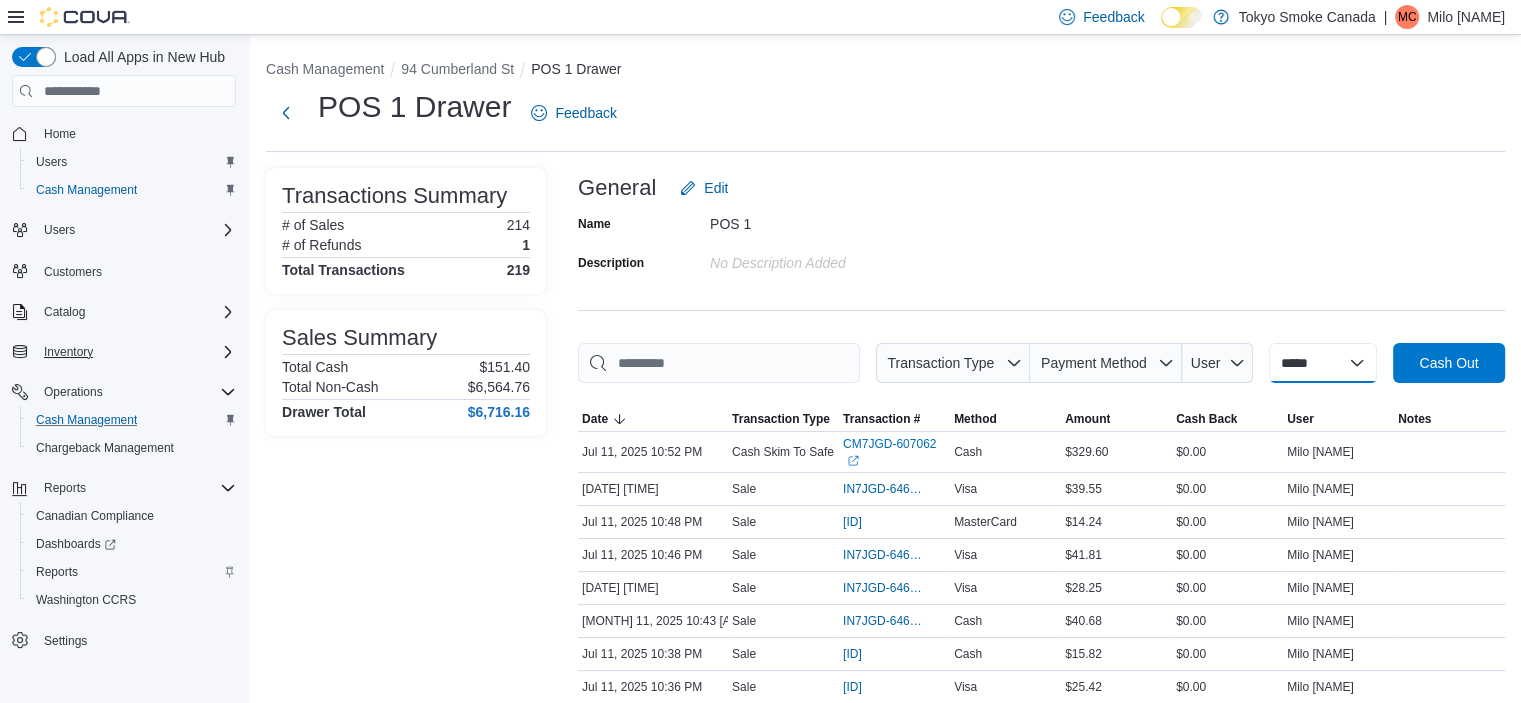 scroll, scrollTop: 0, scrollLeft: 0, axis: both 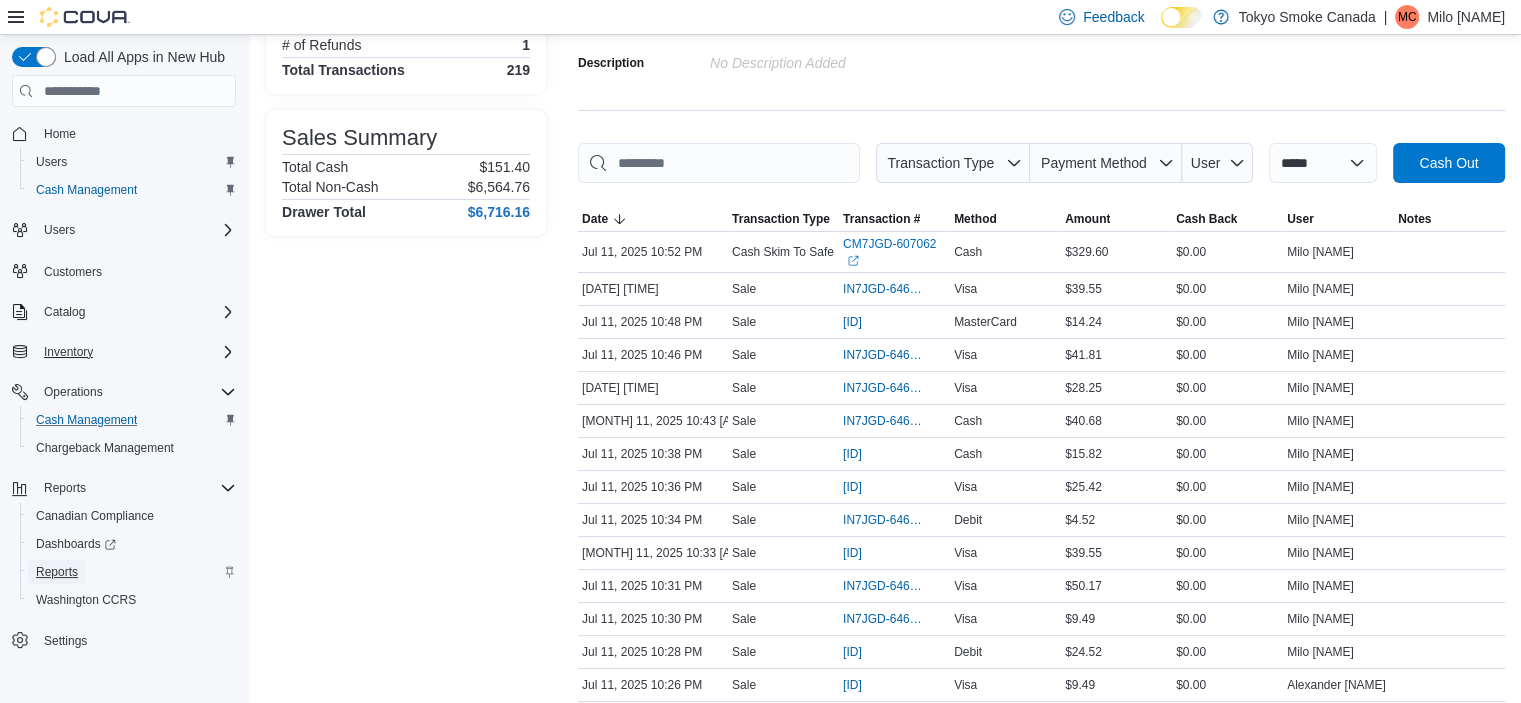 click on "Reports" at bounding box center [57, 572] 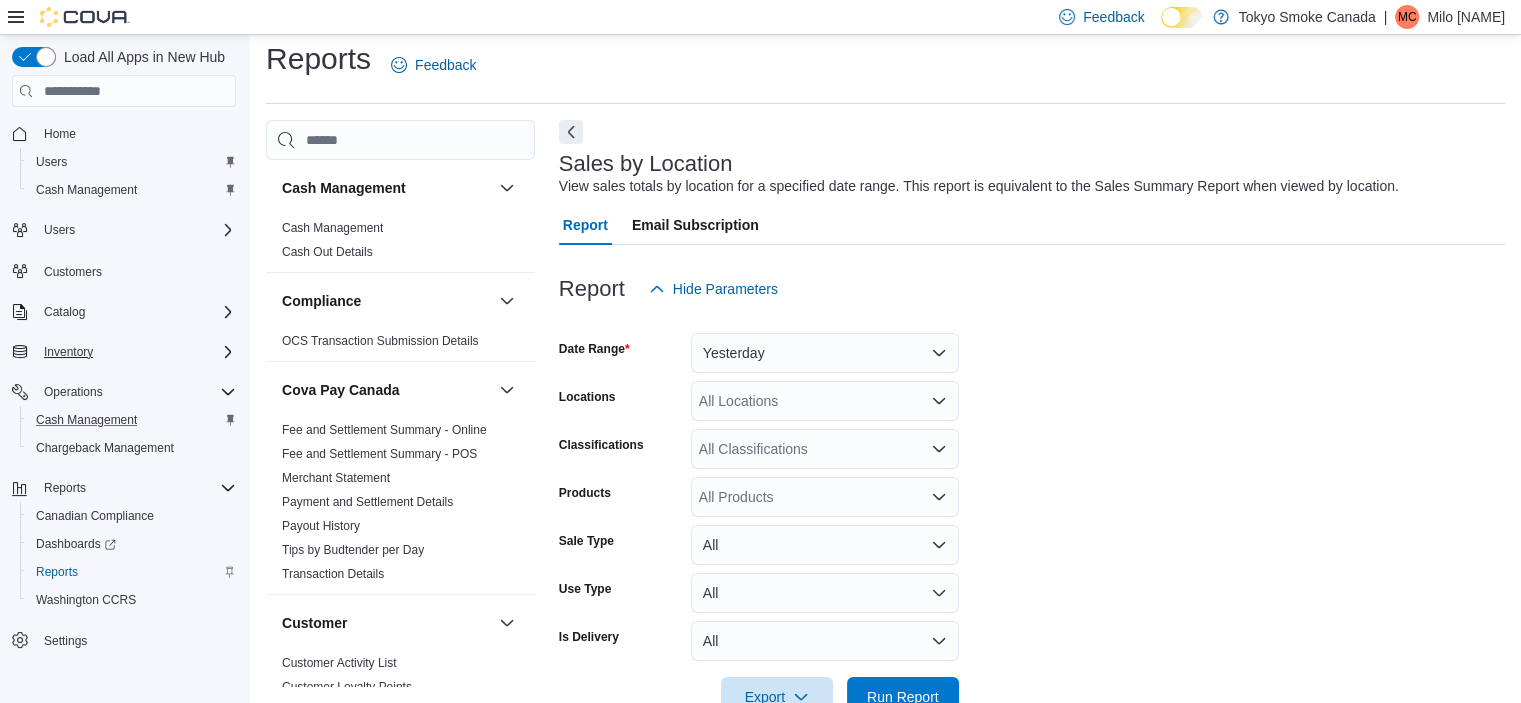 scroll, scrollTop: 46, scrollLeft: 0, axis: vertical 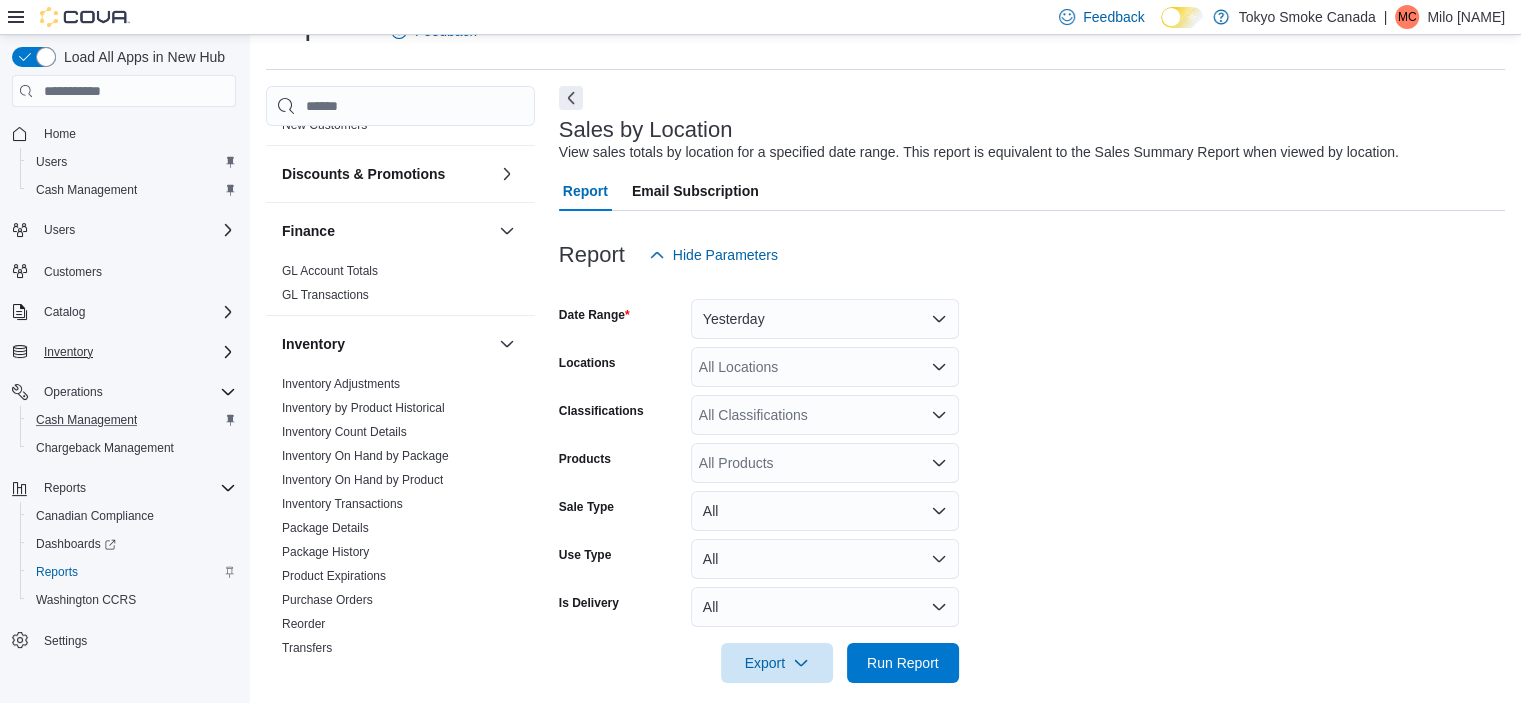 click on "All Locations" at bounding box center (825, 367) 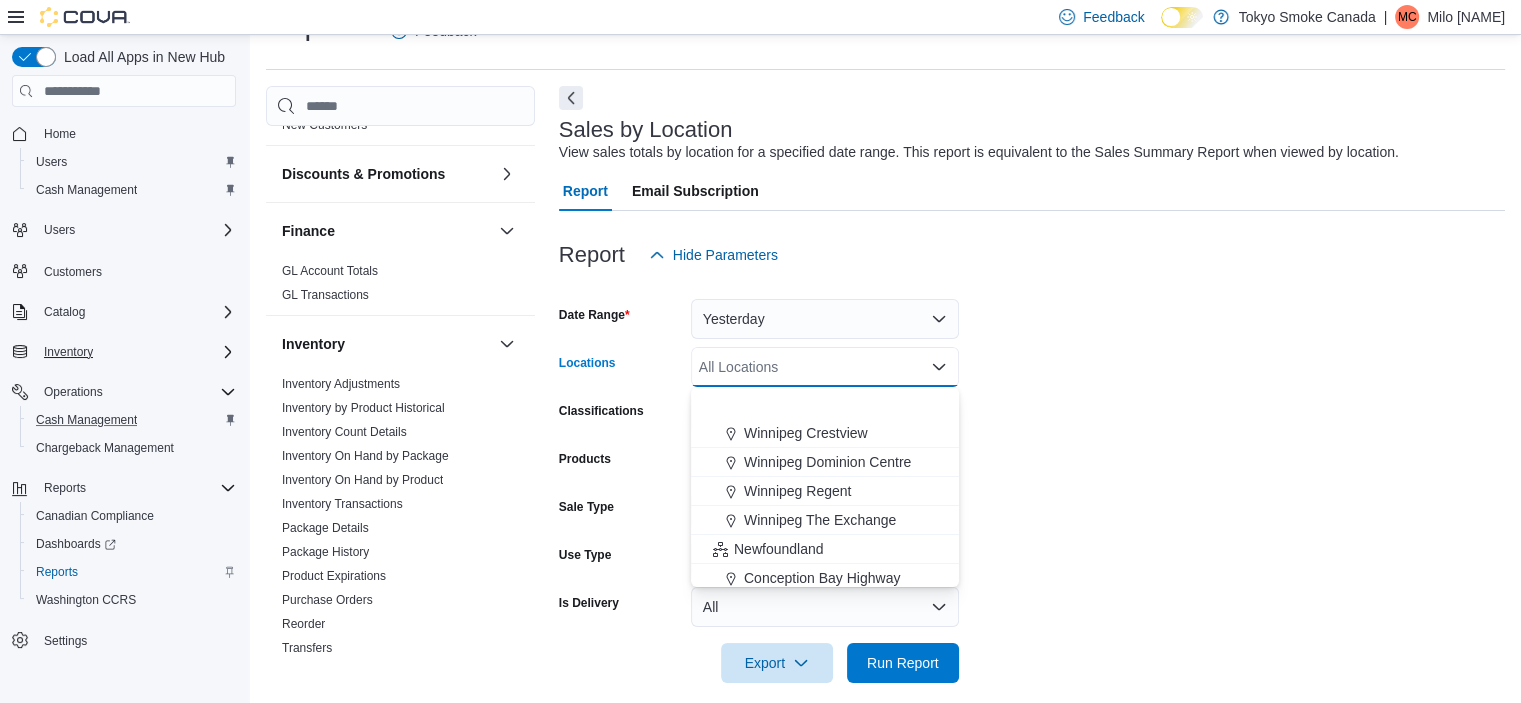 scroll, scrollTop: 400, scrollLeft: 0, axis: vertical 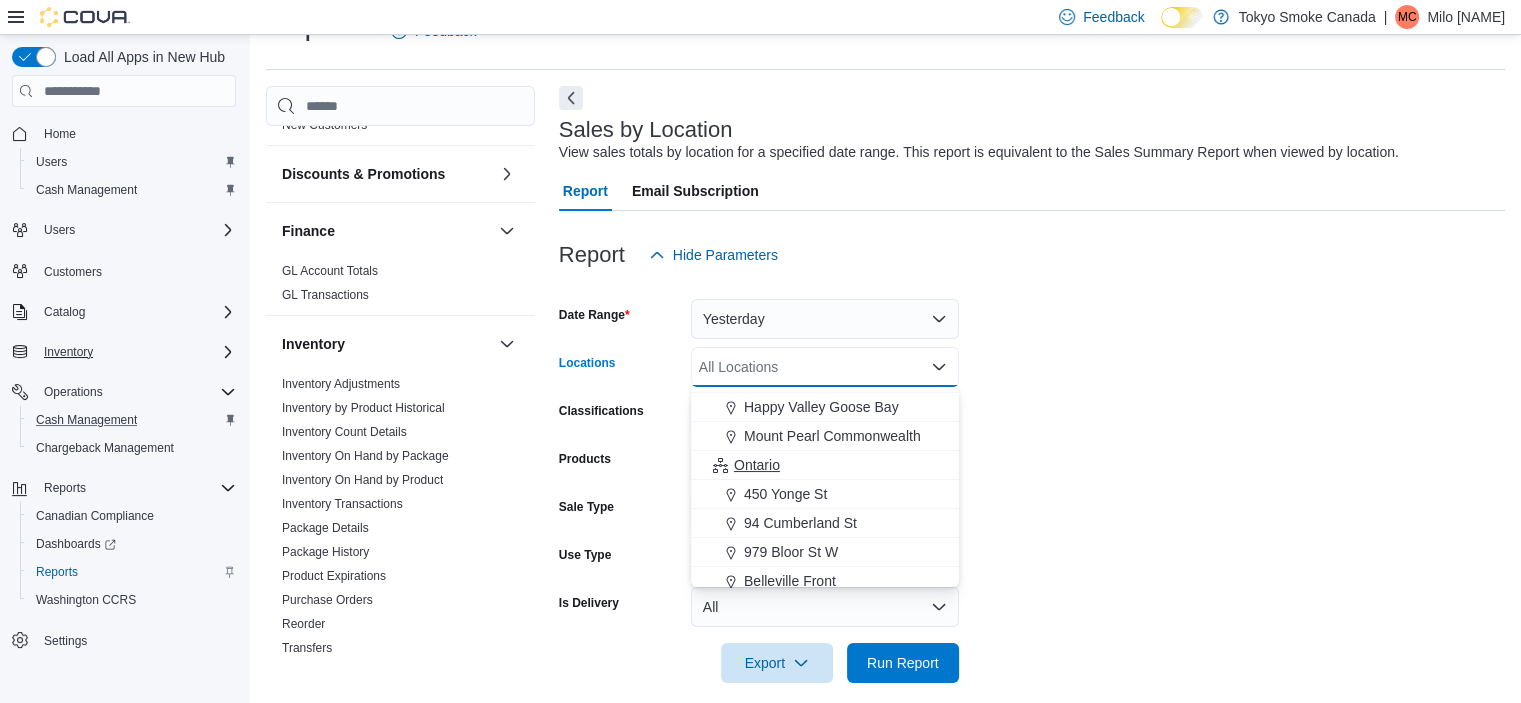 click on "Ontario" at bounding box center [757, 465] 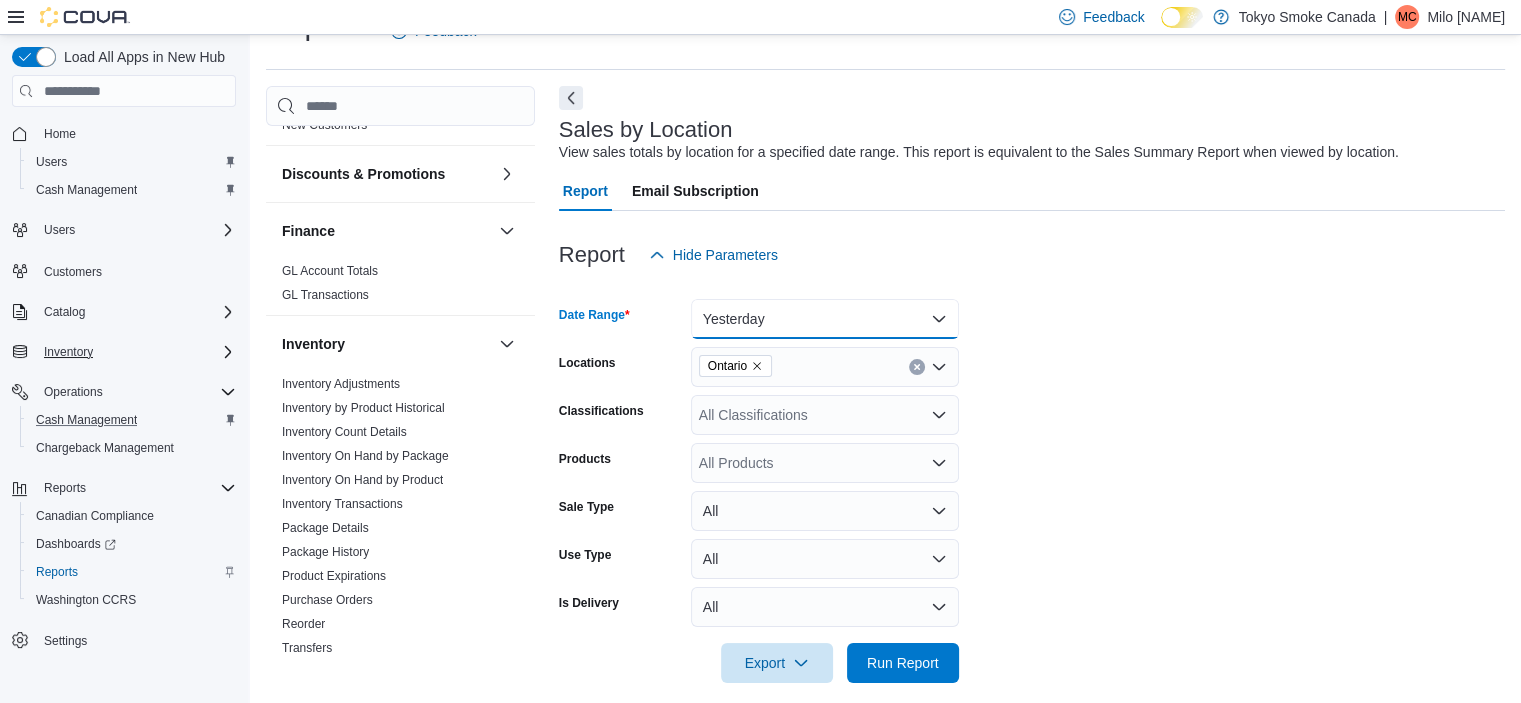 click on "Yesterday" at bounding box center [825, 319] 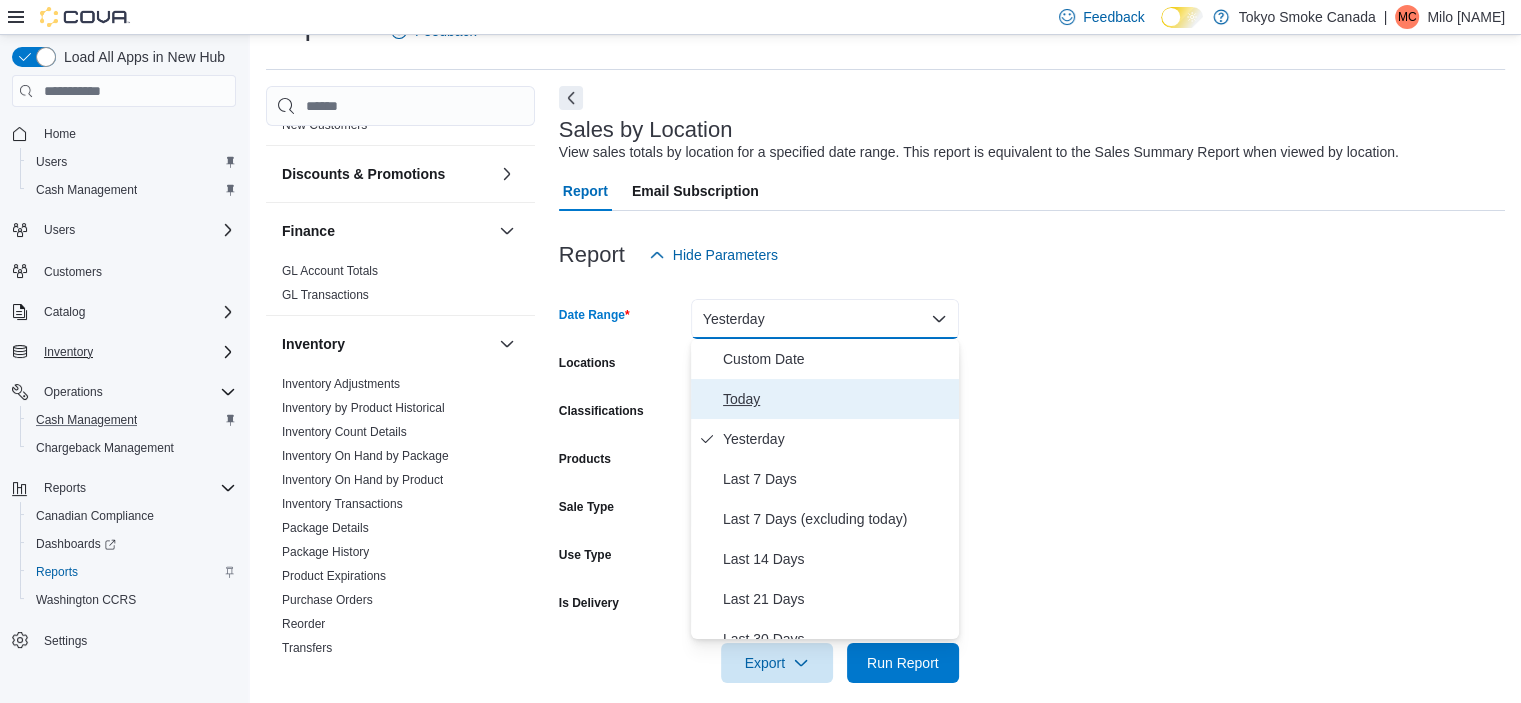 click on "Today" at bounding box center [837, 399] 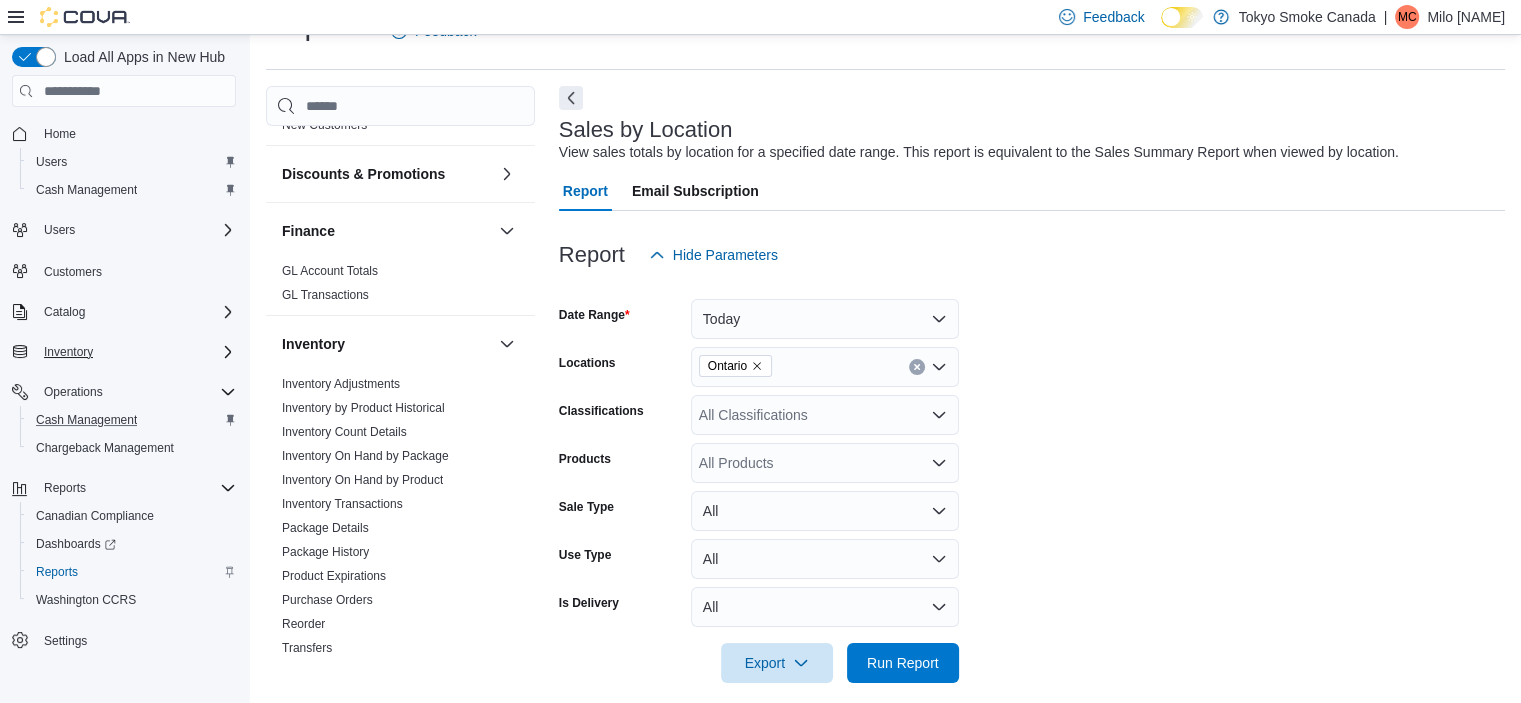 click on "Date Range Today Locations Ontario Classifications All Classifications Products All Products Sale Type All Use Type All Is Delivery All Export  Run Report" at bounding box center [1032, 479] 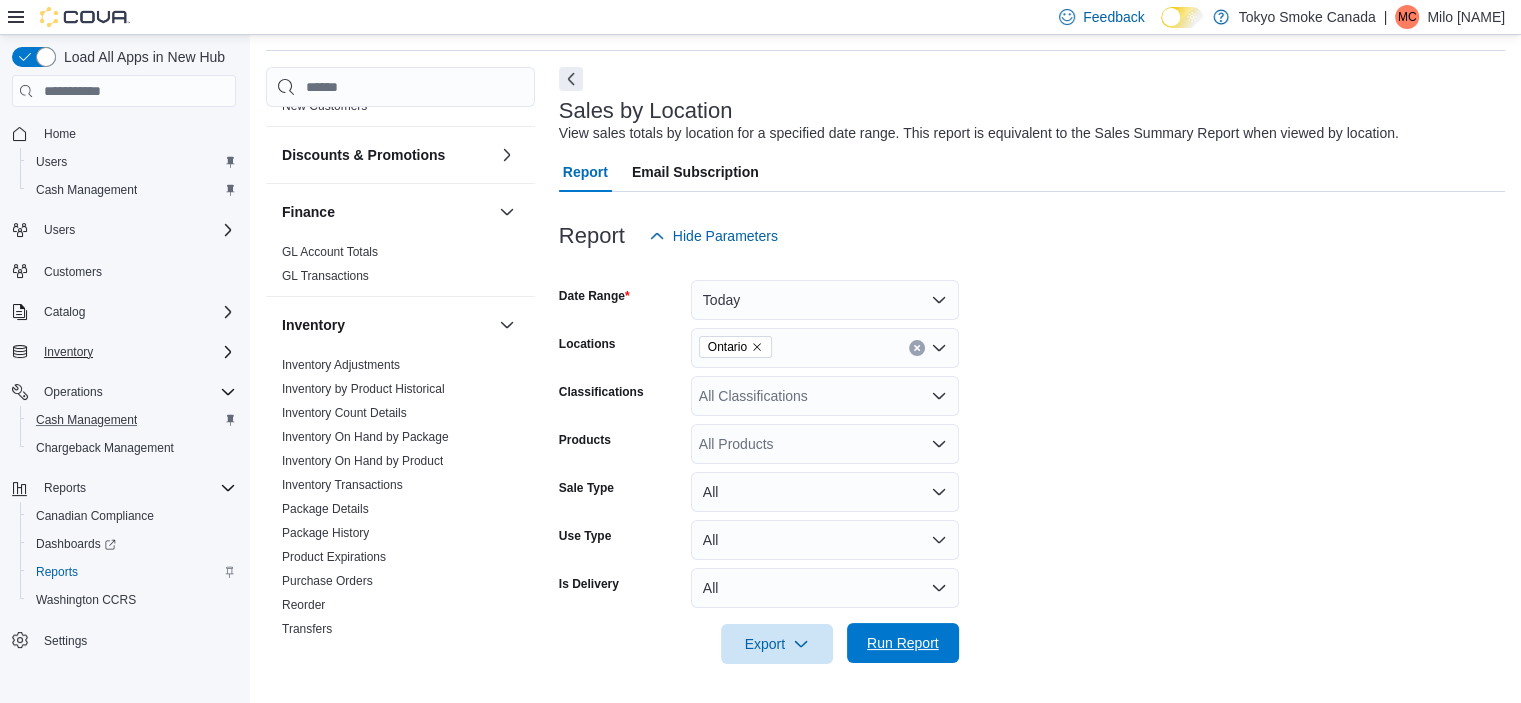 click on "Run Report" at bounding box center (903, 643) 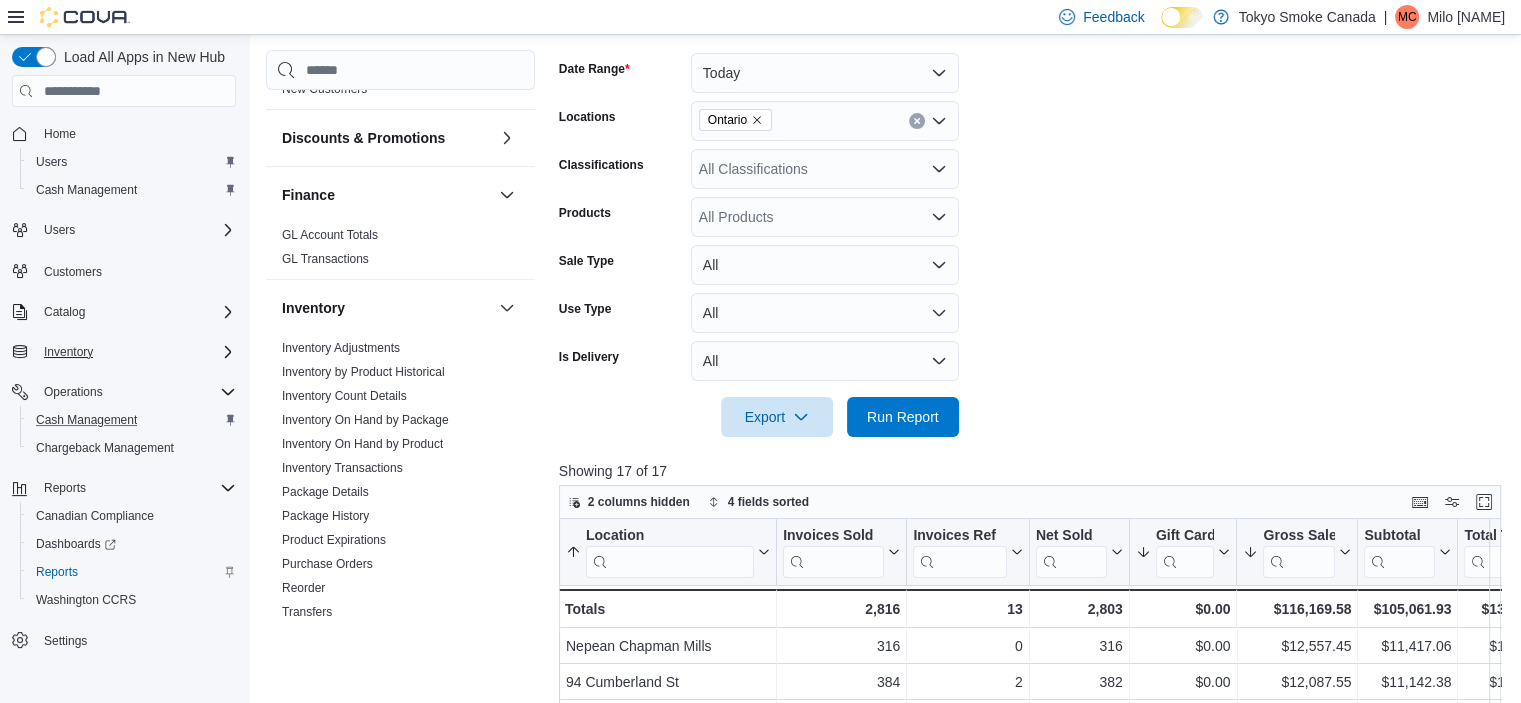 scroll, scrollTop: 465, scrollLeft: 0, axis: vertical 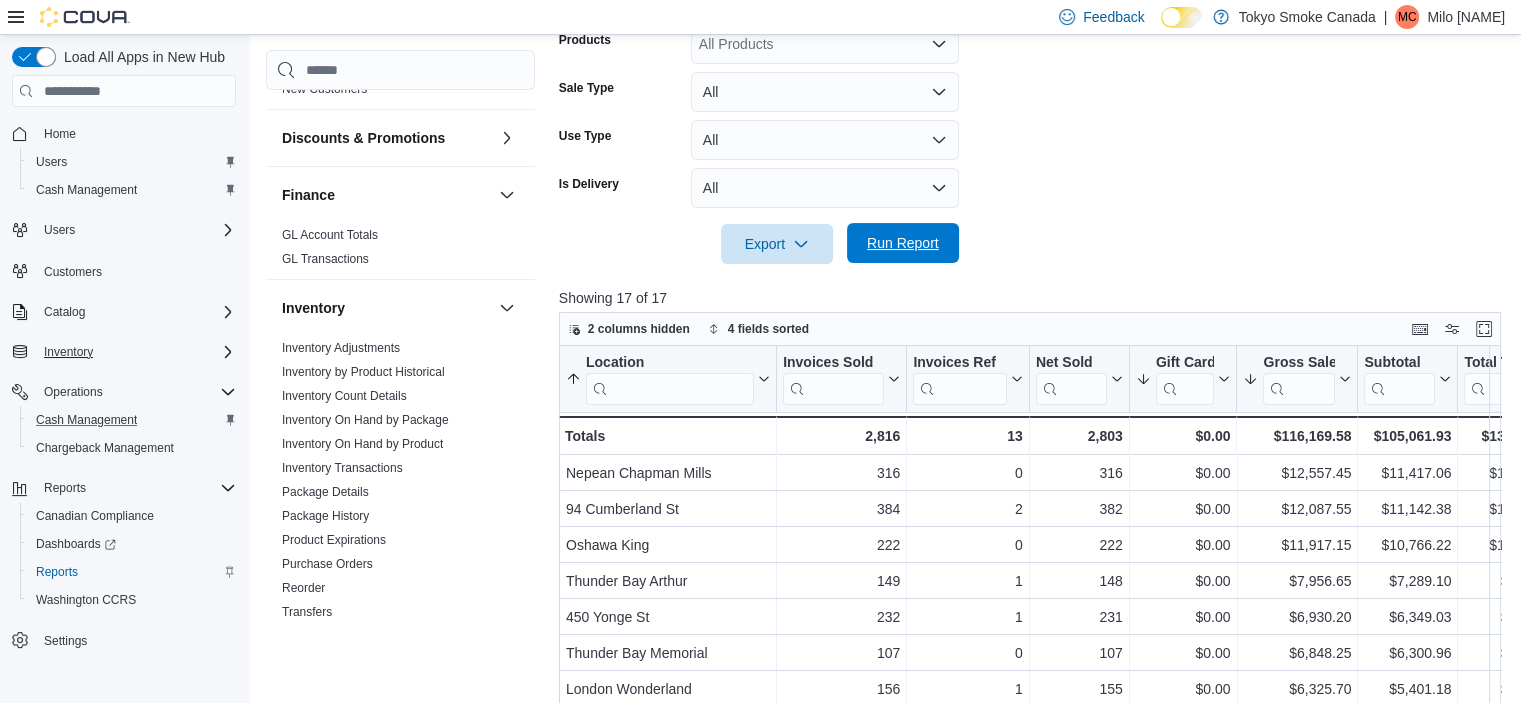 click on "Run Report" at bounding box center (903, 243) 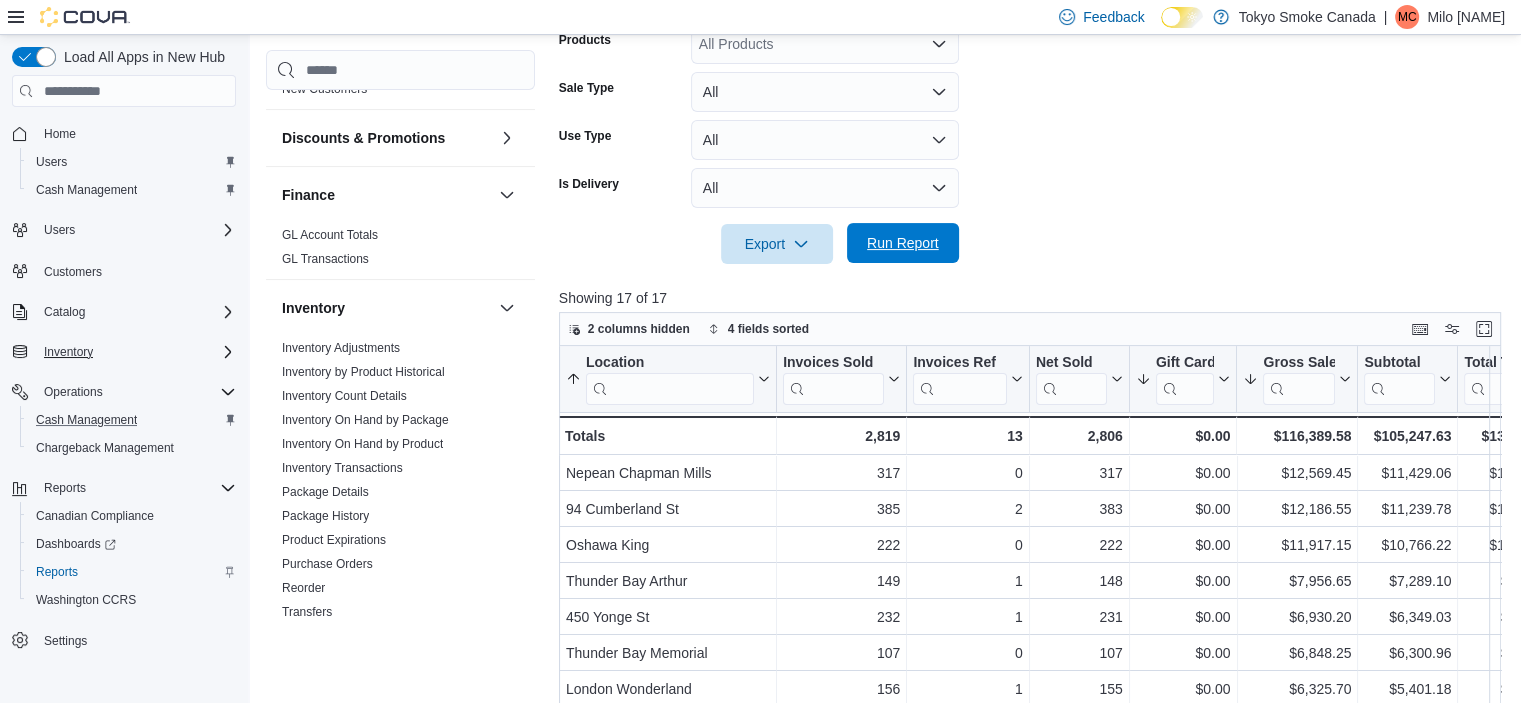 click on "Run Report" at bounding box center [903, 243] 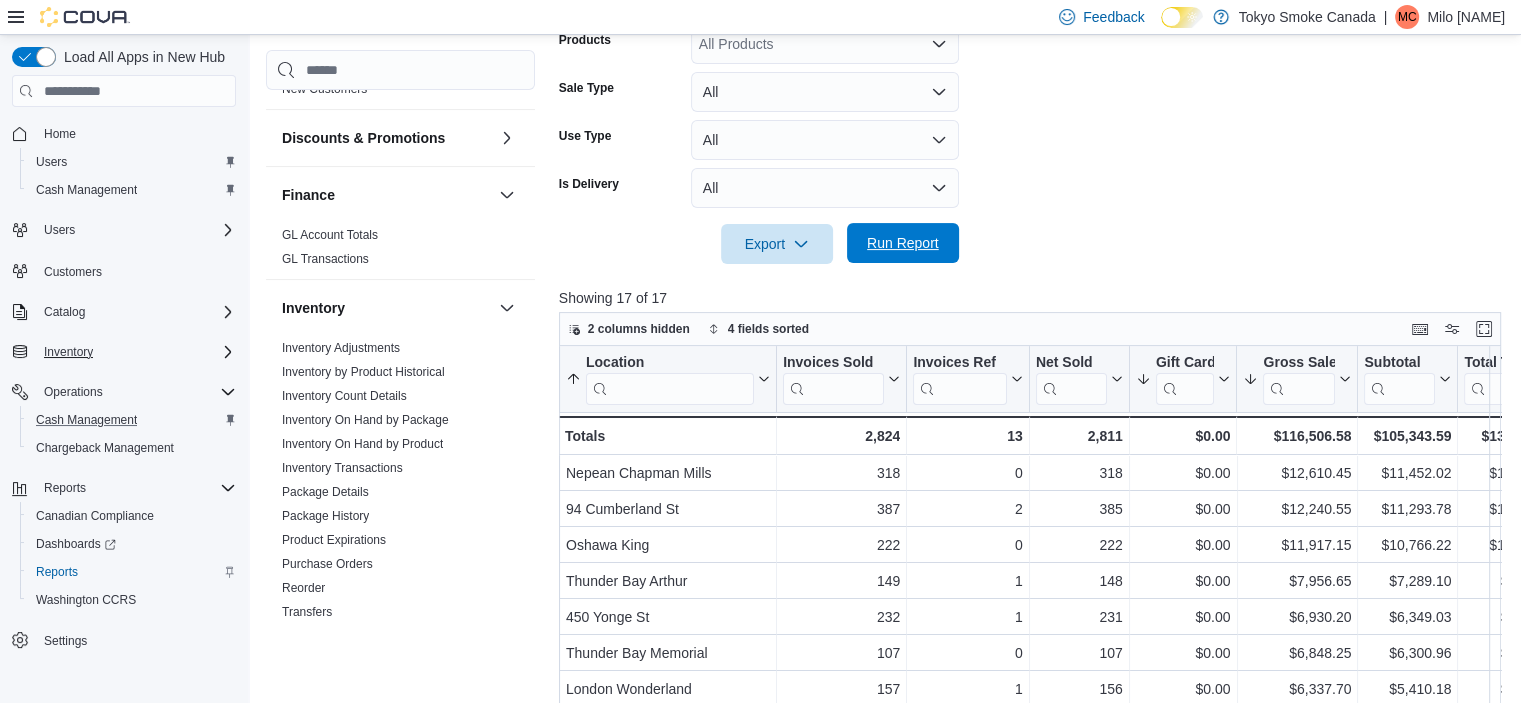 click on "Run Report" at bounding box center (903, 243) 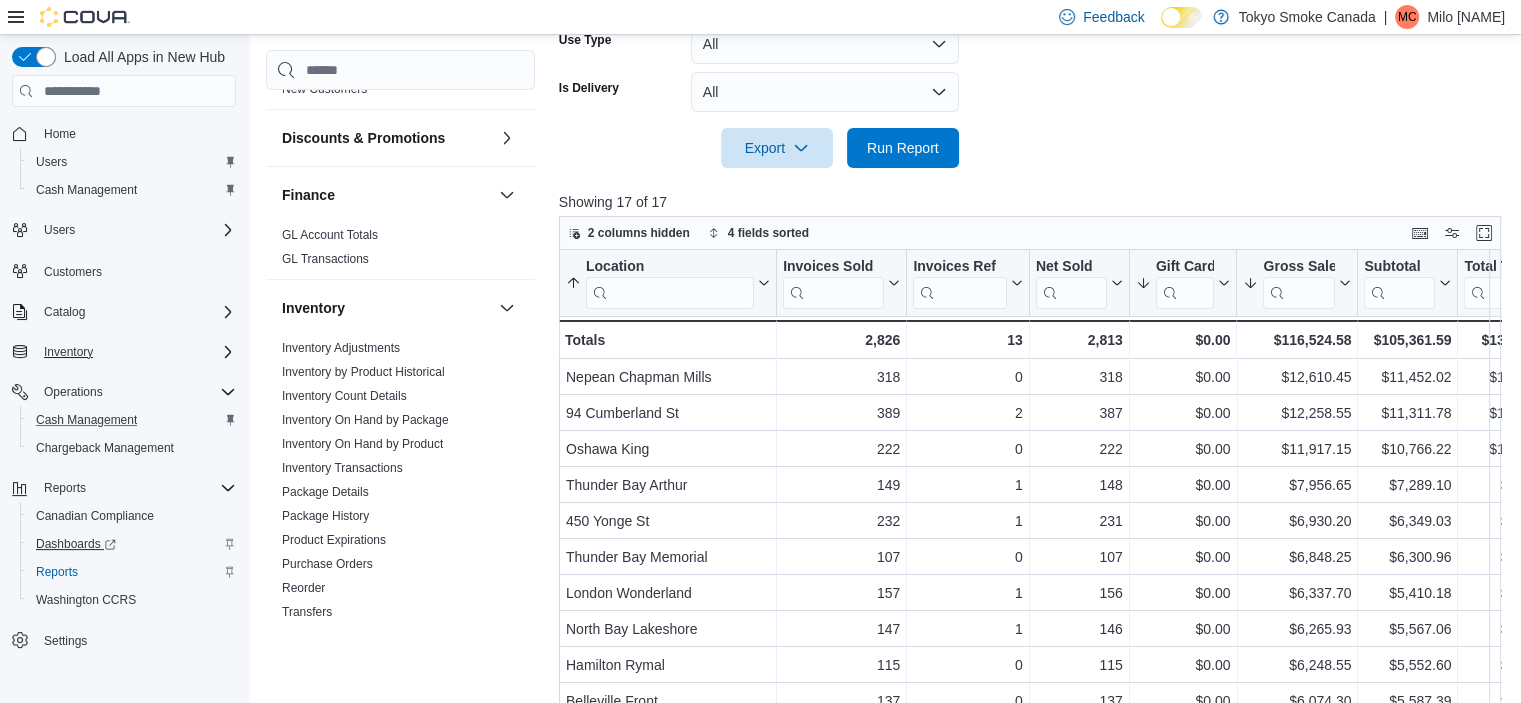 scroll, scrollTop: 600, scrollLeft: 0, axis: vertical 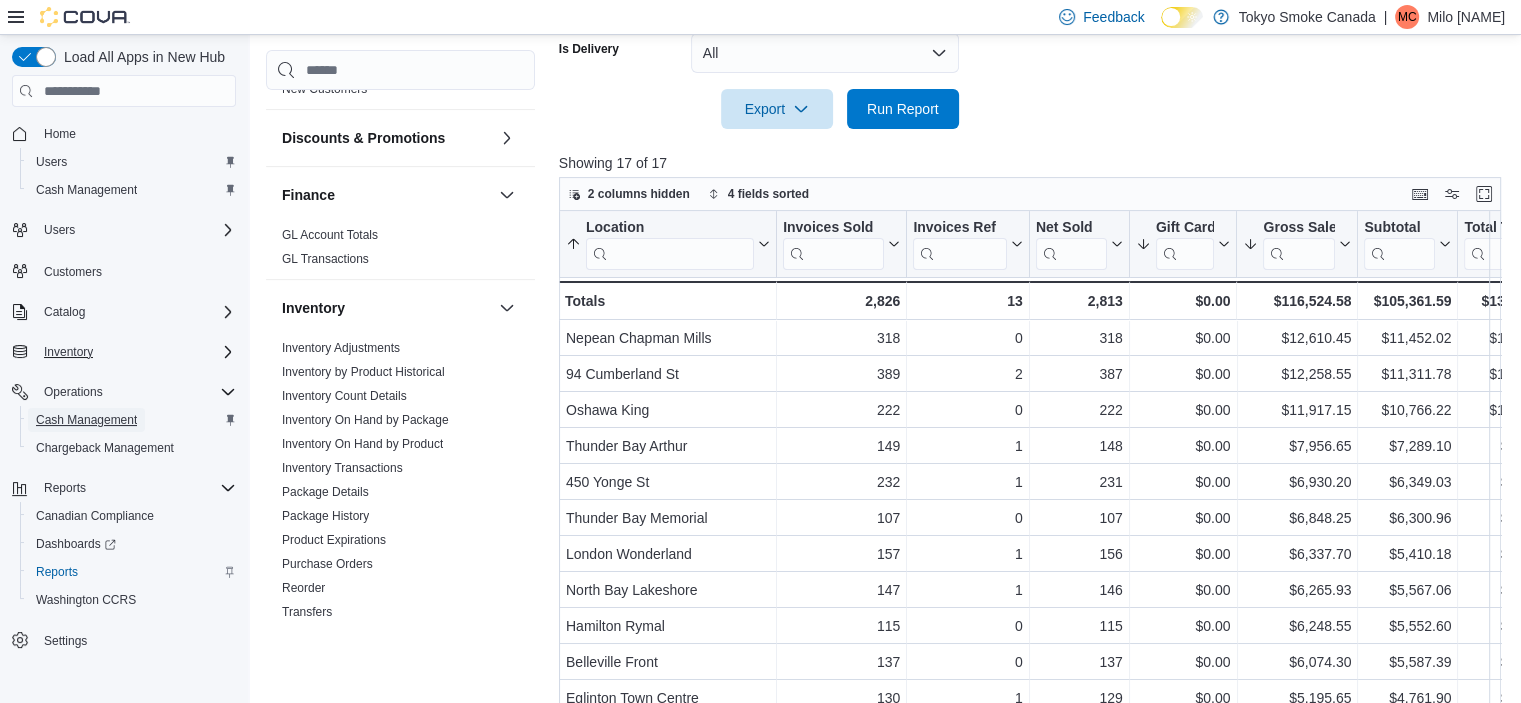 click on "Cash Management" at bounding box center [86, 420] 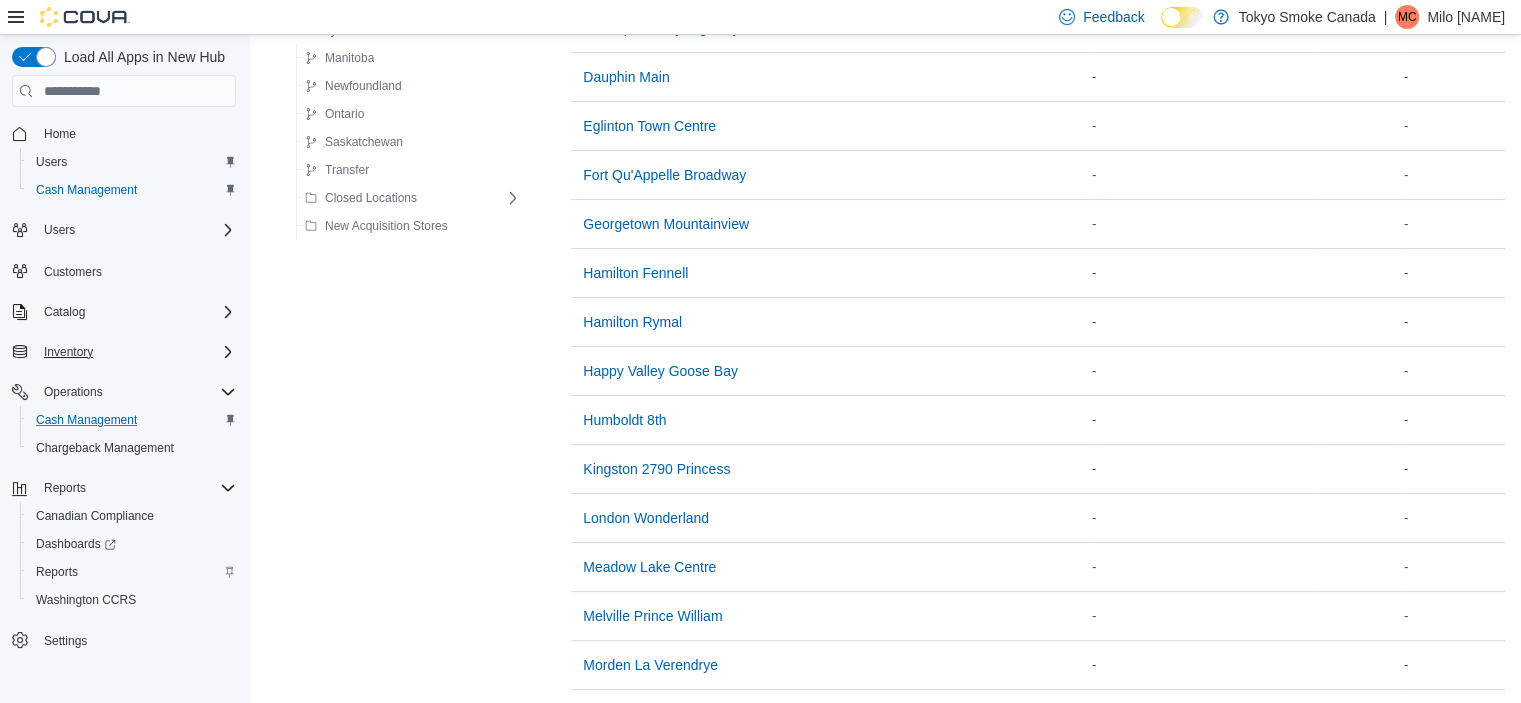 scroll, scrollTop: 0, scrollLeft: 0, axis: both 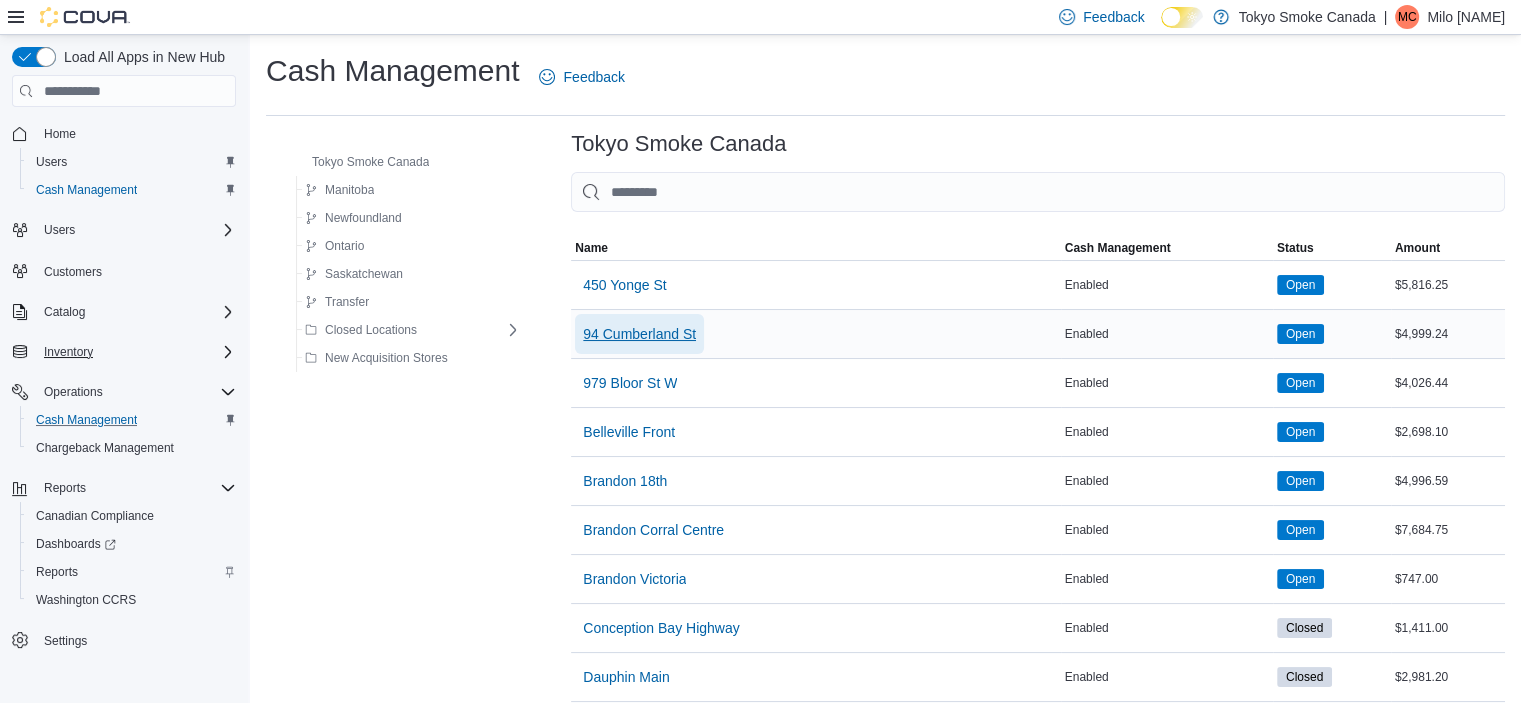 click on "94 Cumberland St" at bounding box center [639, 334] 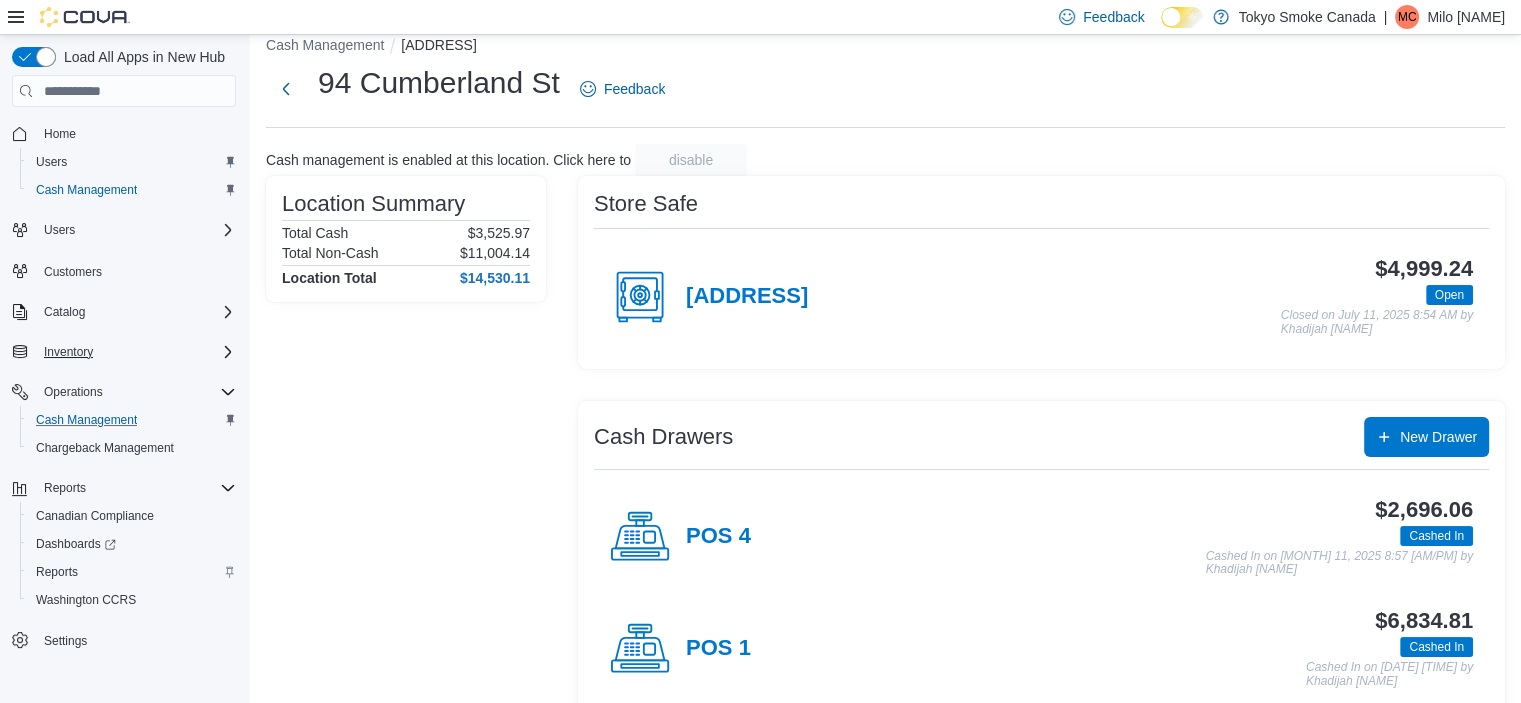 scroll, scrollTop: 200, scrollLeft: 0, axis: vertical 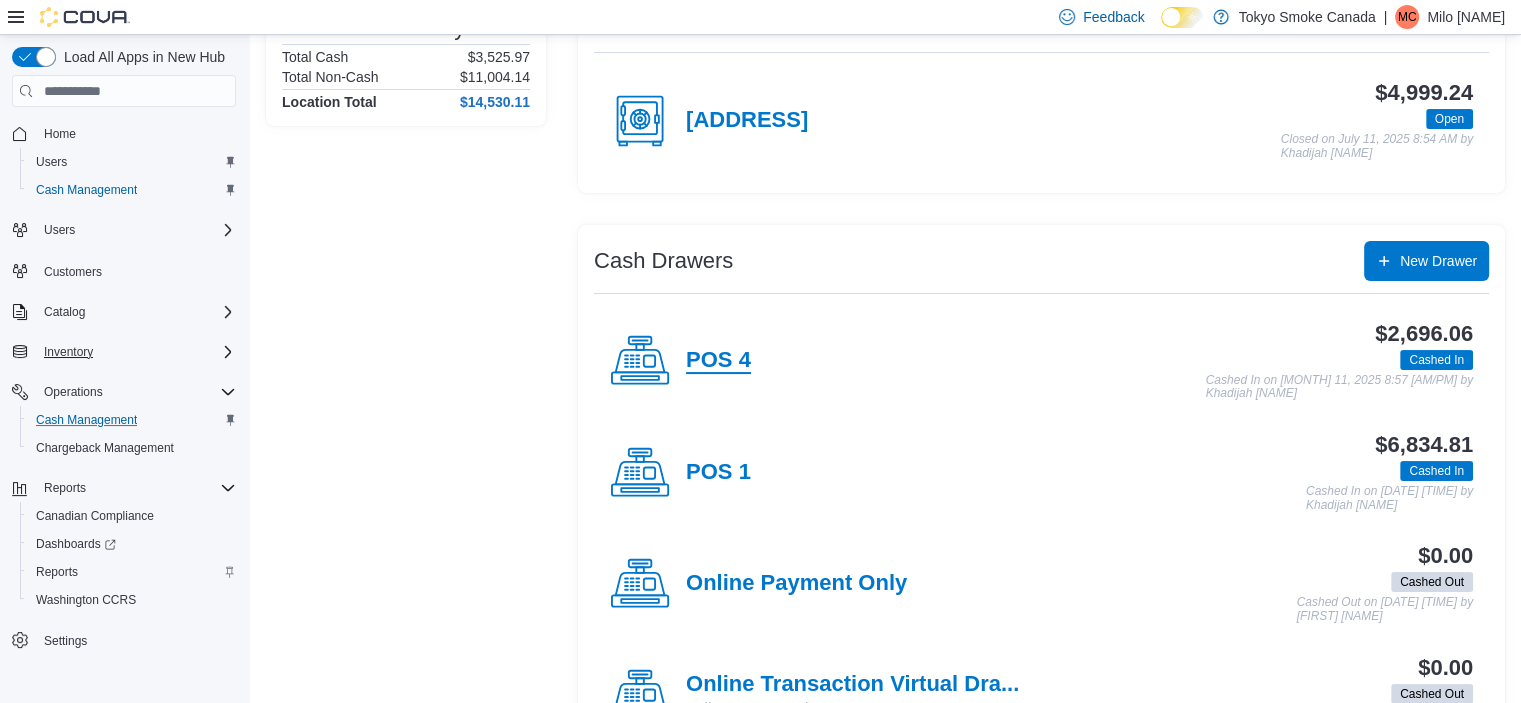 click on "POS 4" at bounding box center [718, 361] 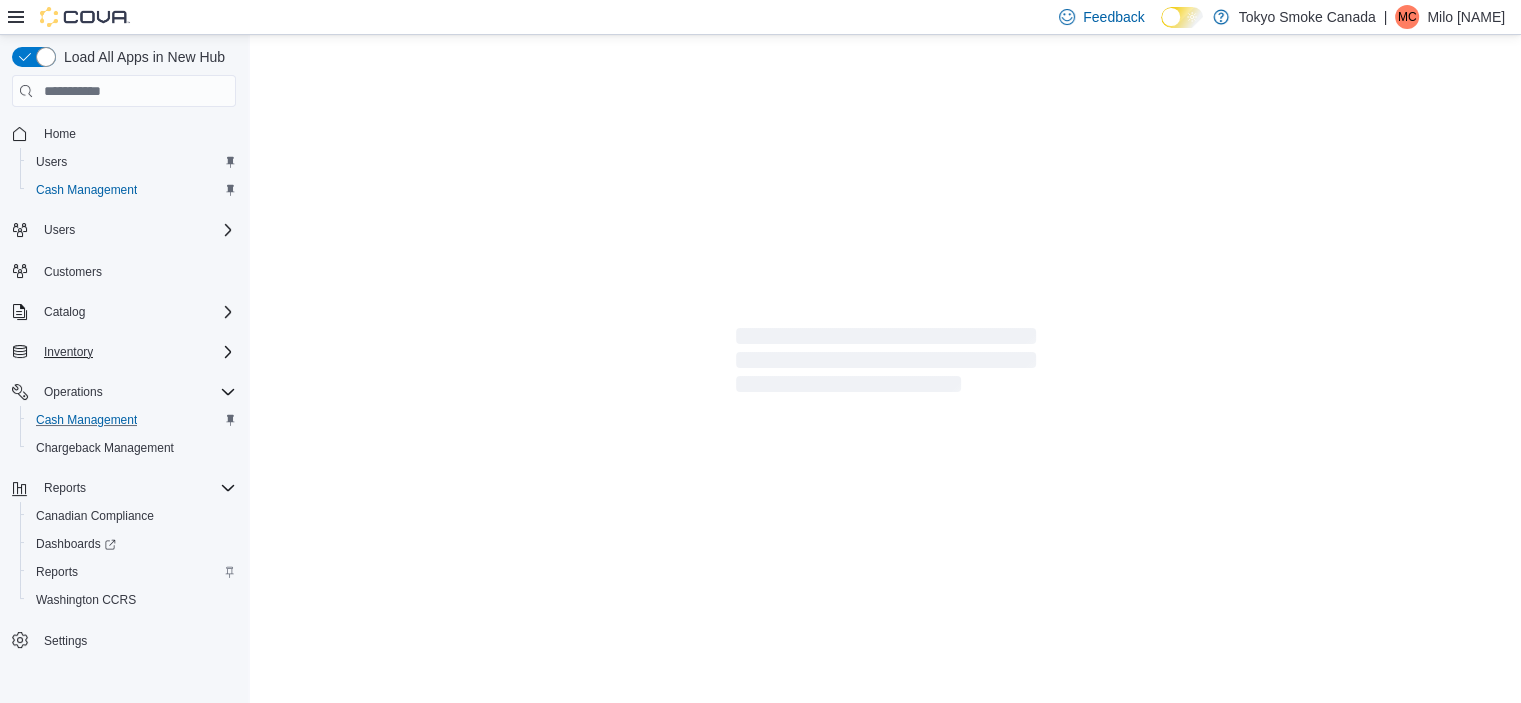 scroll, scrollTop: 0, scrollLeft: 0, axis: both 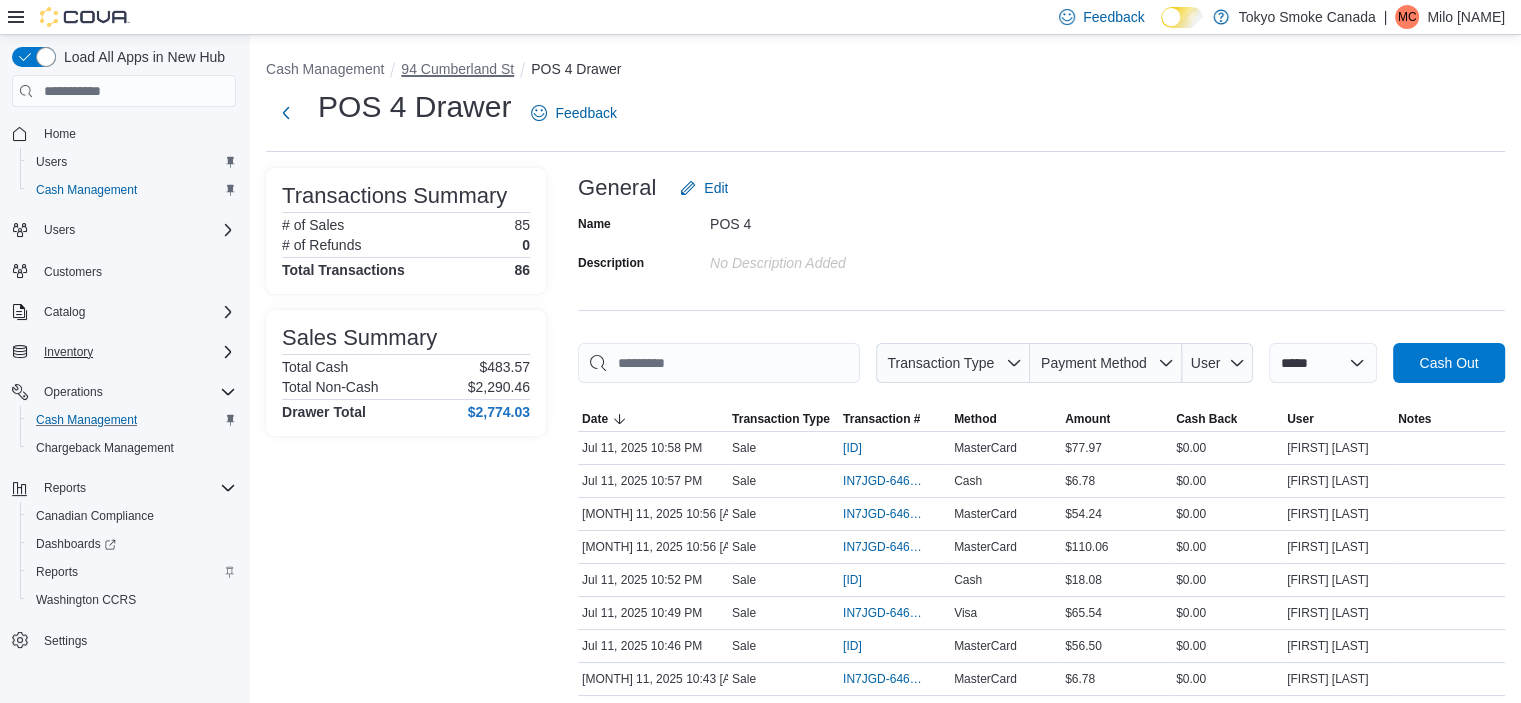 click on "94 Cumberland St" at bounding box center (457, 69) 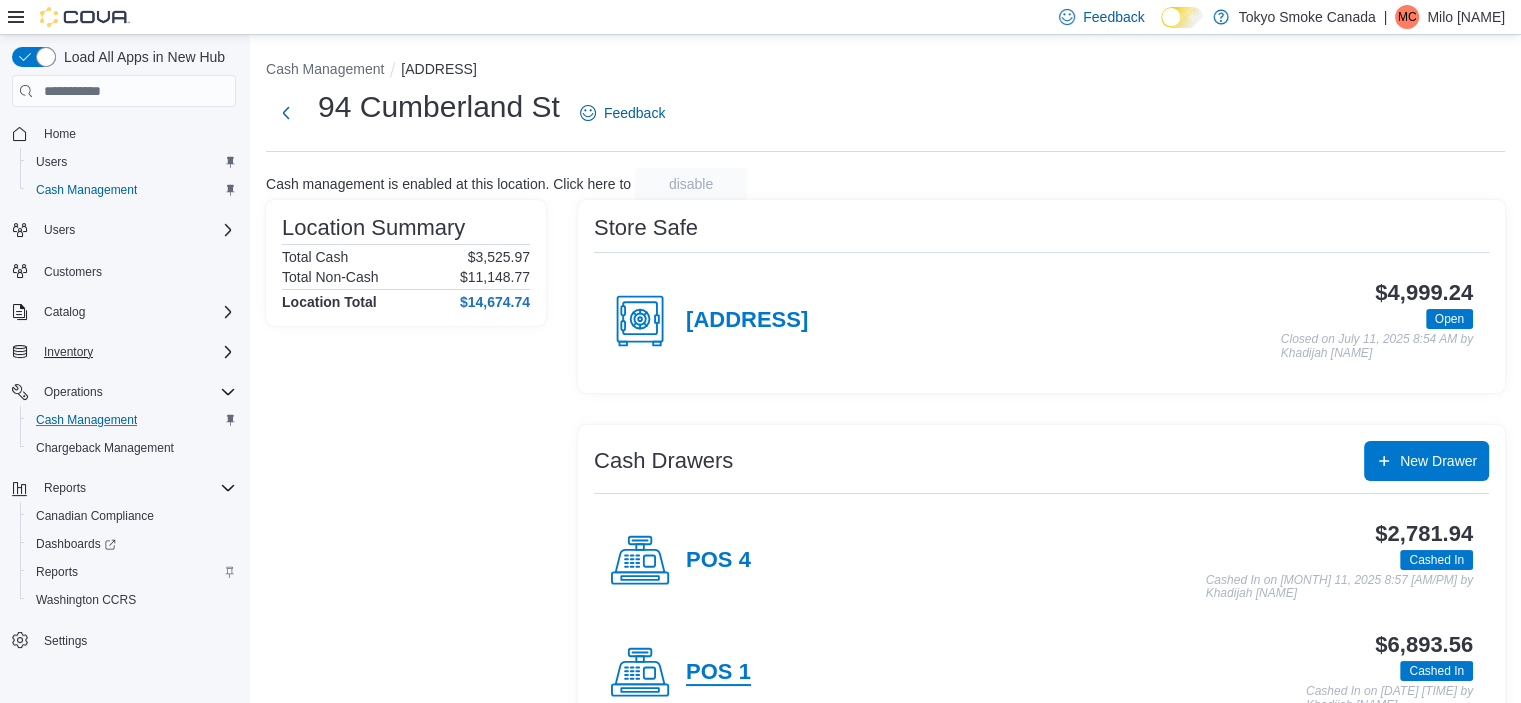 click on "POS 1" at bounding box center (718, 673) 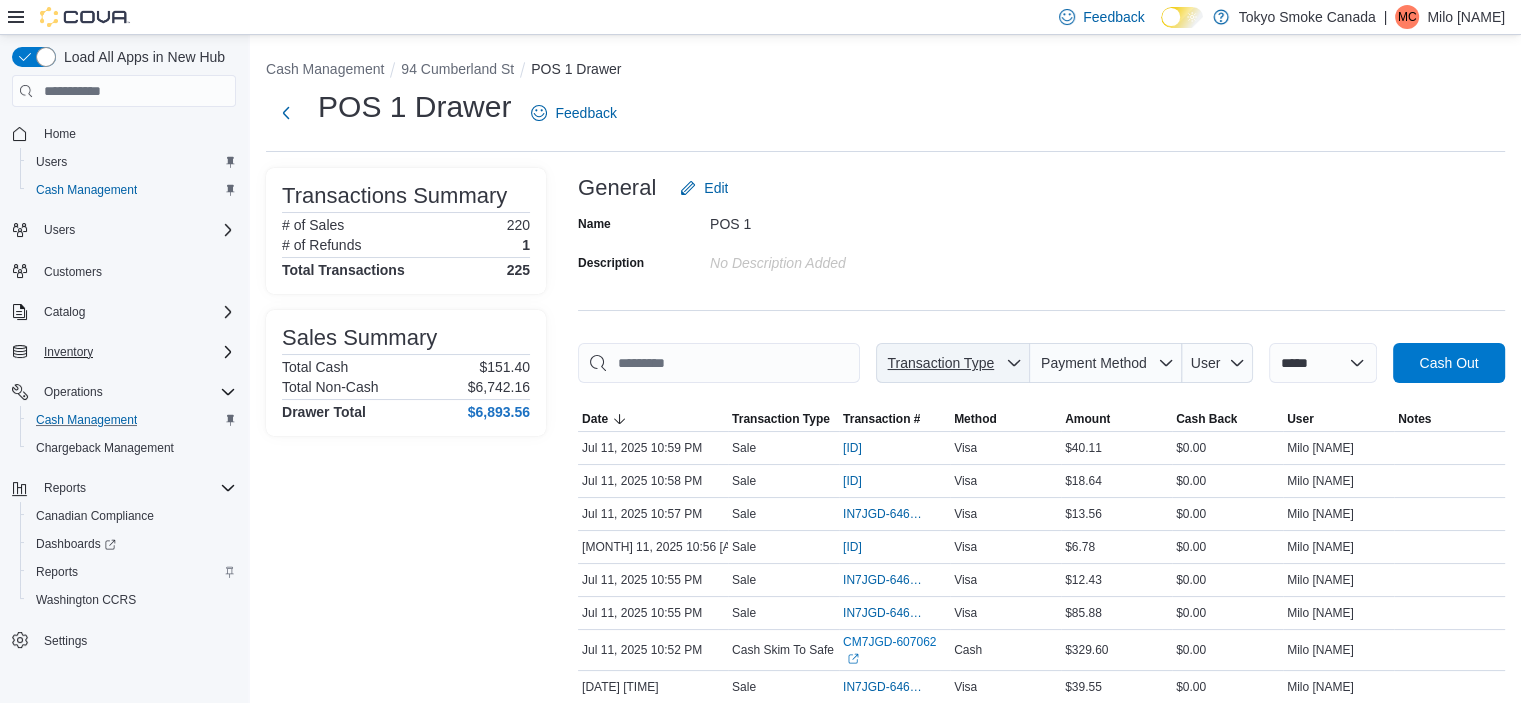 click on "Transaction Type" at bounding box center (953, 363) 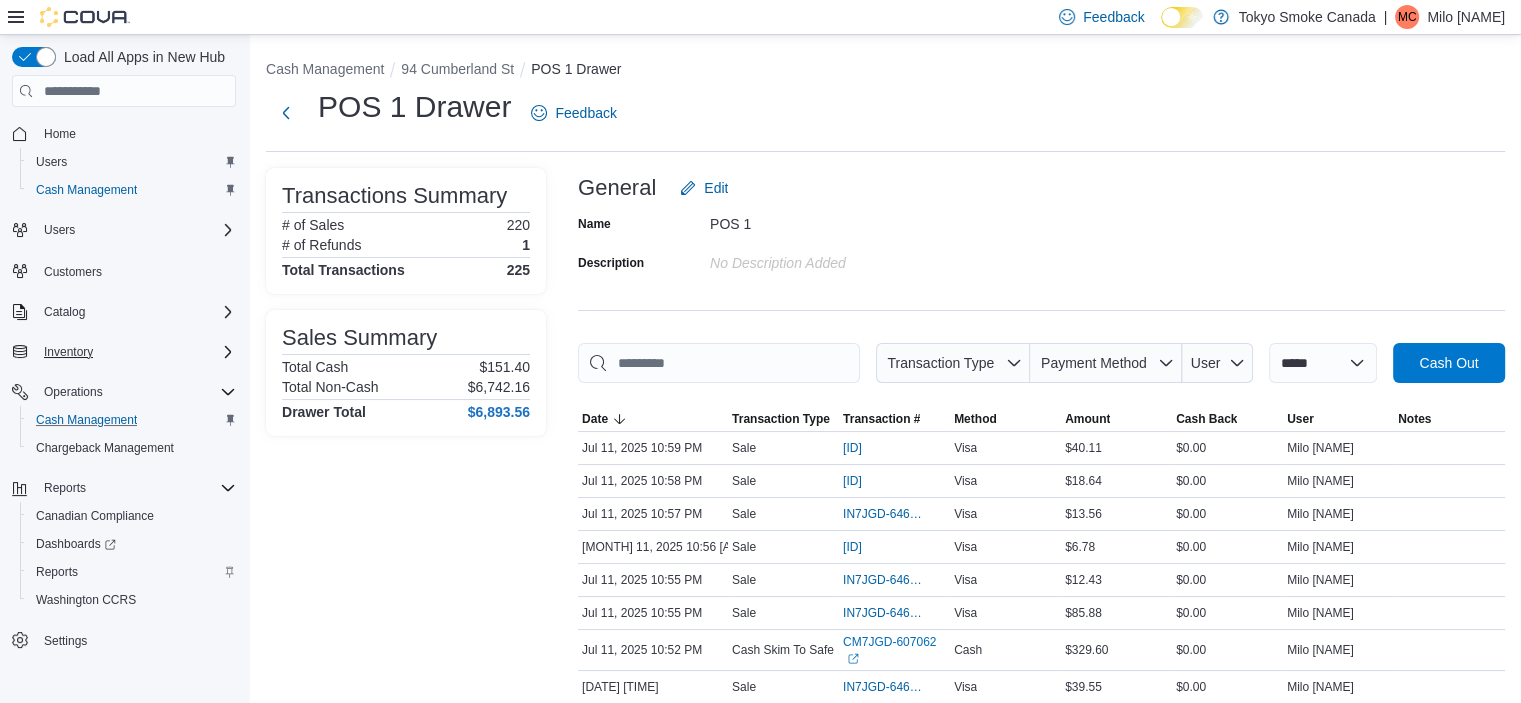 click on "**********" at bounding box center [1041, 2002] 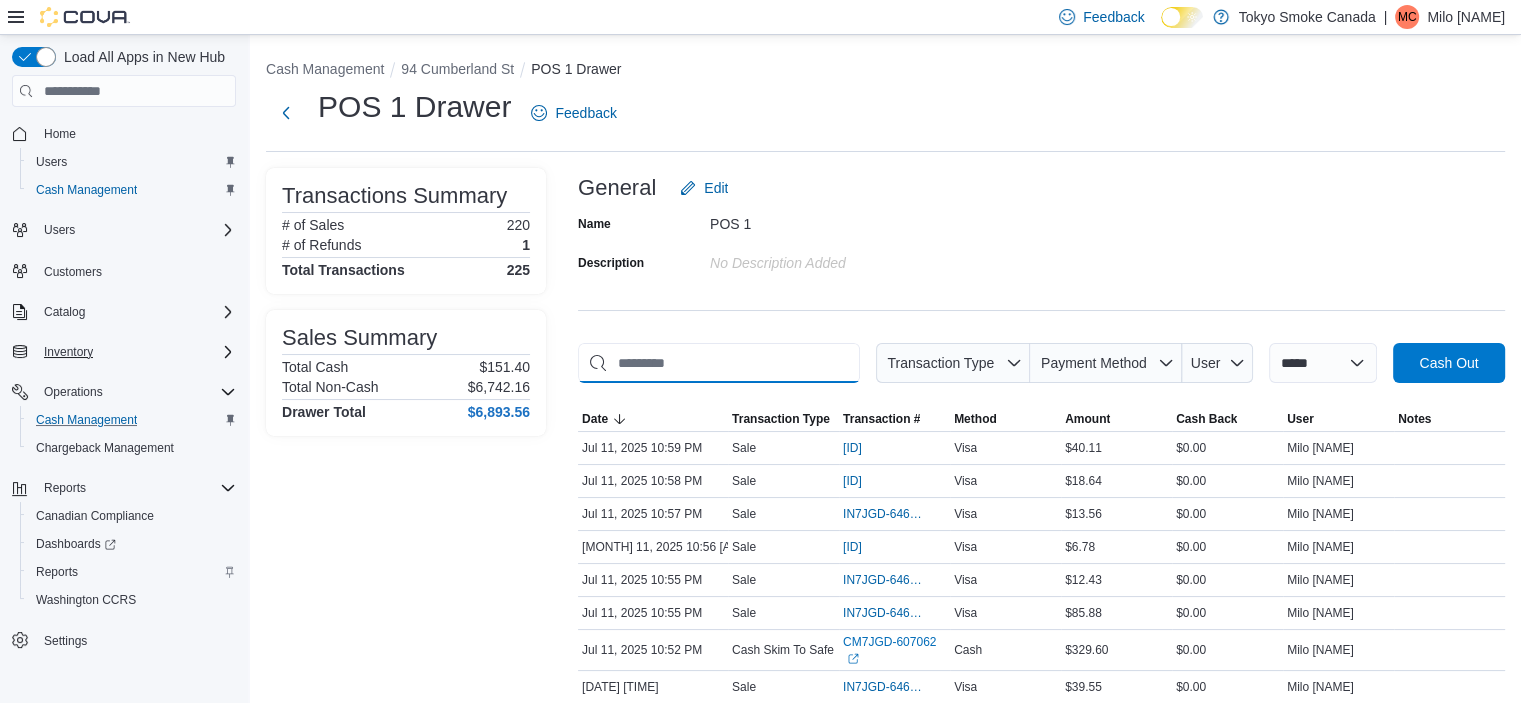 click at bounding box center (719, 363) 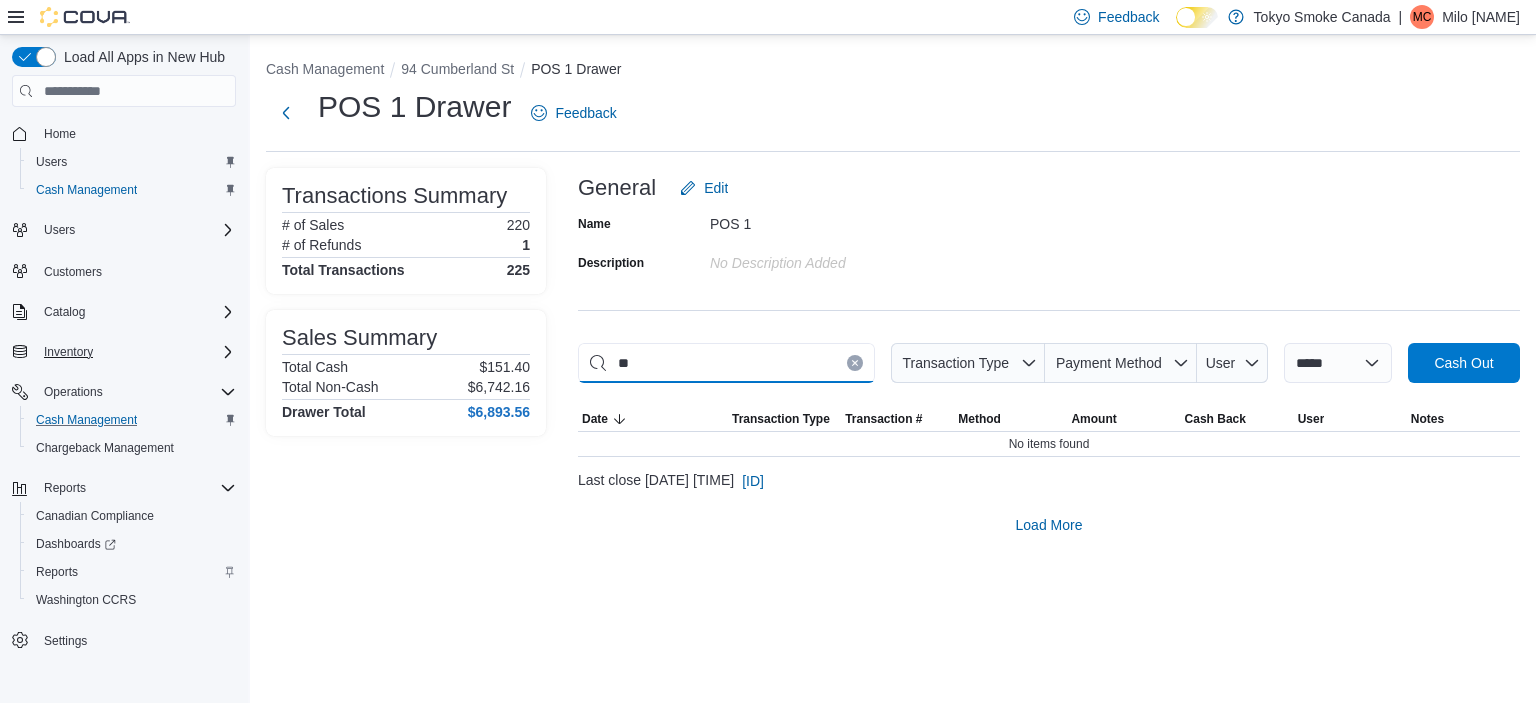 type on "*" 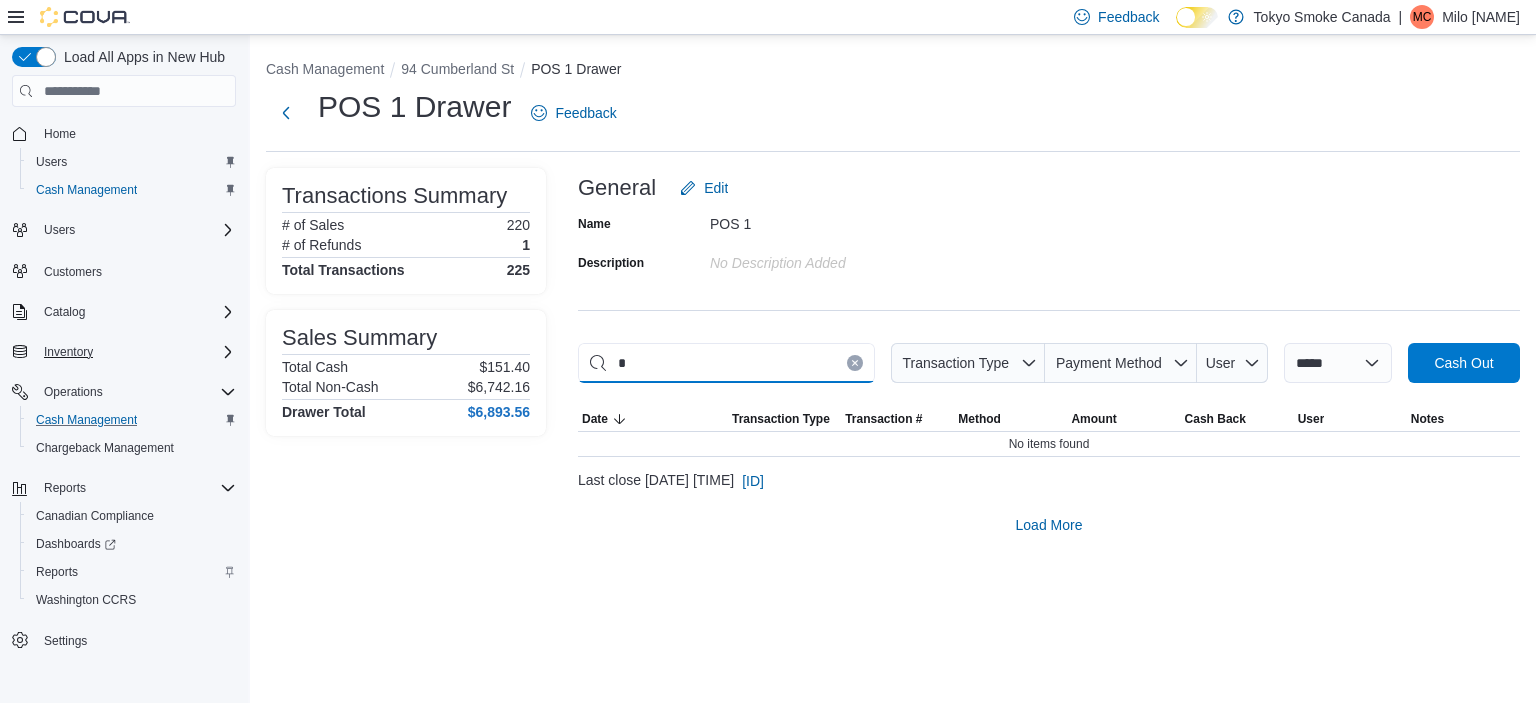 type 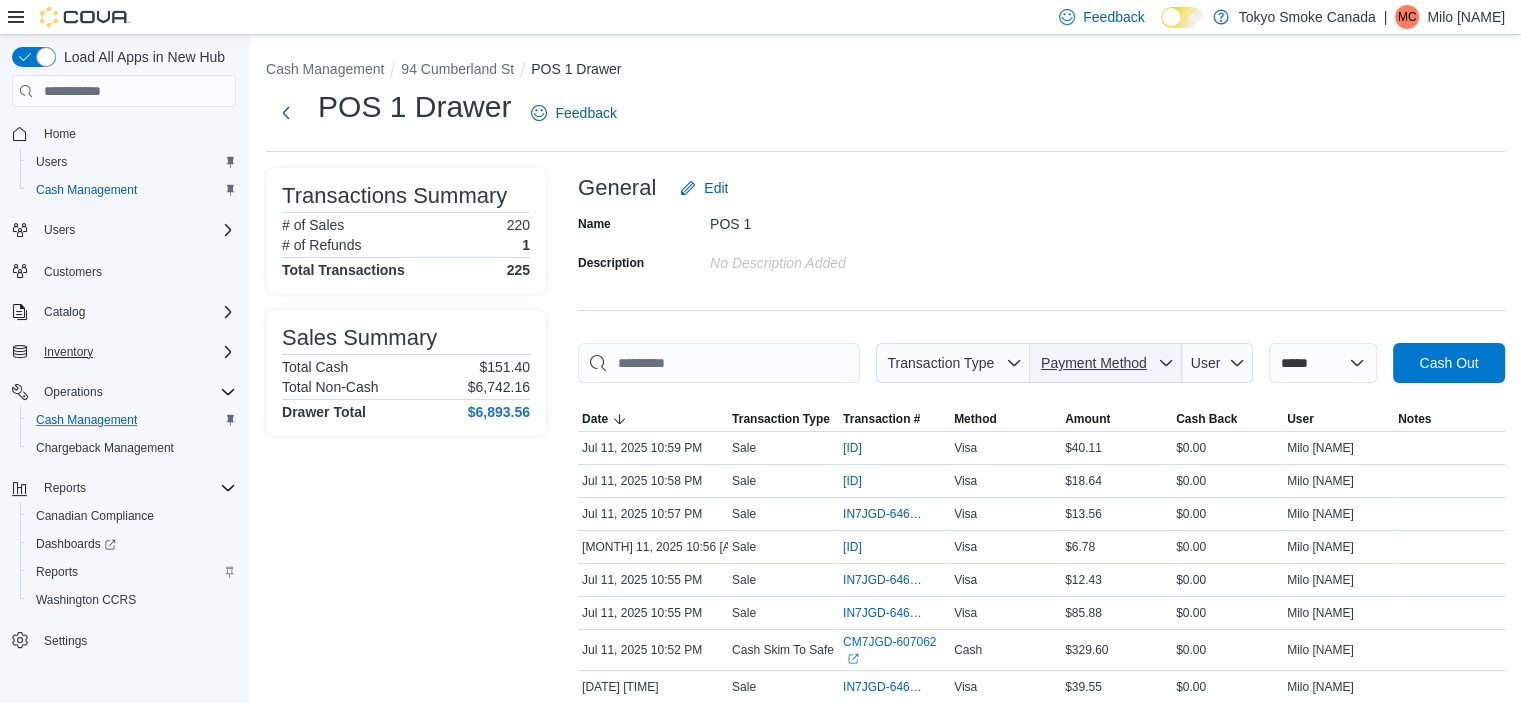 click on "Payment Method" at bounding box center (1094, 363) 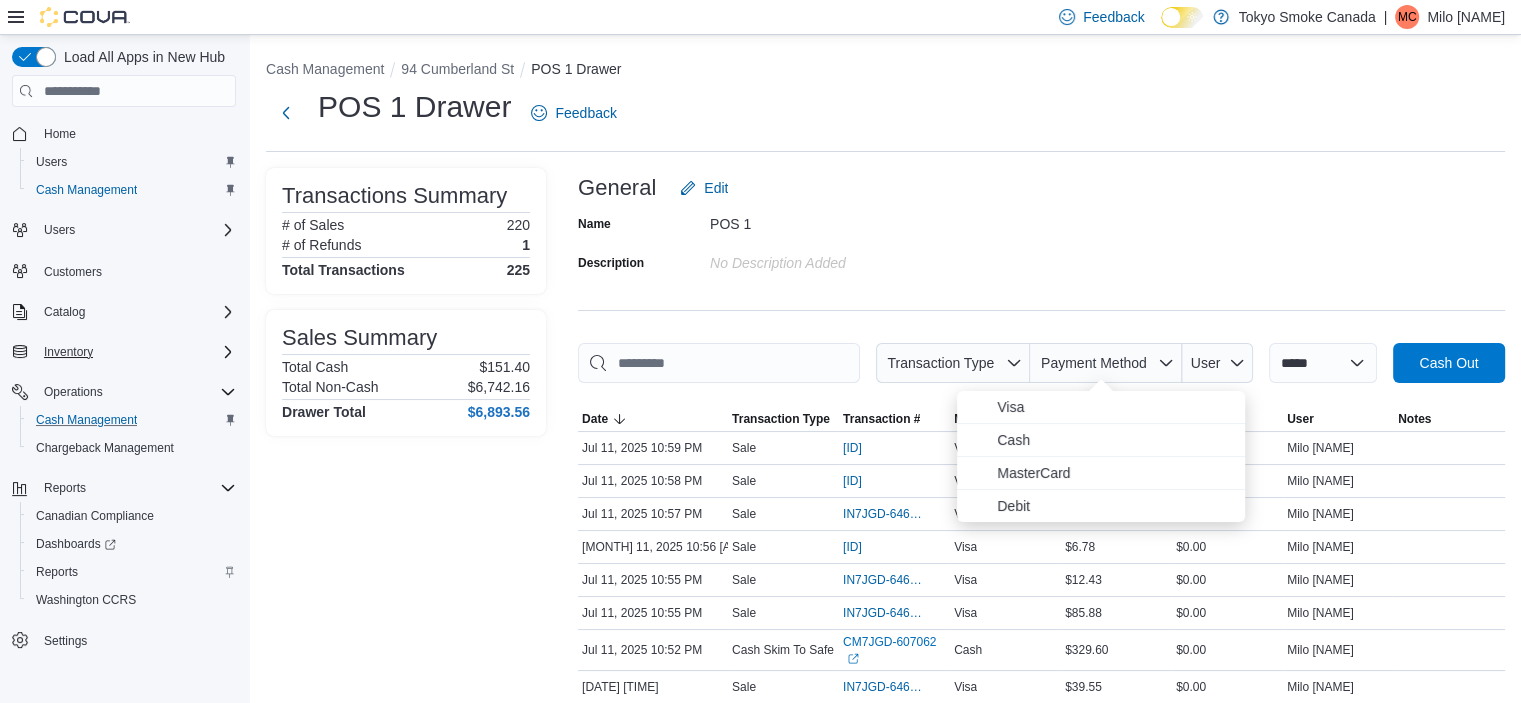 click on "**********" at bounding box center (1041, 2002) 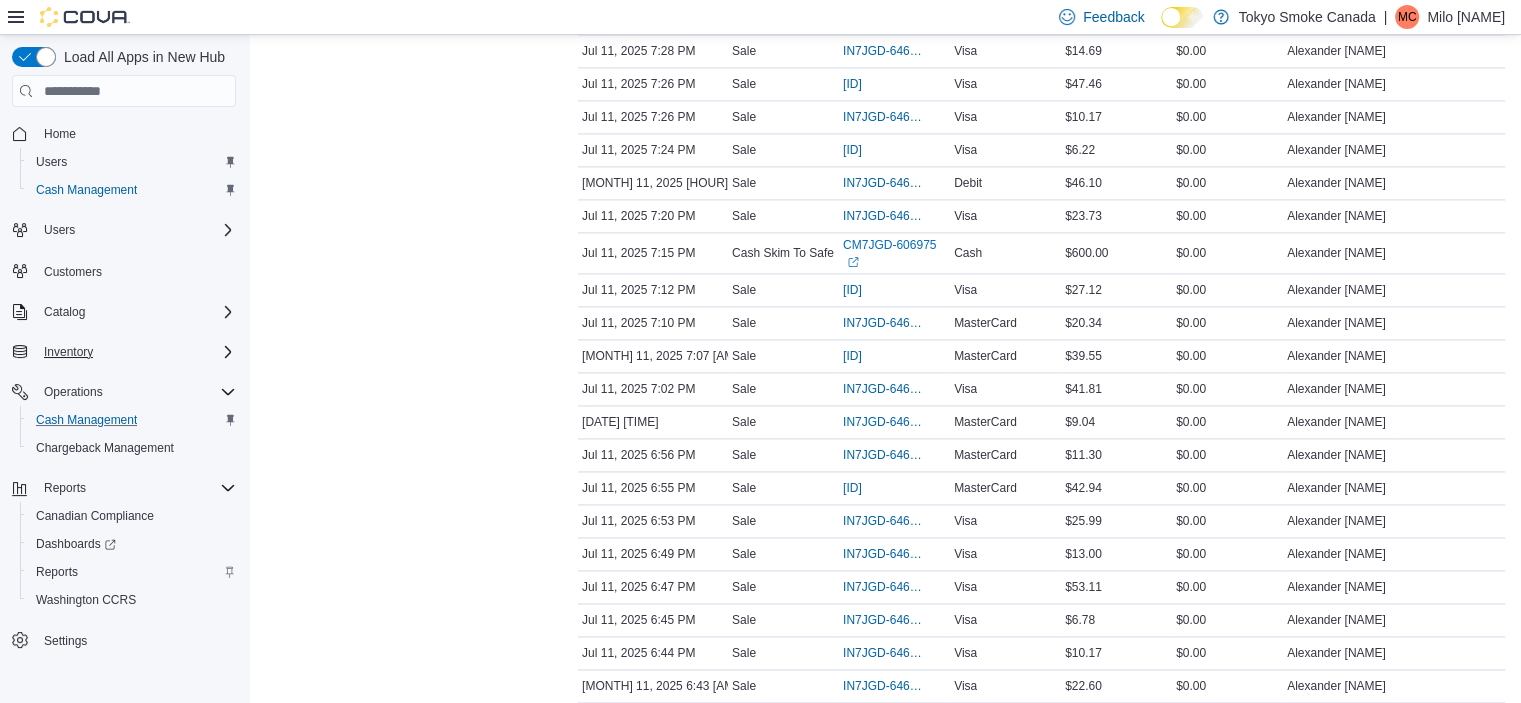 scroll, scrollTop: 3128, scrollLeft: 0, axis: vertical 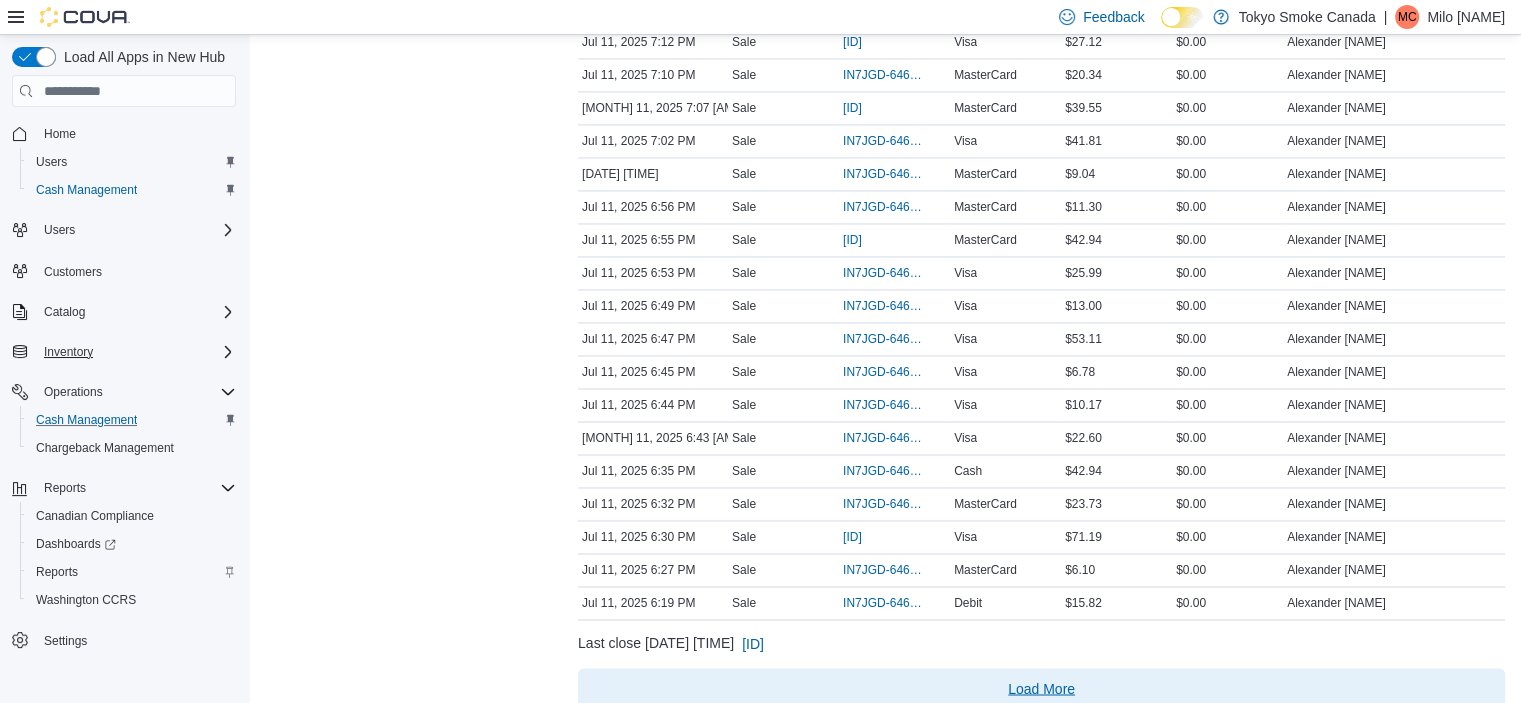 click on "Load More" at bounding box center (1041, 688) 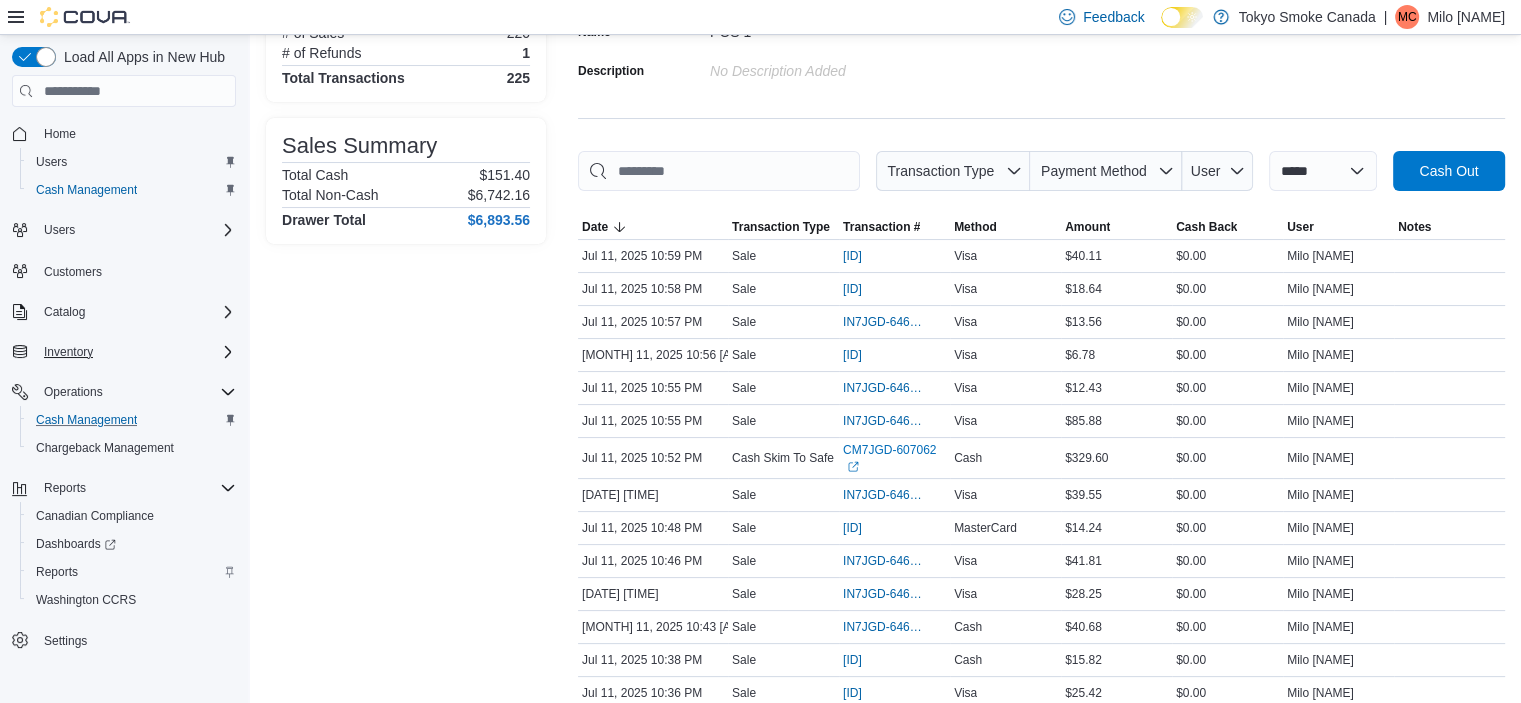 scroll, scrollTop: 0, scrollLeft: 0, axis: both 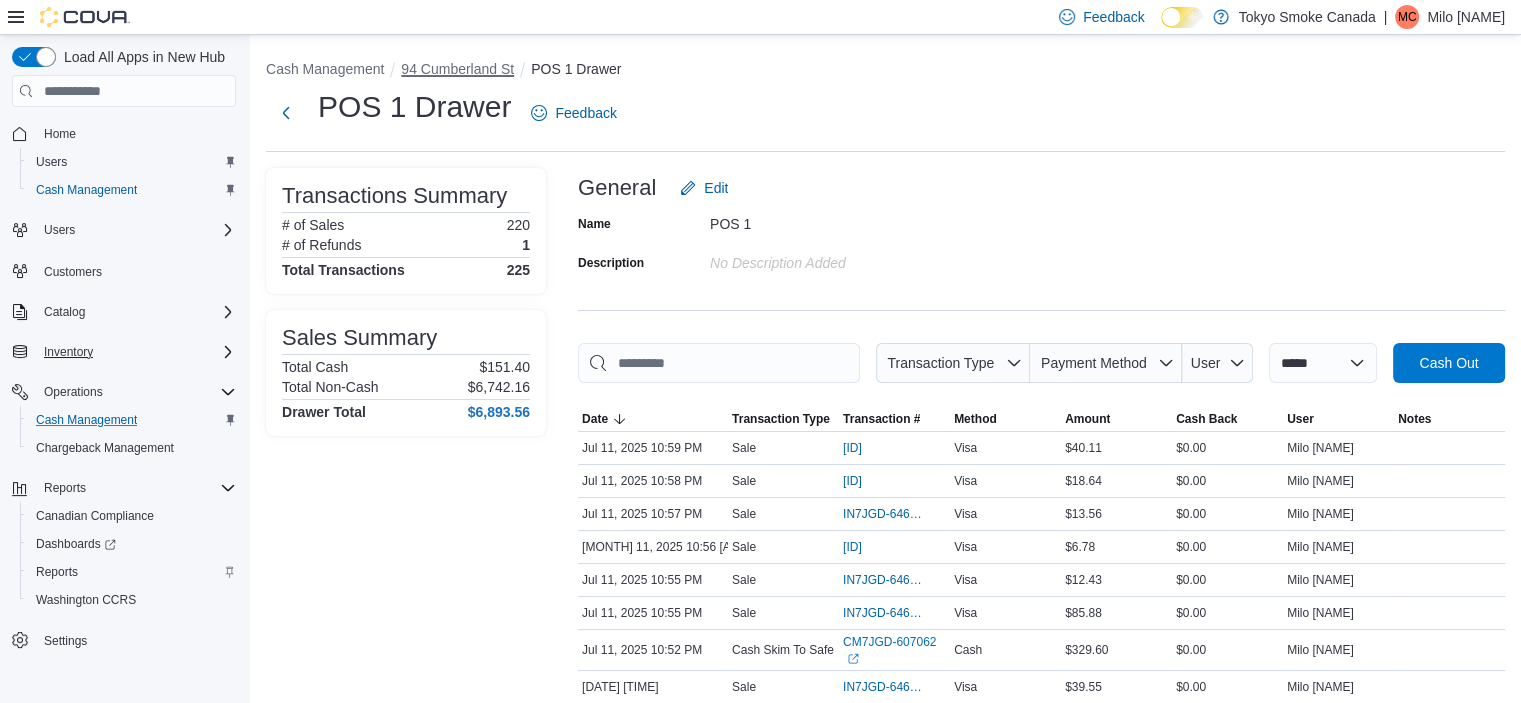 click on "94 Cumberland St" at bounding box center [457, 69] 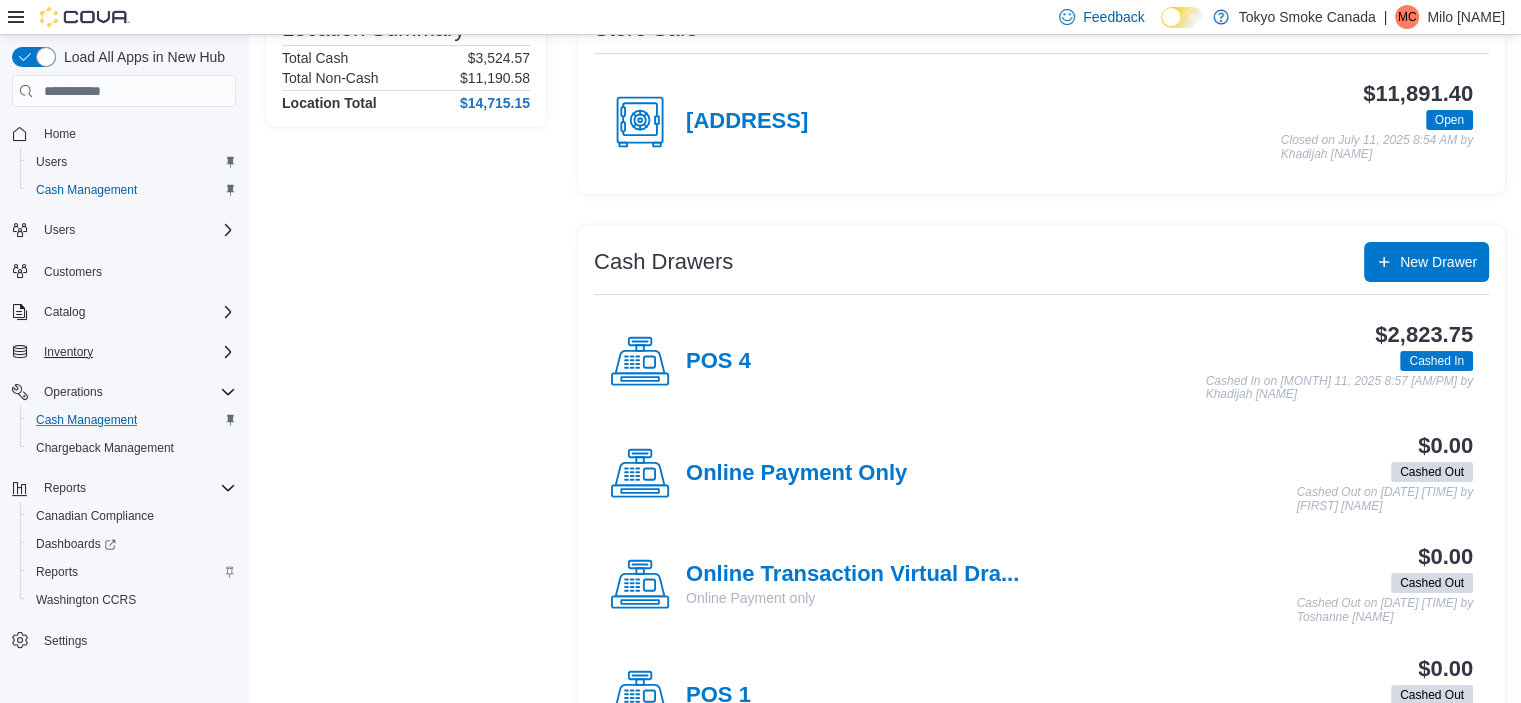 scroll, scrollTop: 202, scrollLeft: 0, axis: vertical 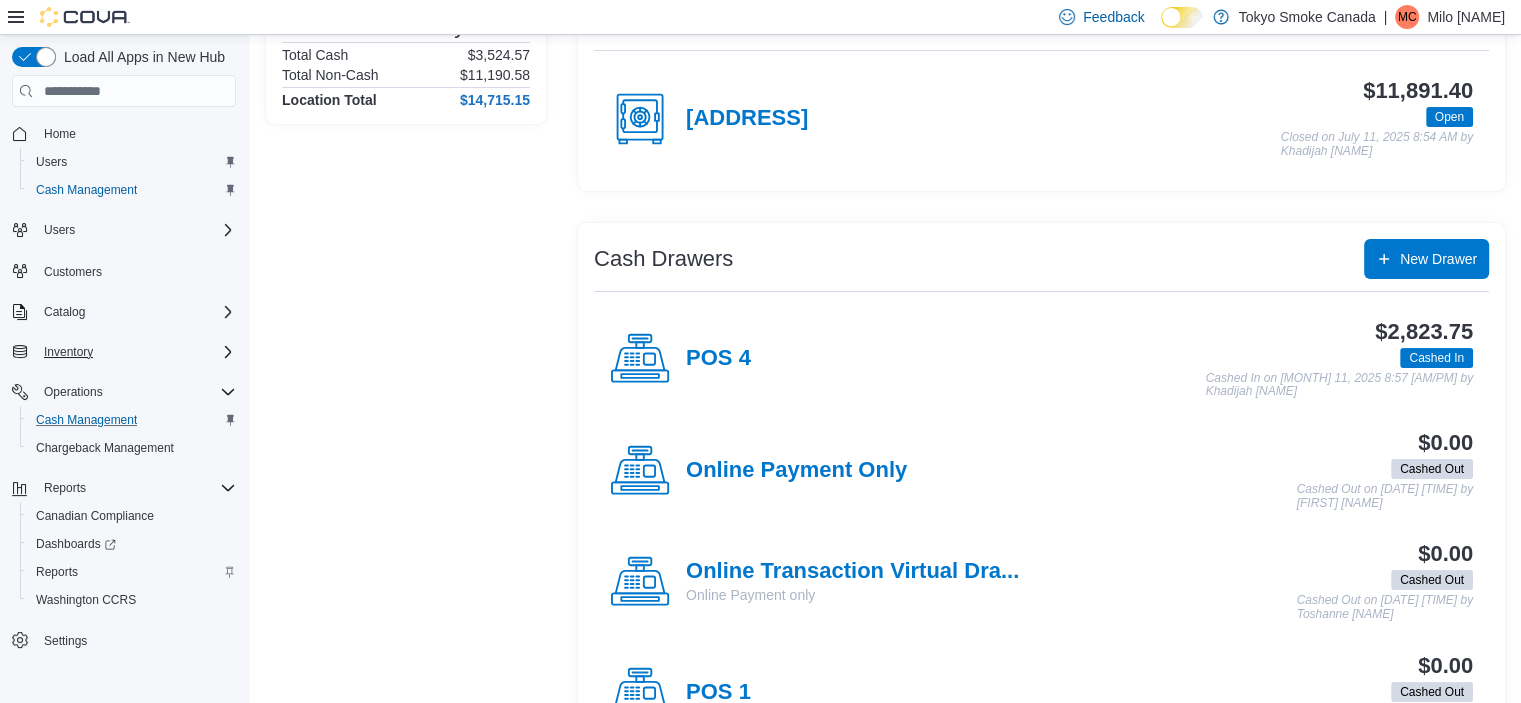 click on "POS 4" at bounding box center [680, 359] 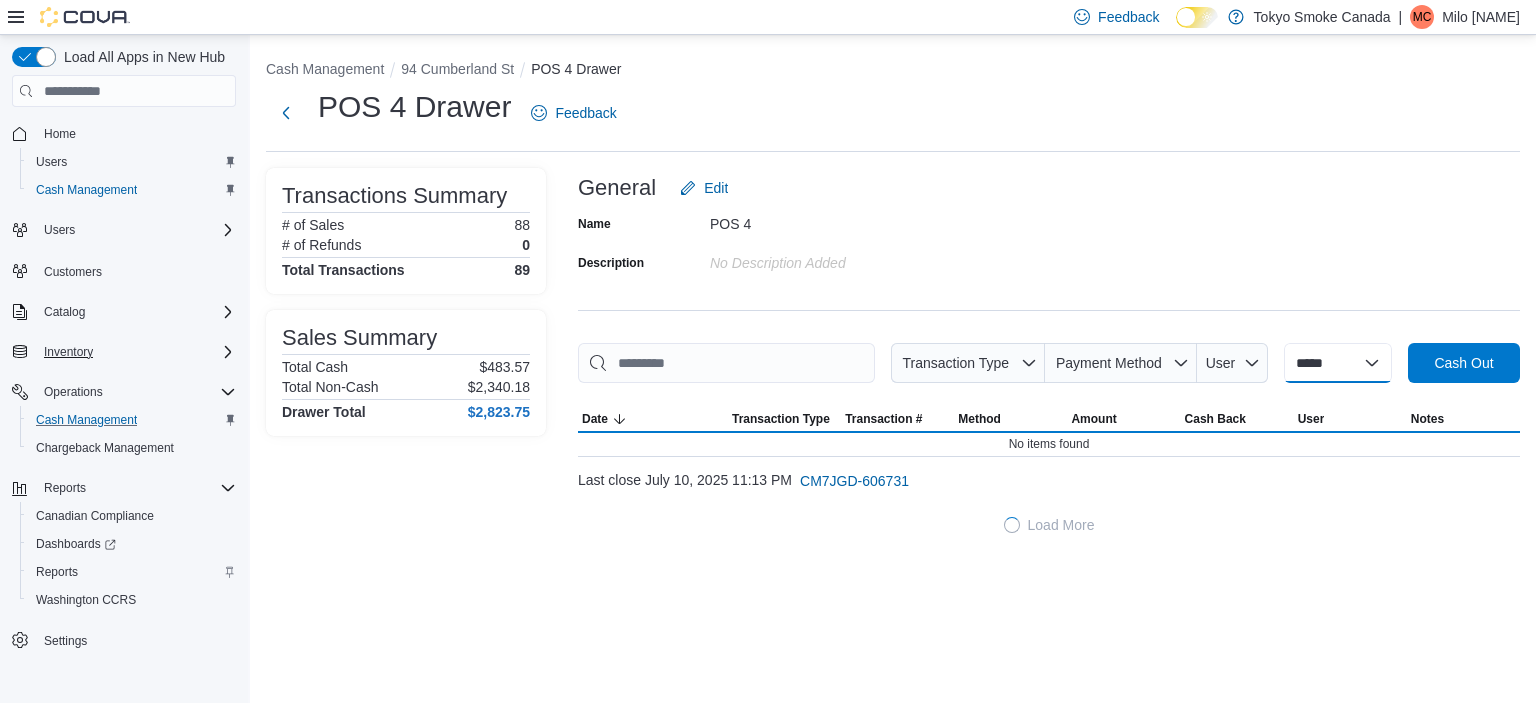 click on "**********" at bounding box center (1338, 363) 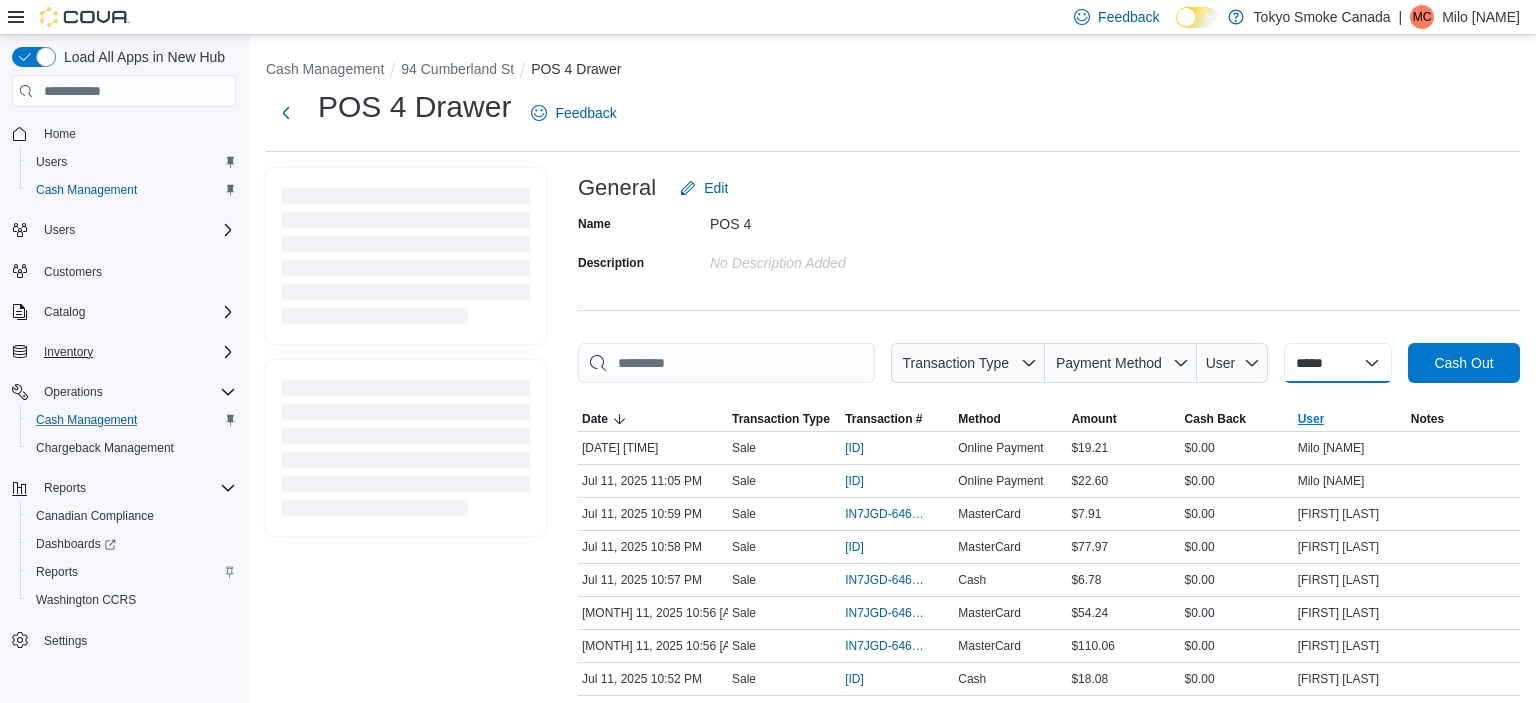 drag, startPoint x: 1324, startPoint y: 367, endPoint x: 1323, endPoint y: 415, distance: 48.010414 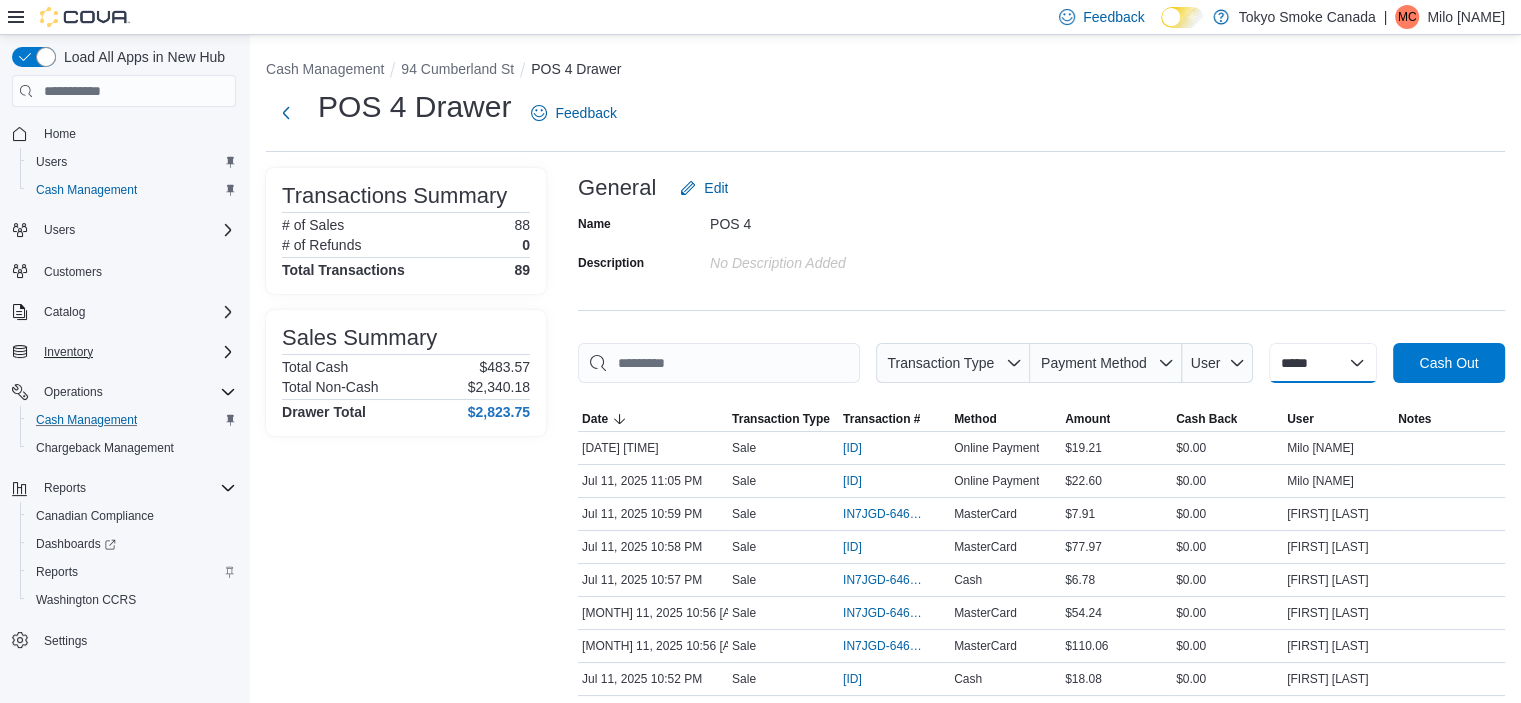 click on "**********" at bounding box center [1323, 363] 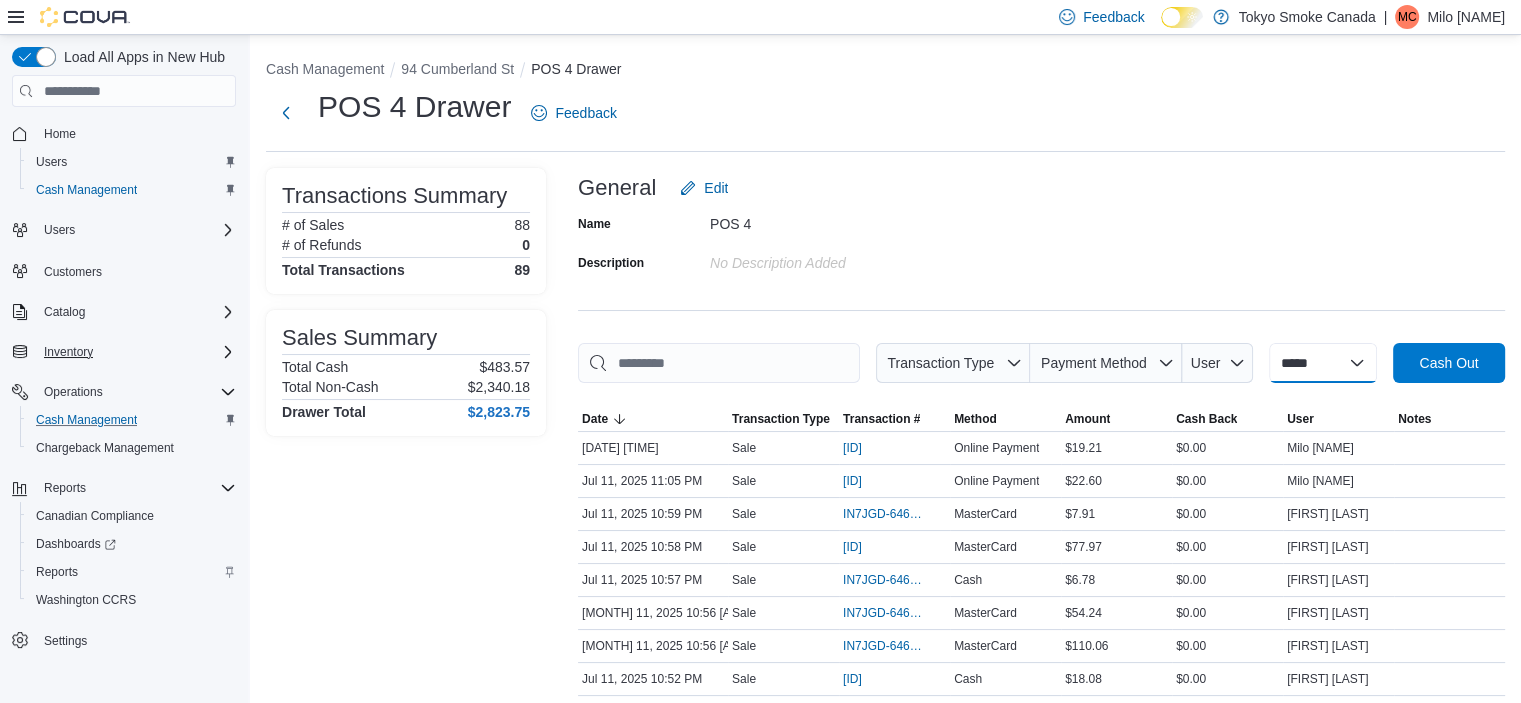 select on "*********" 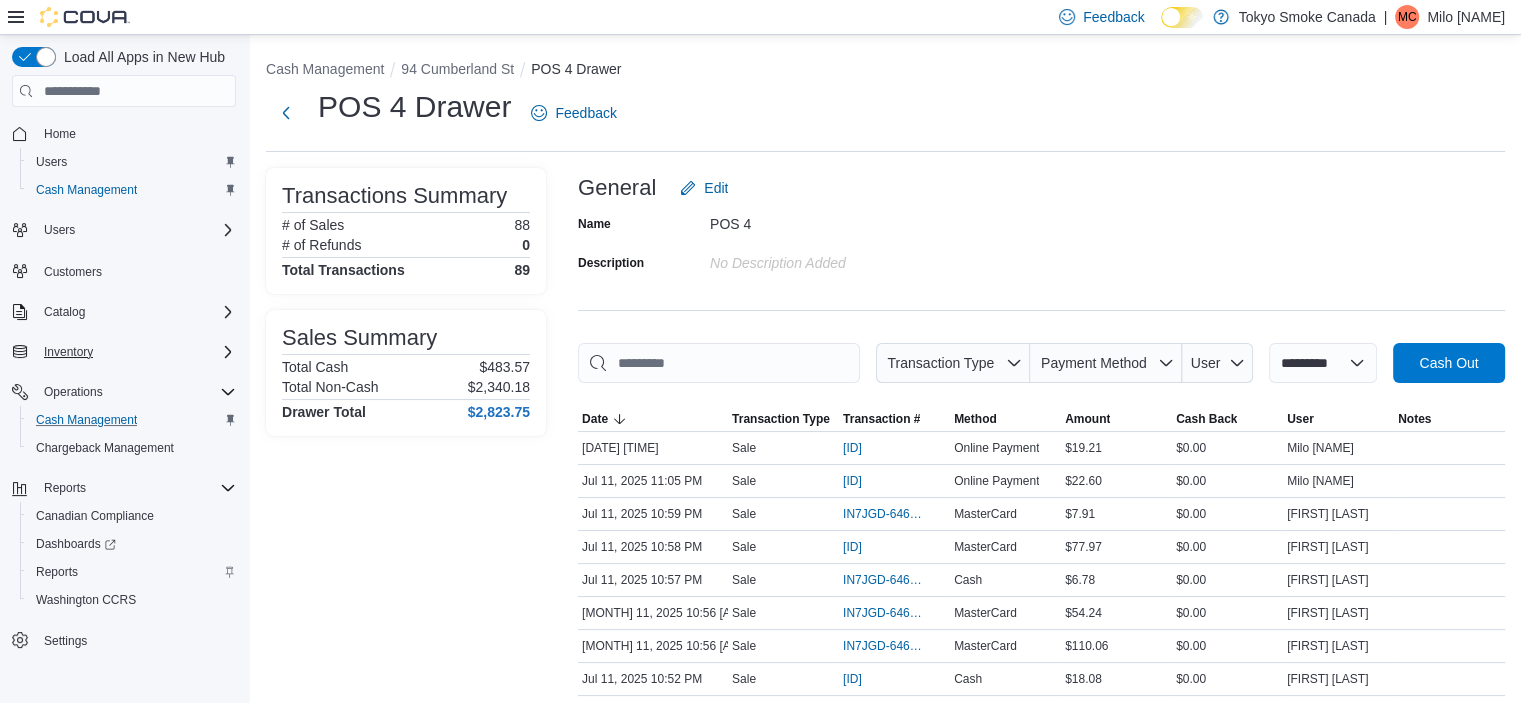click on "**********" at bounding box center [1323, 363] 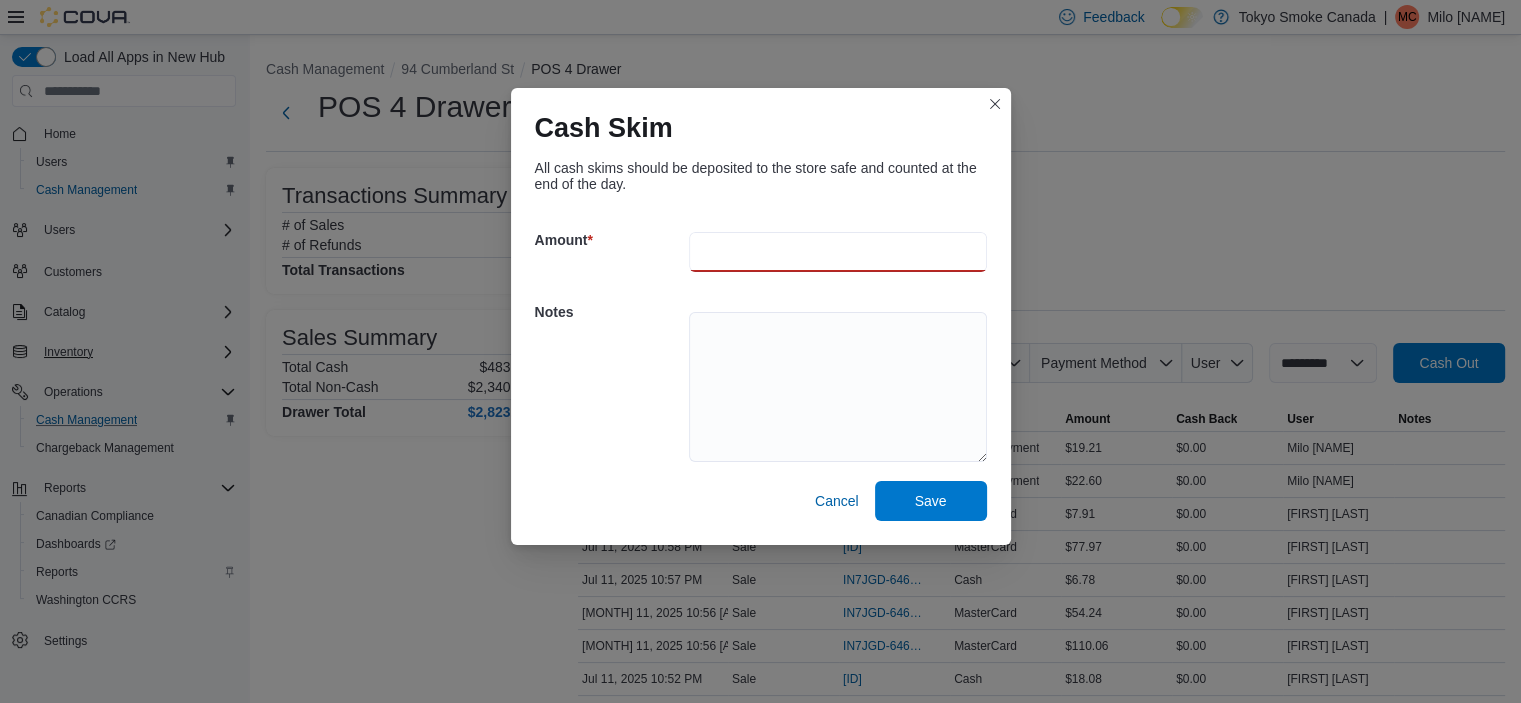 click at bounding box center (838, 252) 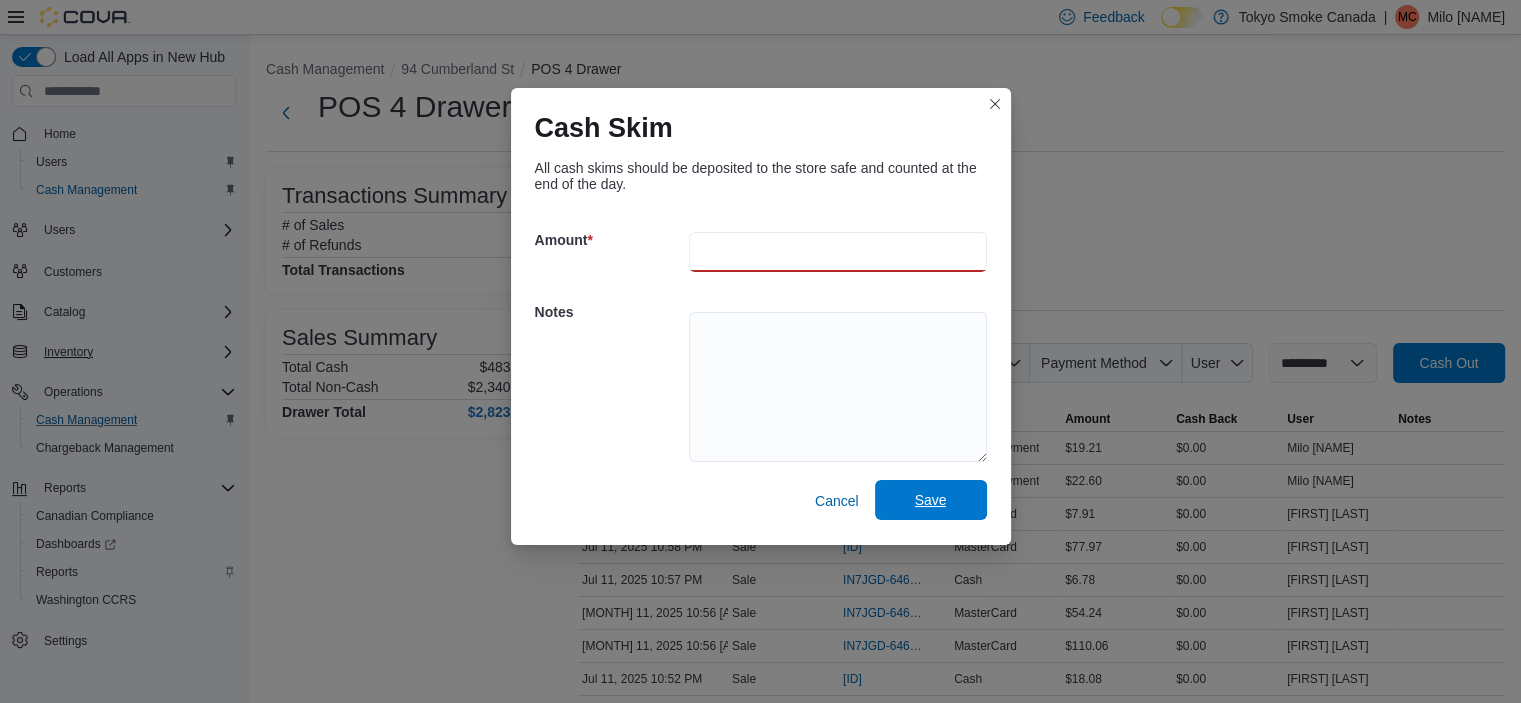 type on "*****" 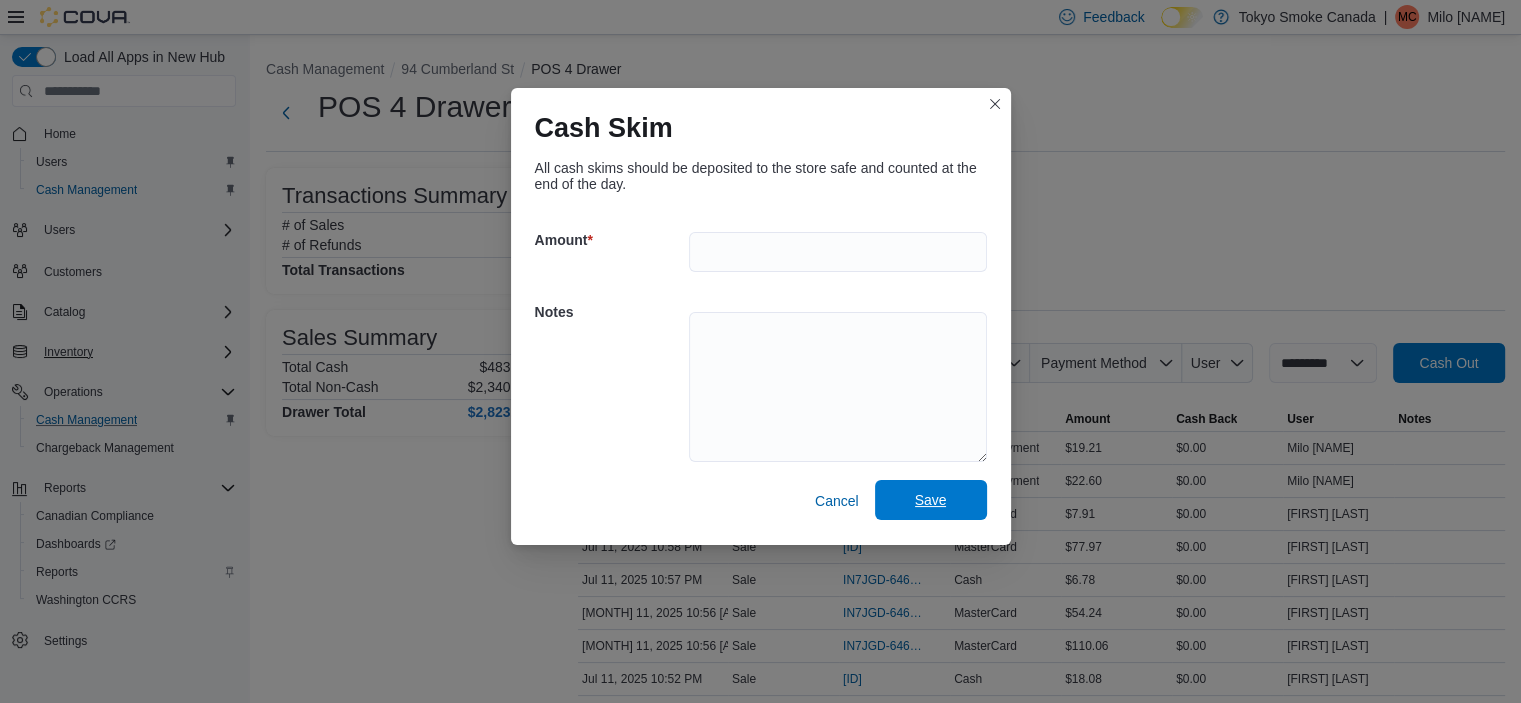 click on "Save" at bounding box center [931, 500] 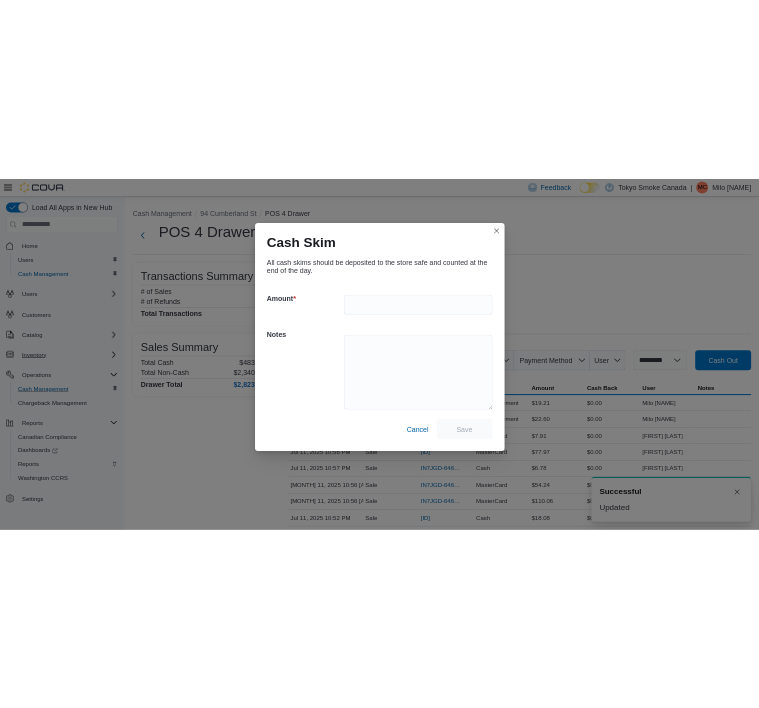 scroll, scrollTop: 0, scrollLeft: 0, axis: both 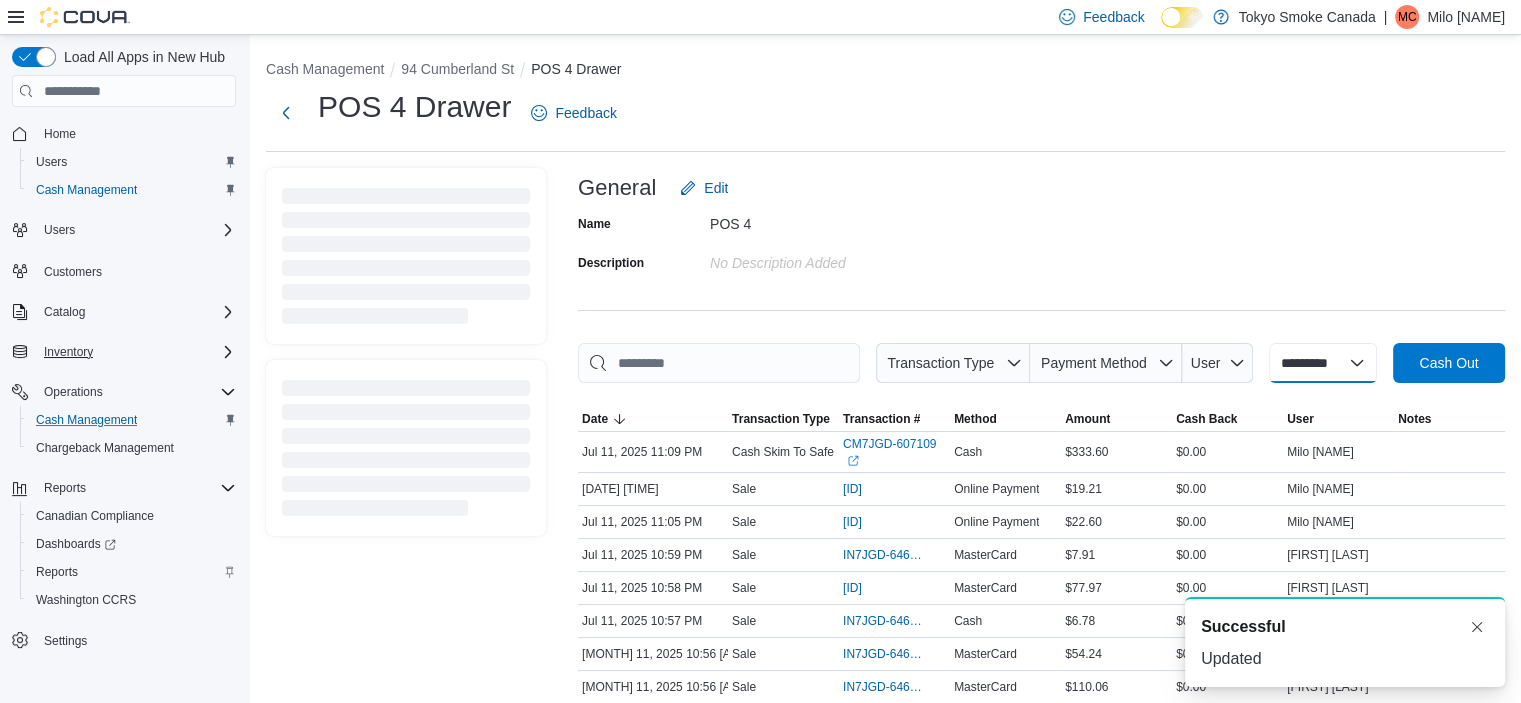 select 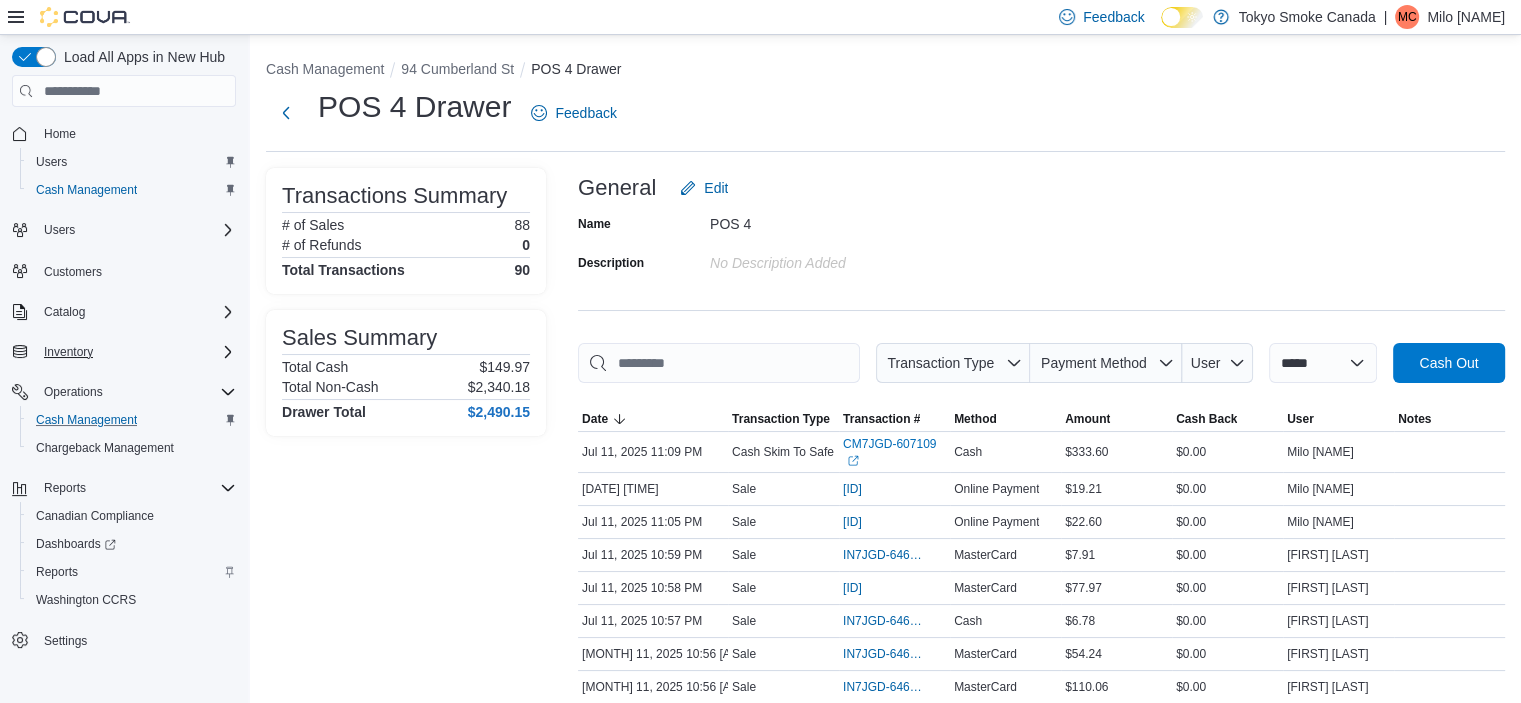 drag, startPoint x: 507, startPoint y: 345, endPoint x: 444, endPoint y: 103, distance: 250.066 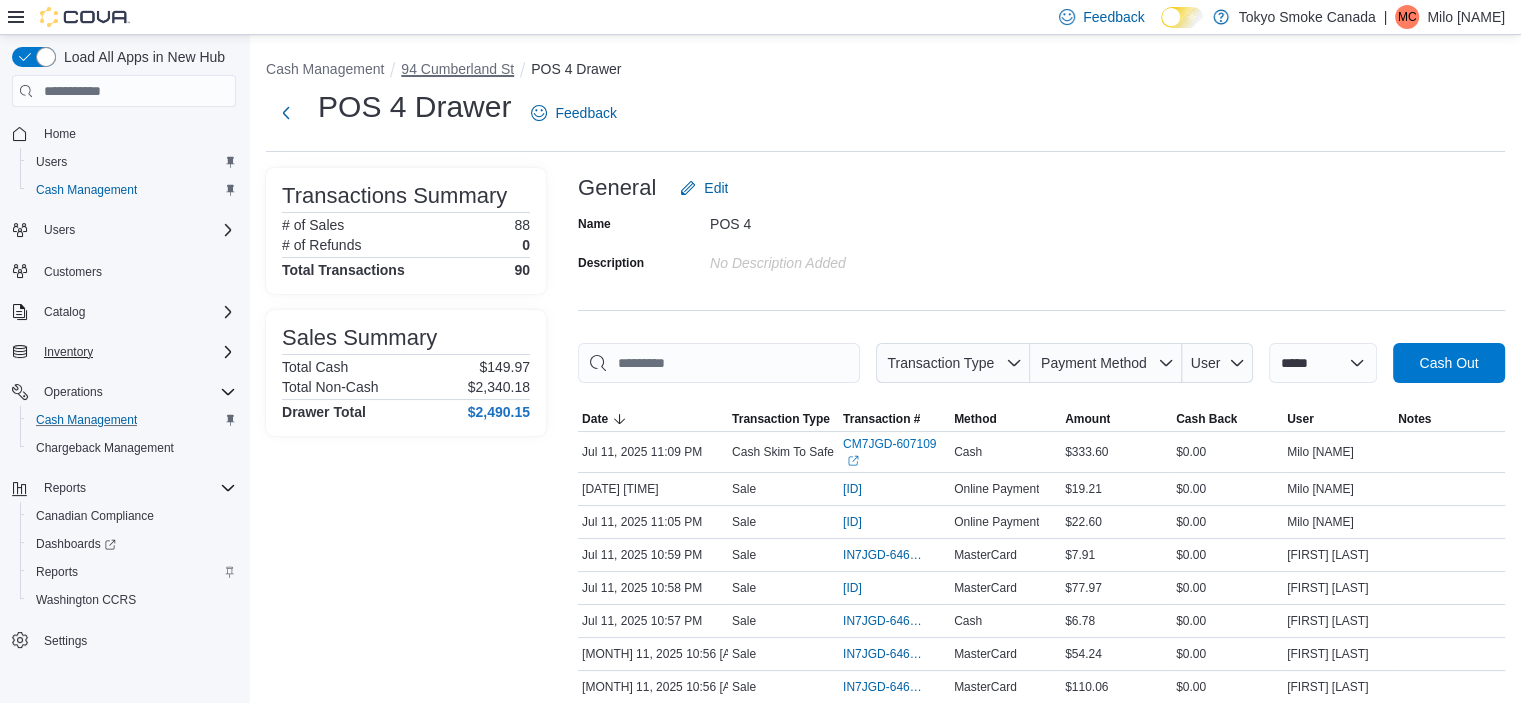 click on "94 Cumberland St" at bounding box center [457, 69] 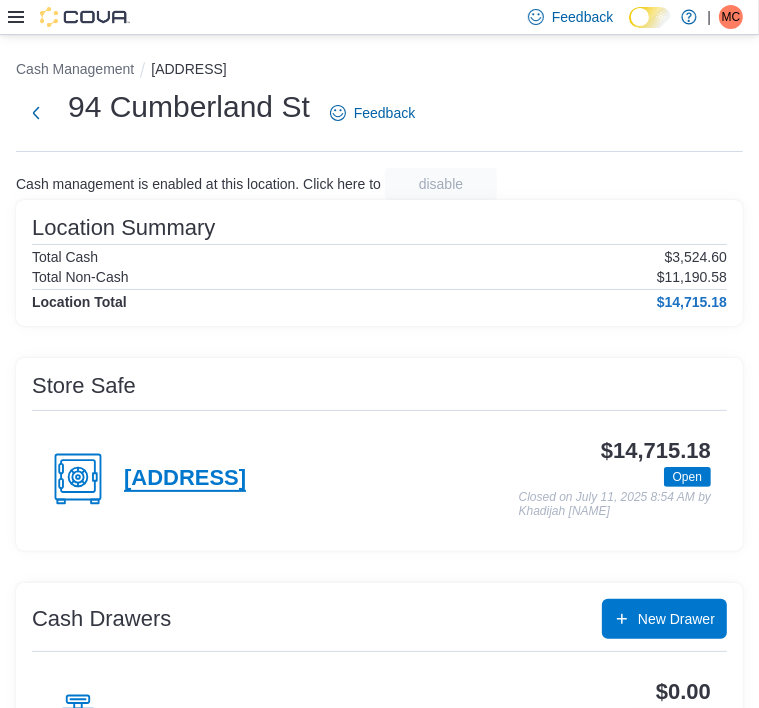drag, startPoint x: 503, startPoint y: 308, endPoint x: 492, endPoint y: 321, distance: 17.029387 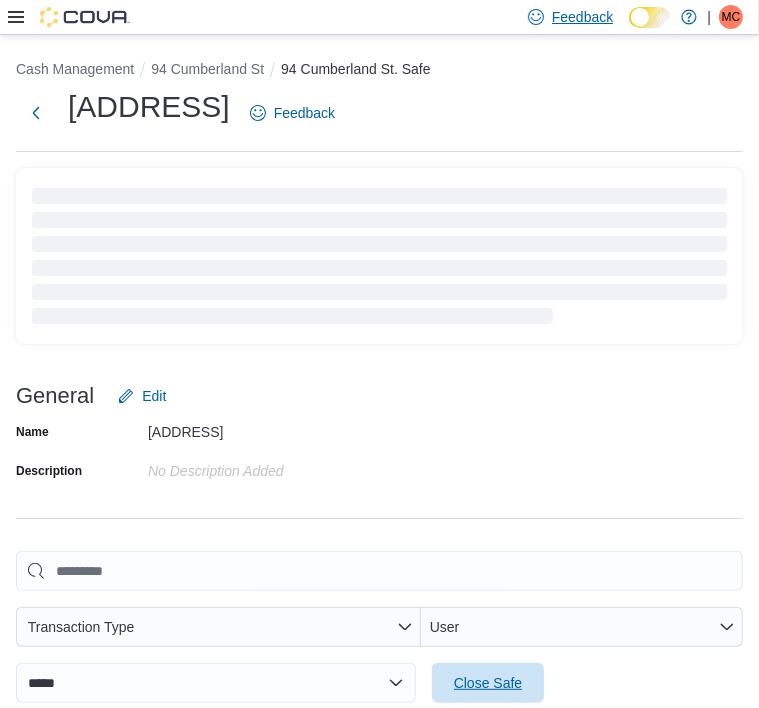 click on "Close Safe" at bounding box center [488, 683] 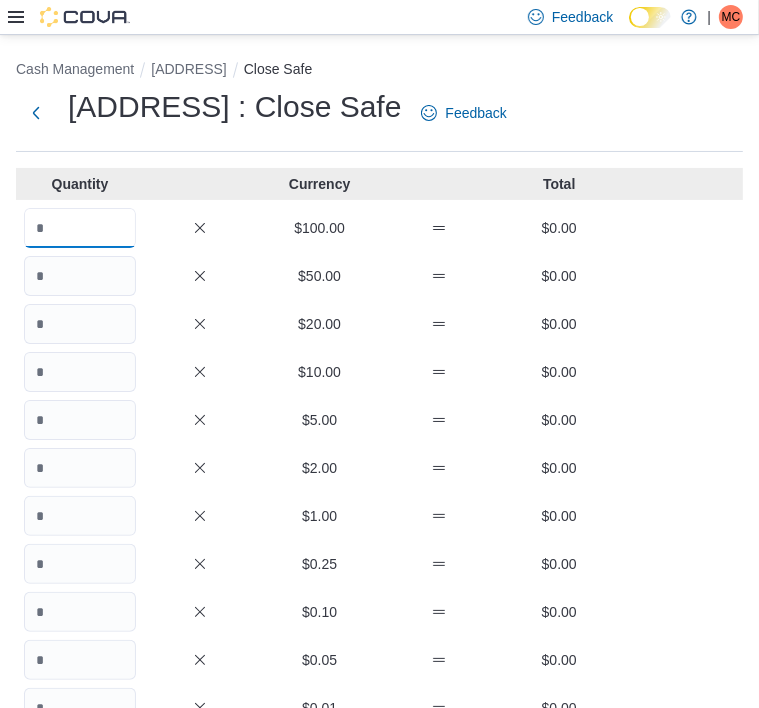 click at bounding box center (80, 228) 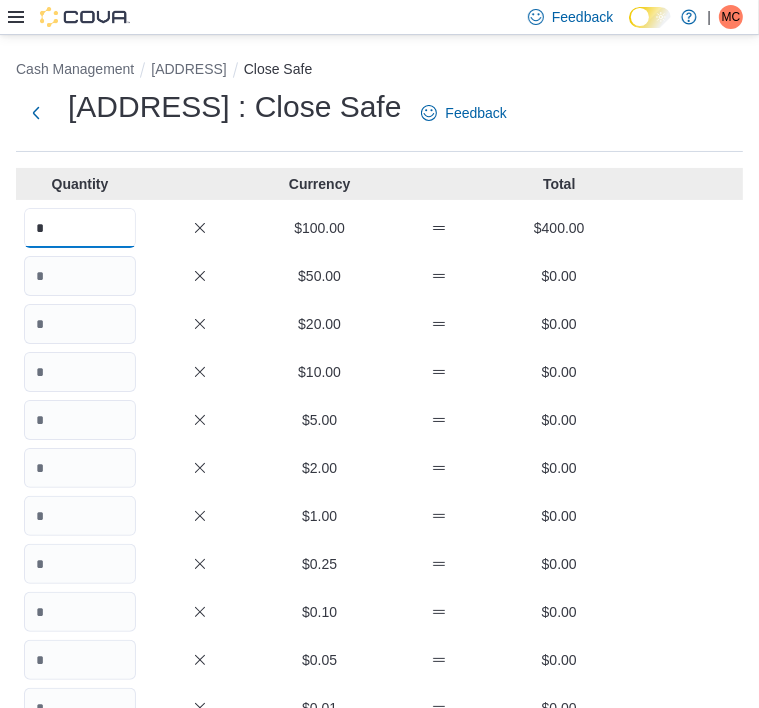 type on "*" 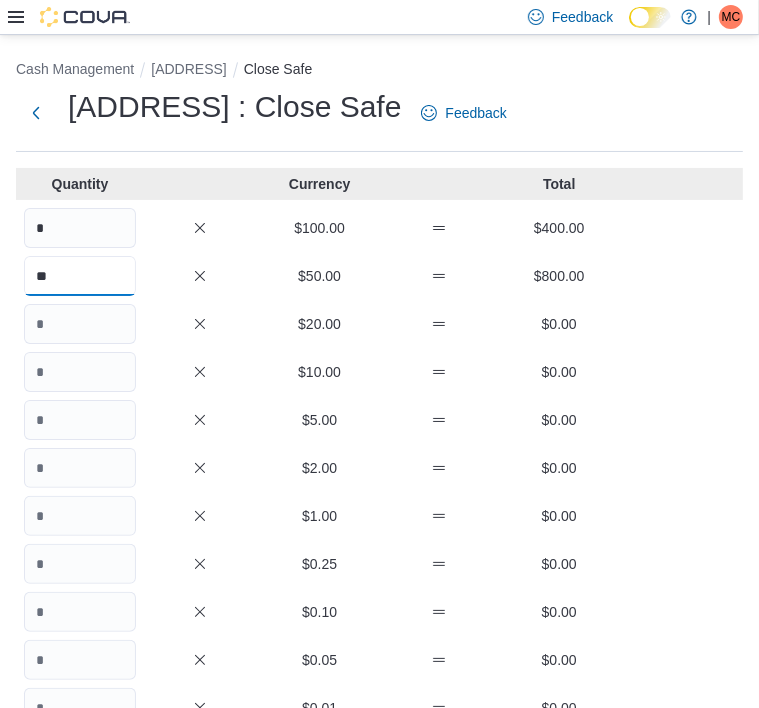 type on "**" 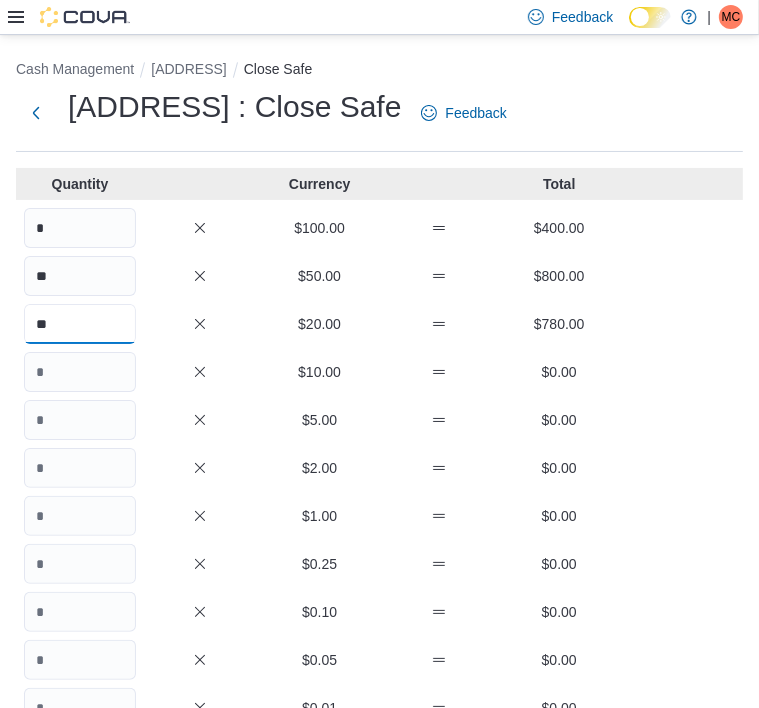 type on "**" 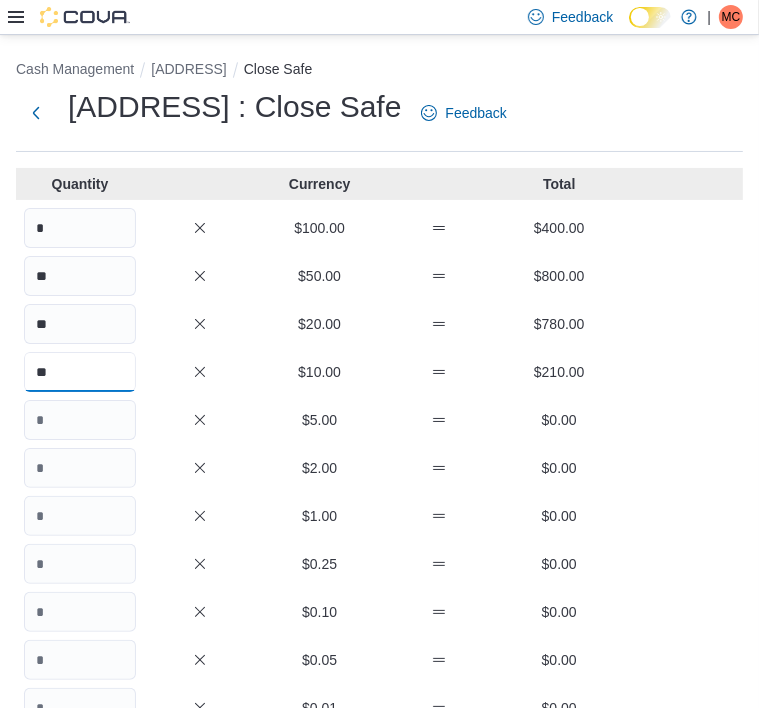 type on "**" 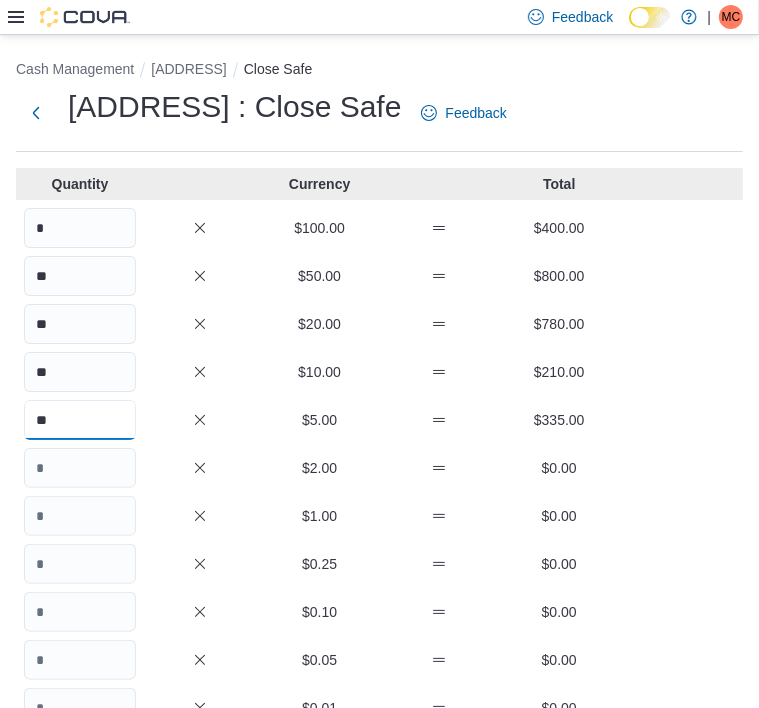 type on "**" 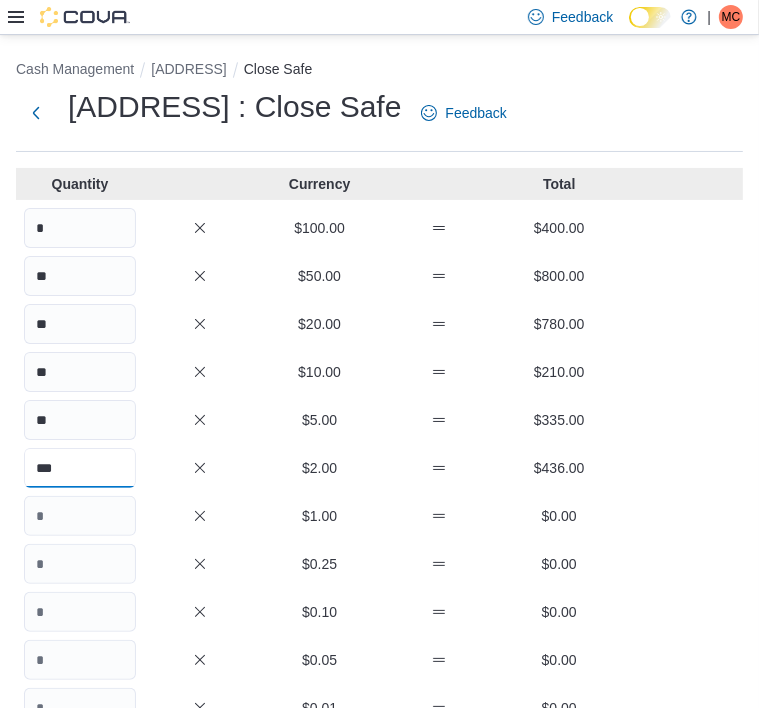 type on "***" 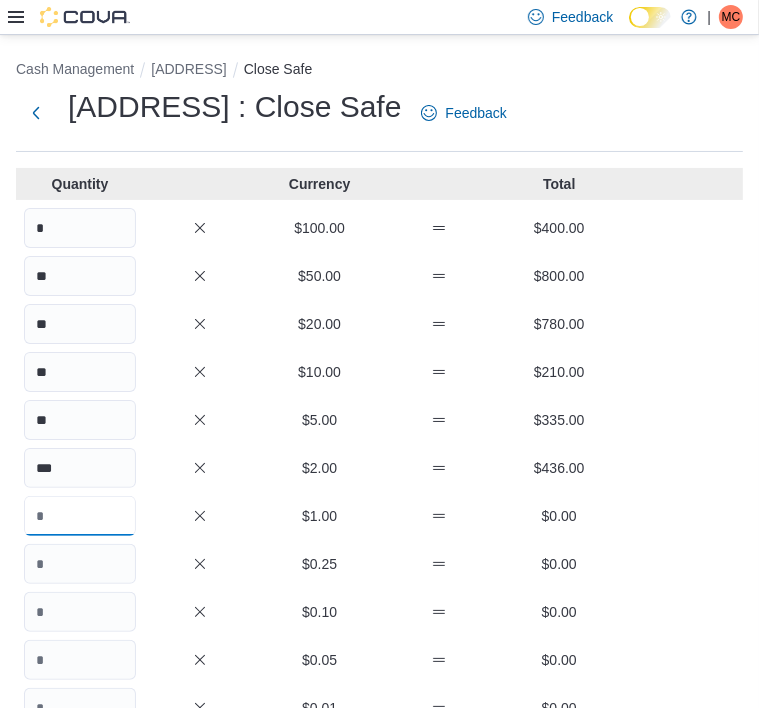 scroll, scrollTop: 0, scrollLeft: 0, axis: both 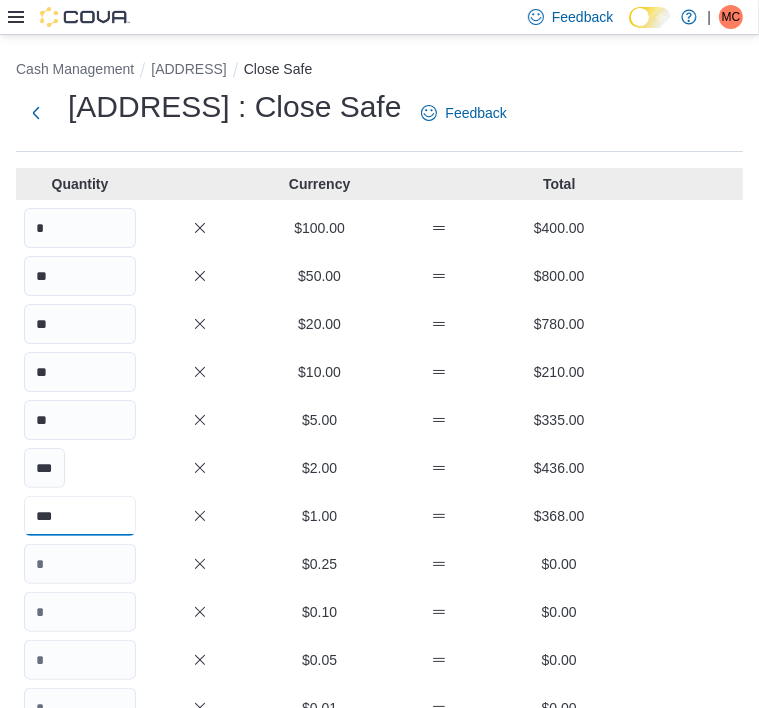 type on "***" 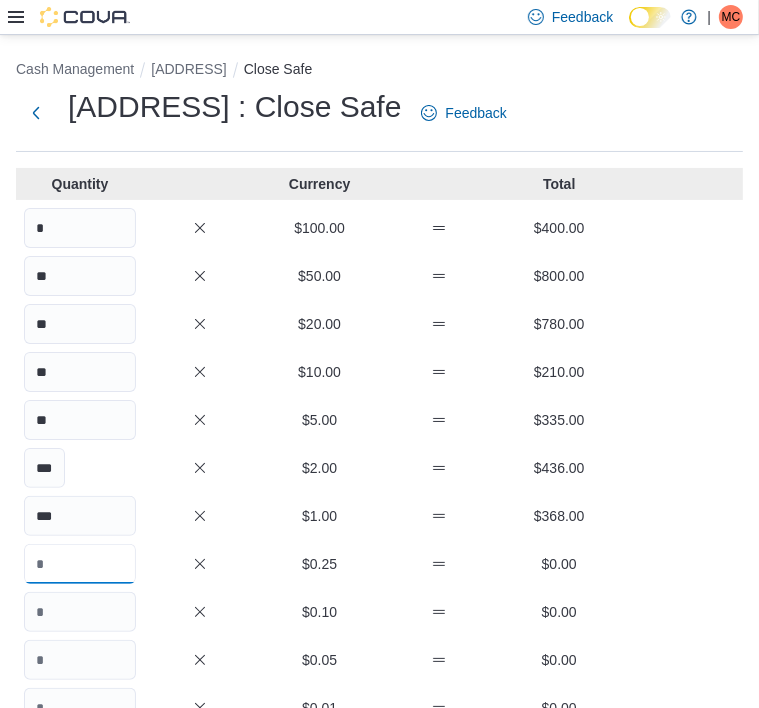 scroll, scrollTop: 0, scrollLeft: 0, axis: both 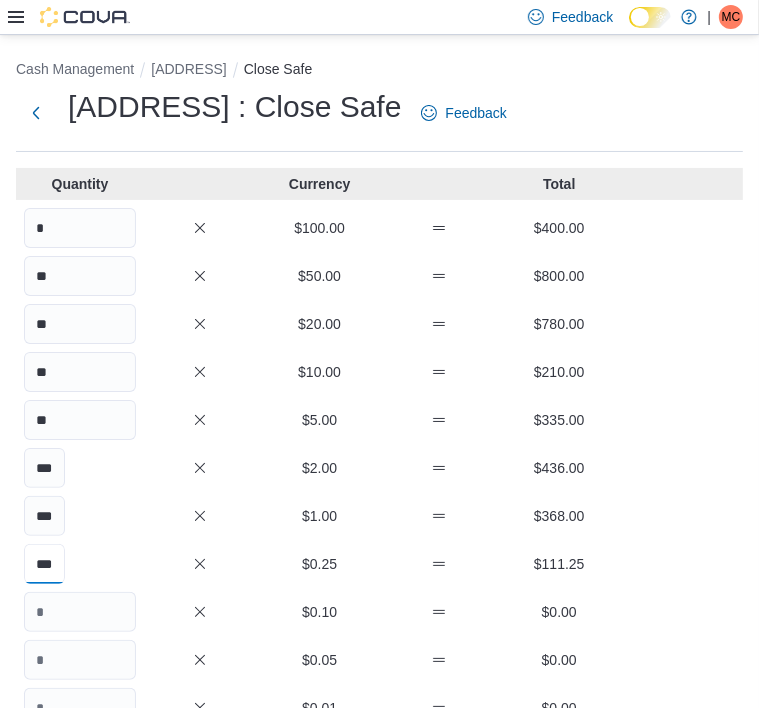 type on "***" 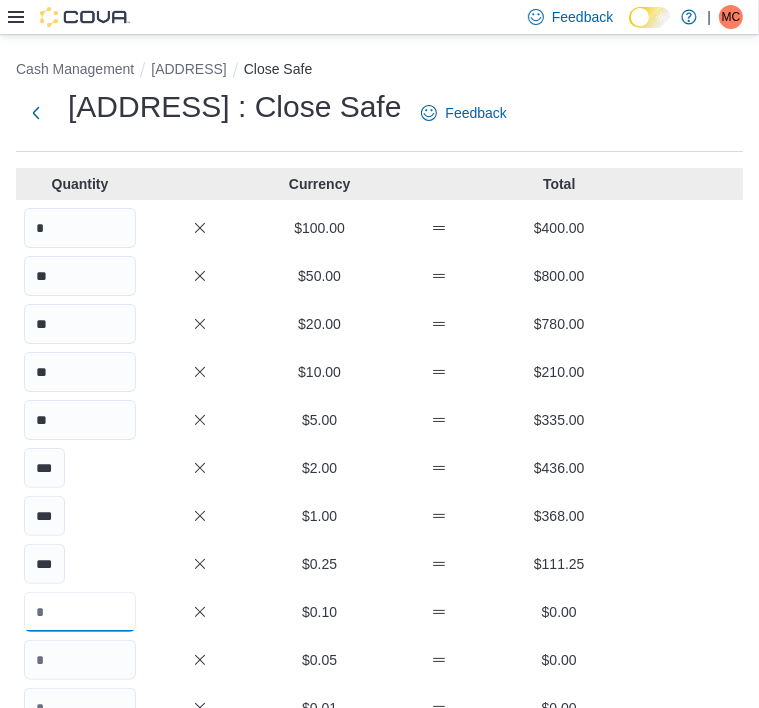 scroll, scrollTop: 0, scrollLeft: 0, axis: both 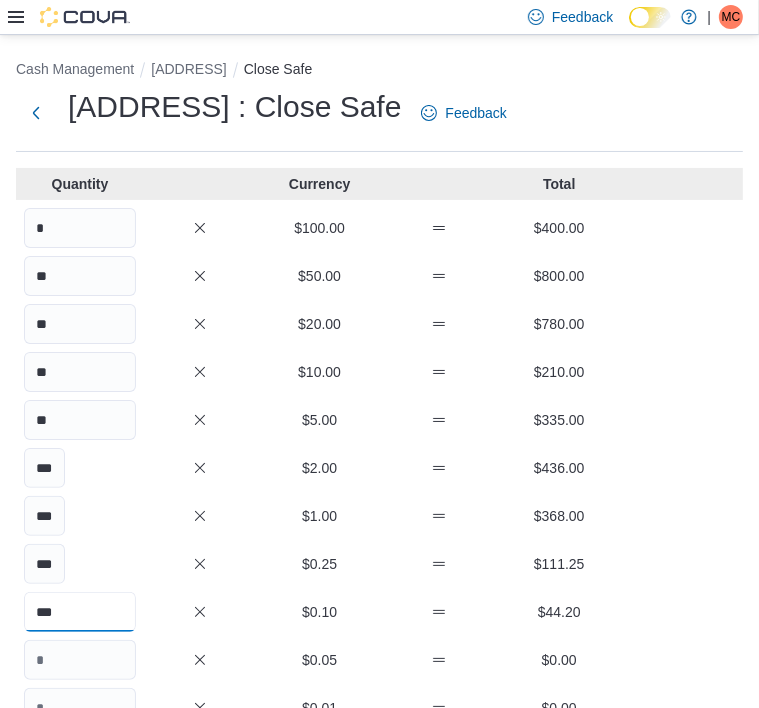 type on "***" 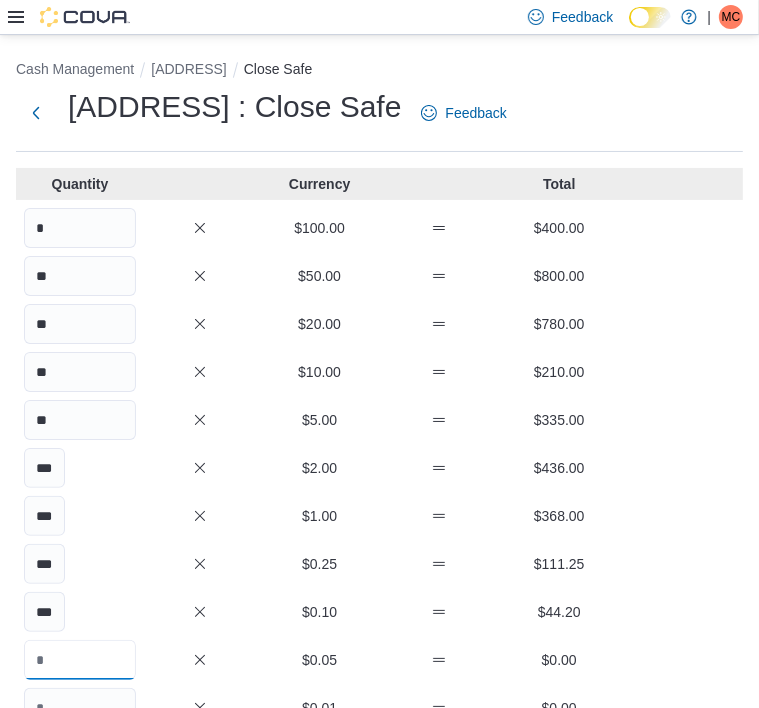scroll, scrollTop: 0, scrollLeft: 0, axis: both 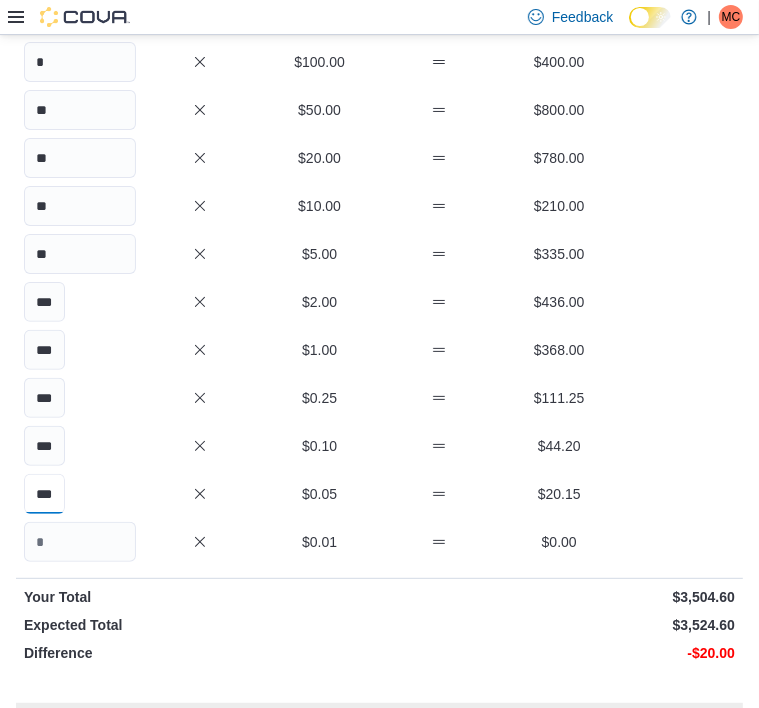 type on "***" 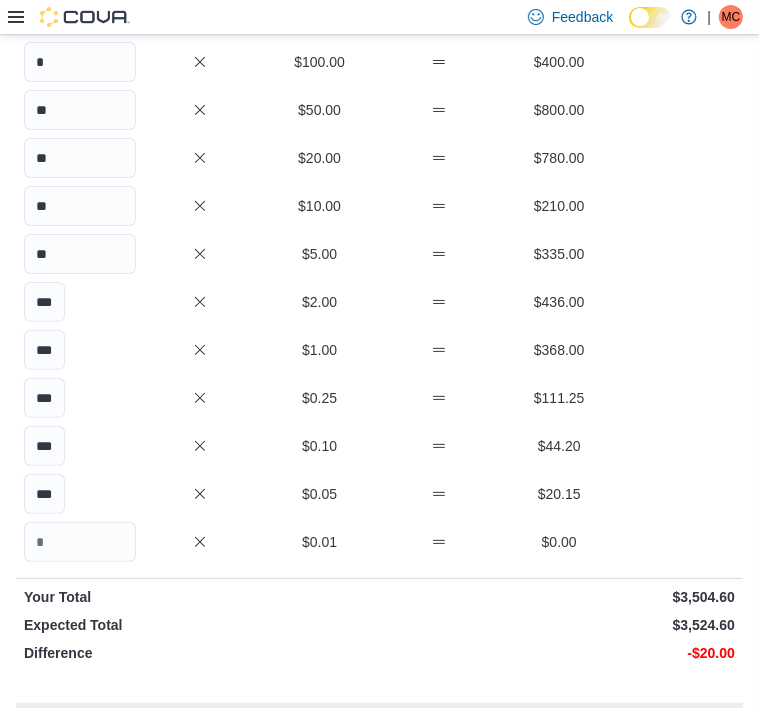 scroll, scrollTop: 0, scrollLeft: 0, axis: both 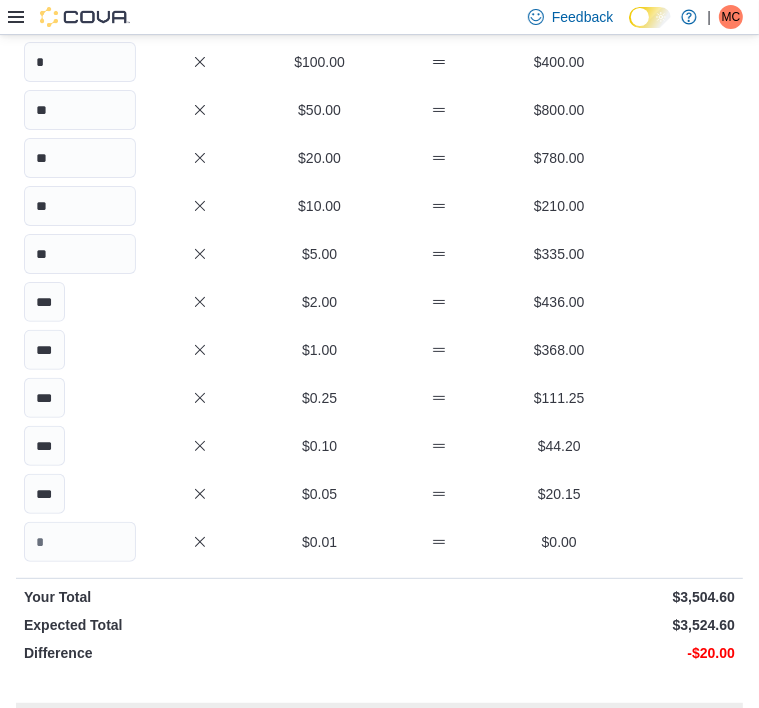 click on "Quantity Currency Total * $100.00 $400.00 ** $50.00 $800.00 ** $20.00 $780.00 ** $10.00 $210.00 ** $5.00 $335.00 *** $2.00 $436.00 *** $1.00 $368.00 *** $0.25 $111.25 *** $0.10 $44.20 *** $0.05 $20.15 $0.01 $0.00 Your Total $3,504.60 Expected Total $3,524.60 Difference  -$20.00" at bounding box center [379, 336] 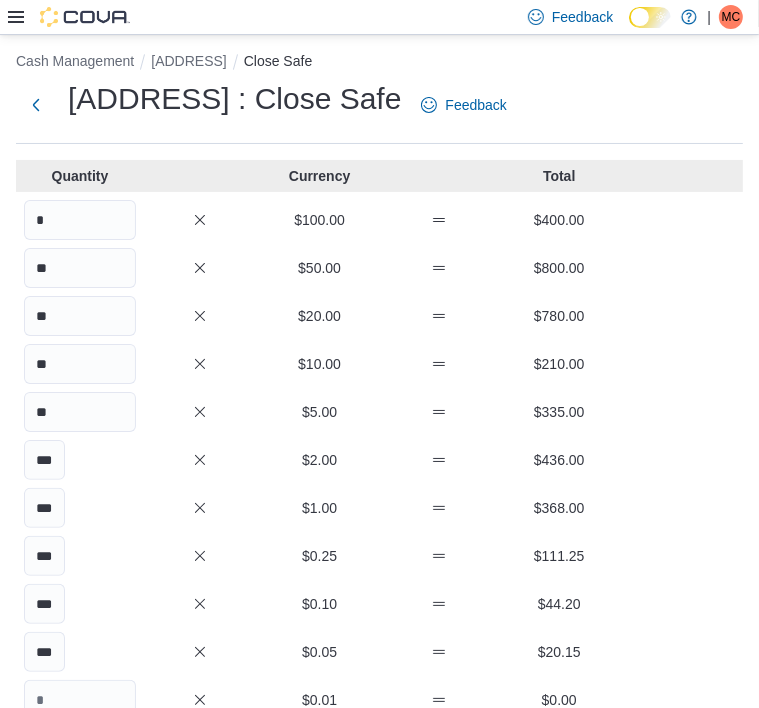 scroll, scrollTop: 0, scrollLeft: 0, axis: both 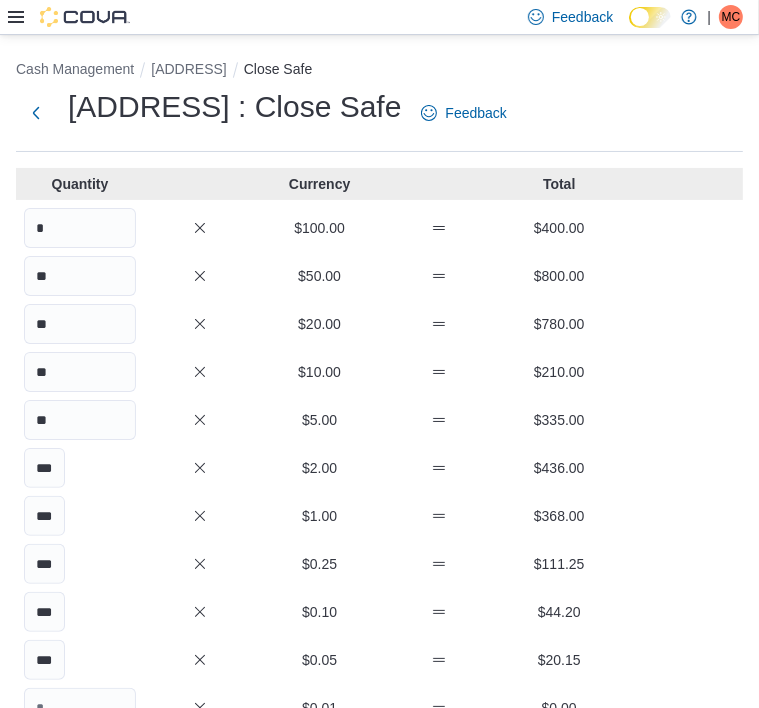 click at bounding box center [290, 929] 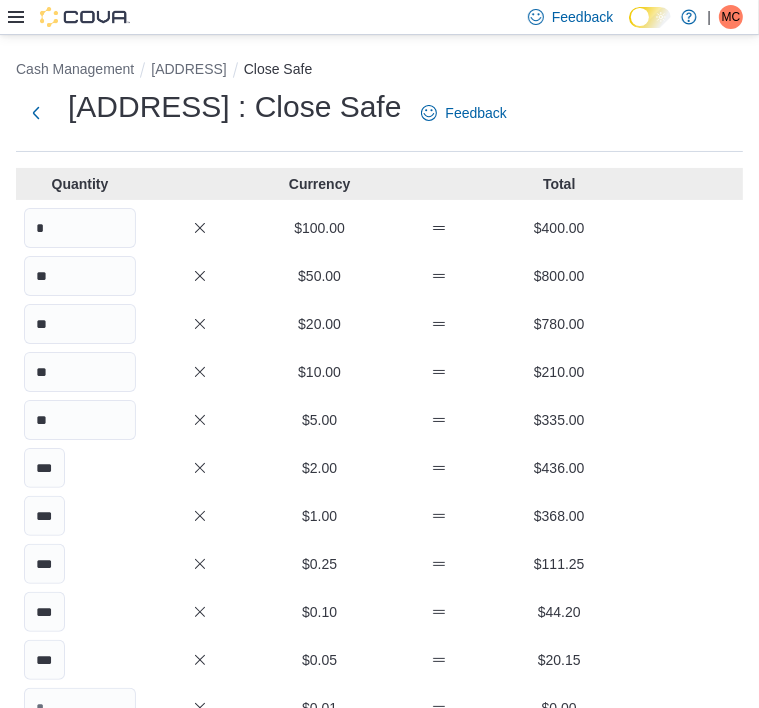 type on "*******" 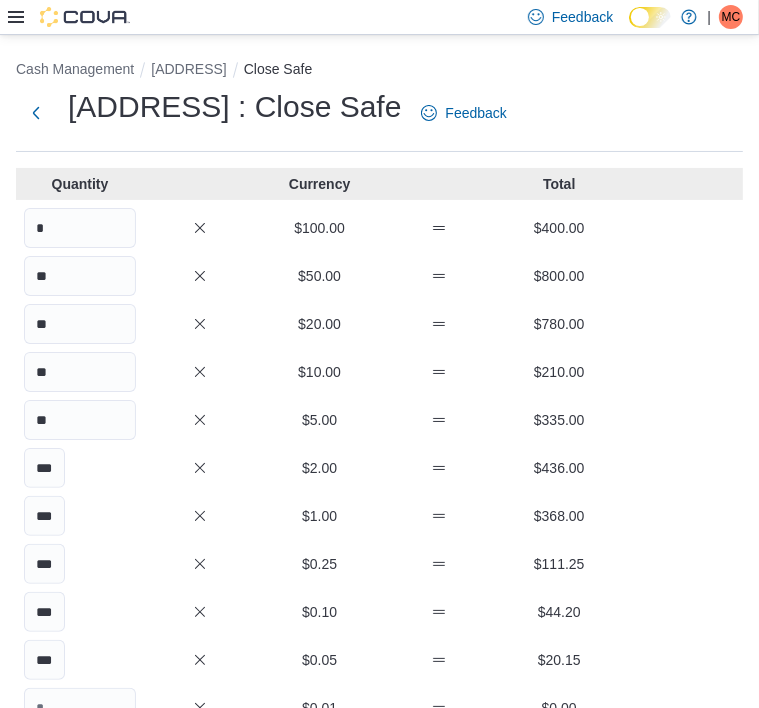 type on "*******" 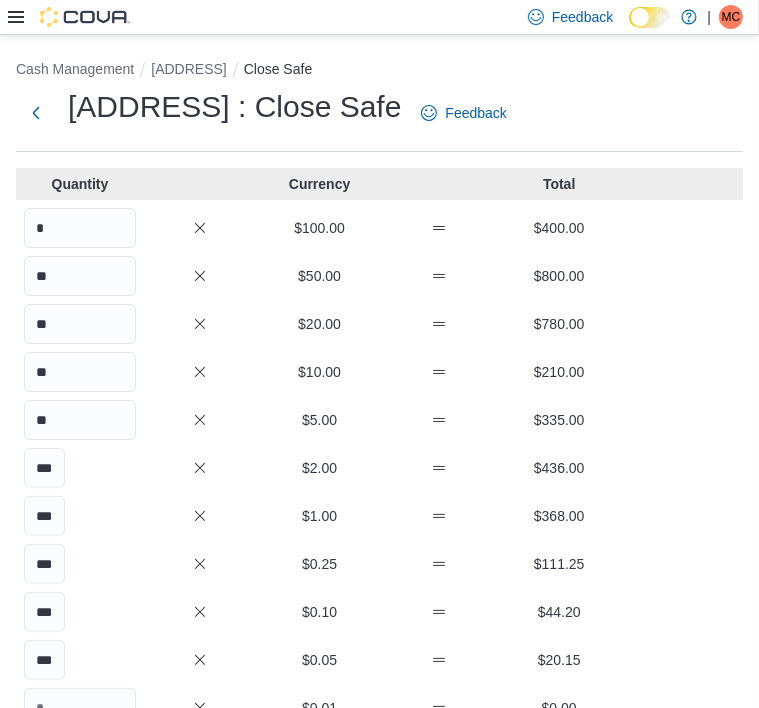 type on "******" 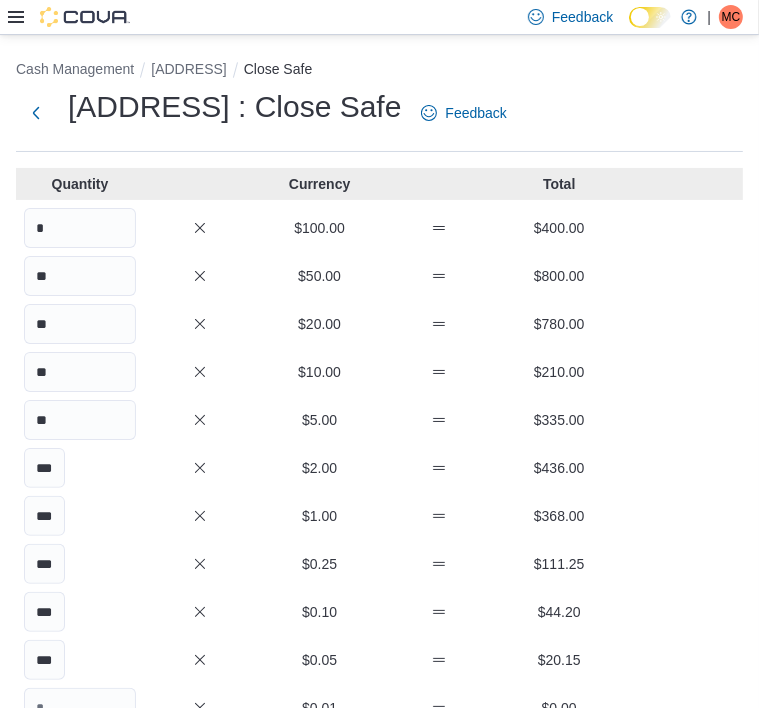 drag, startPoint x: 269, startPoint y: 105, endPoint x: 247, endPoint y: 79, distance: 34.058773 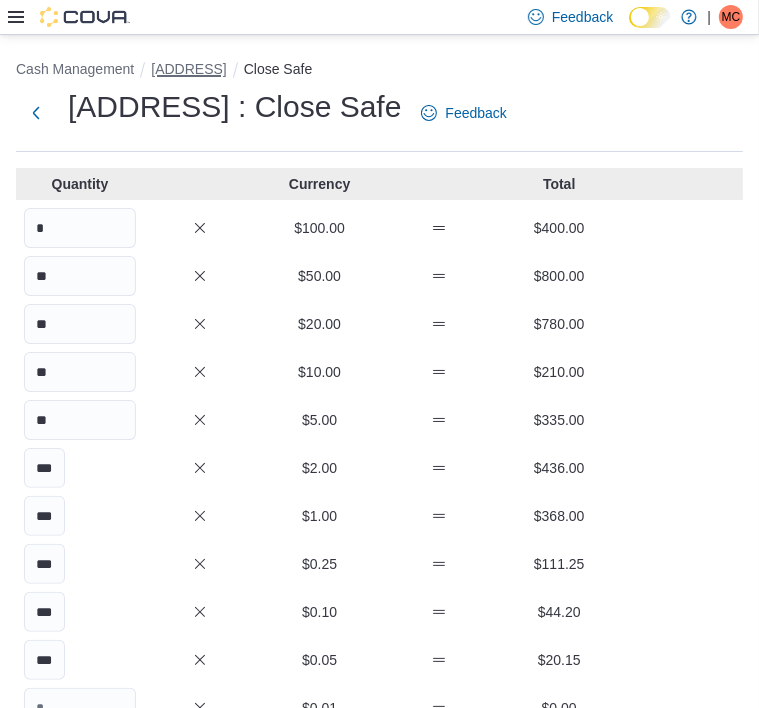 click on "[ADDRESS]" at bounding box center (188, 69) 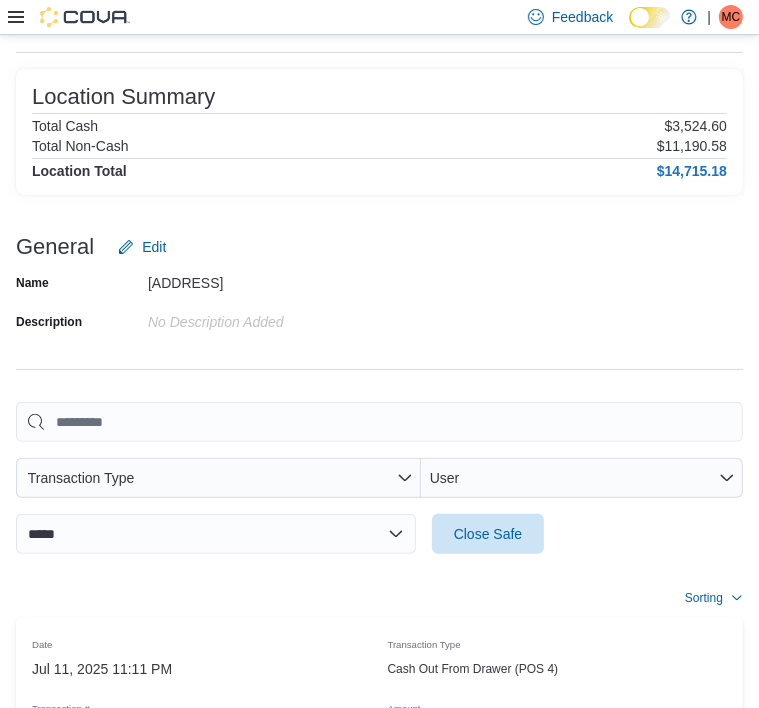 scroll, scrollTop: 100, scrollLeft: 0, axis: vertical 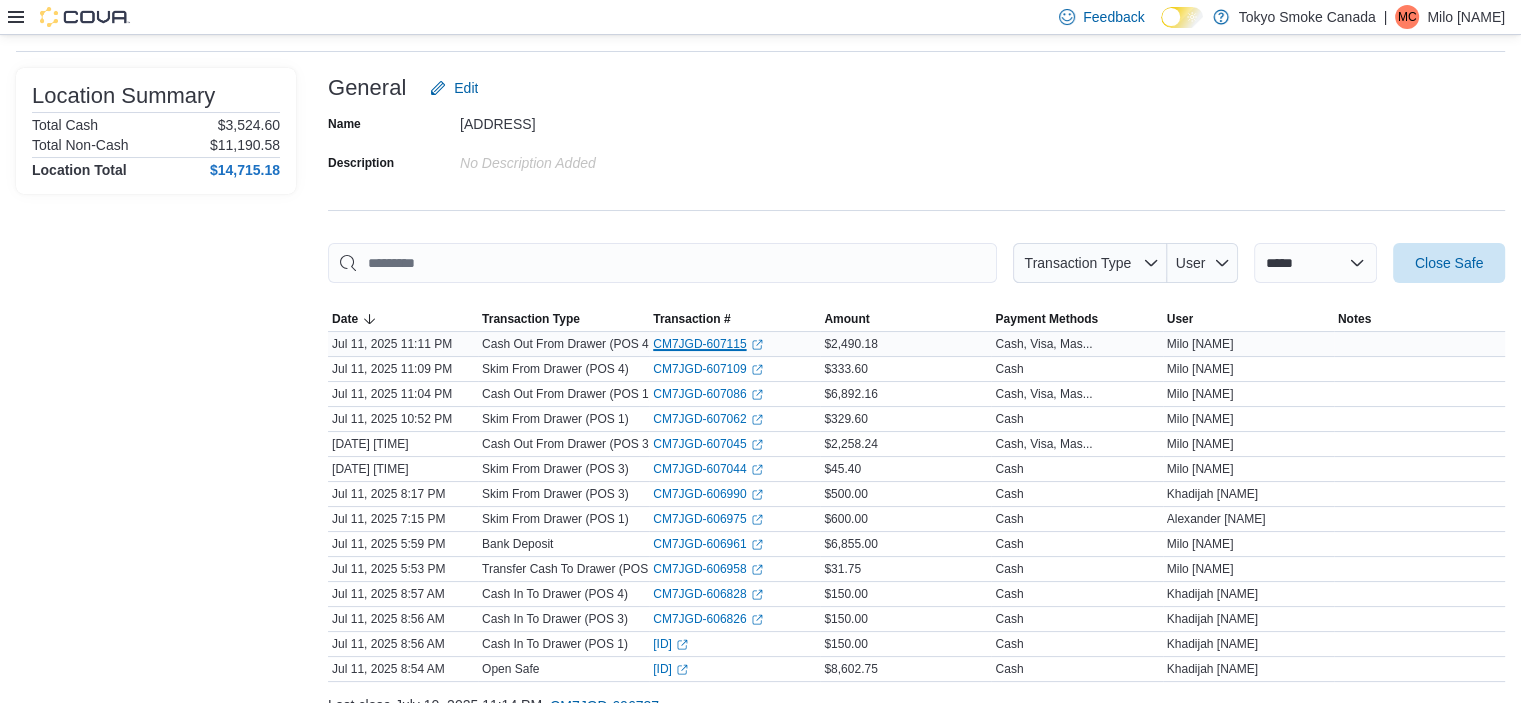 click on "CM7JGD-607115 (opens in a new tab or window)" at bounding box center [707, 344] 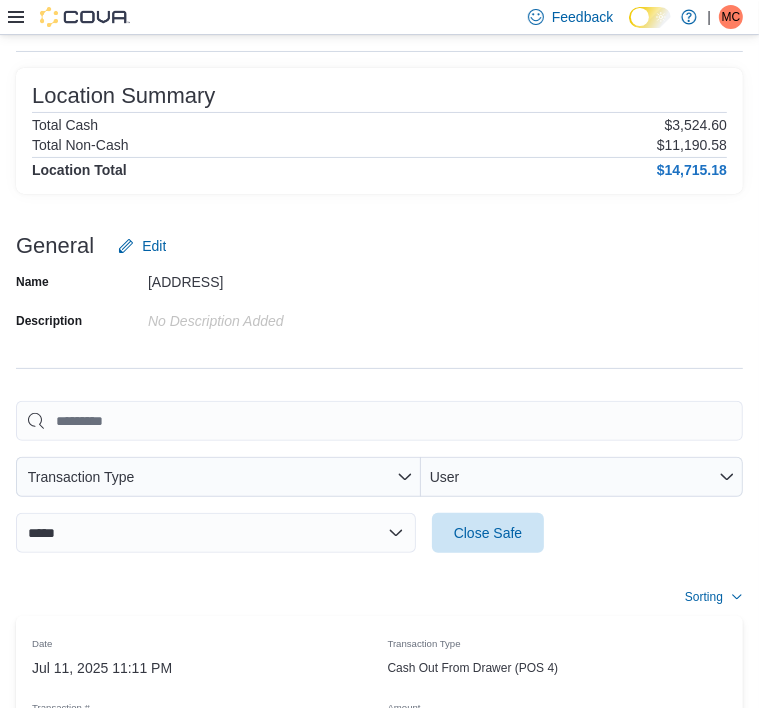 scroll, scrollTop: 0, scrollLeft: 0, axis: both 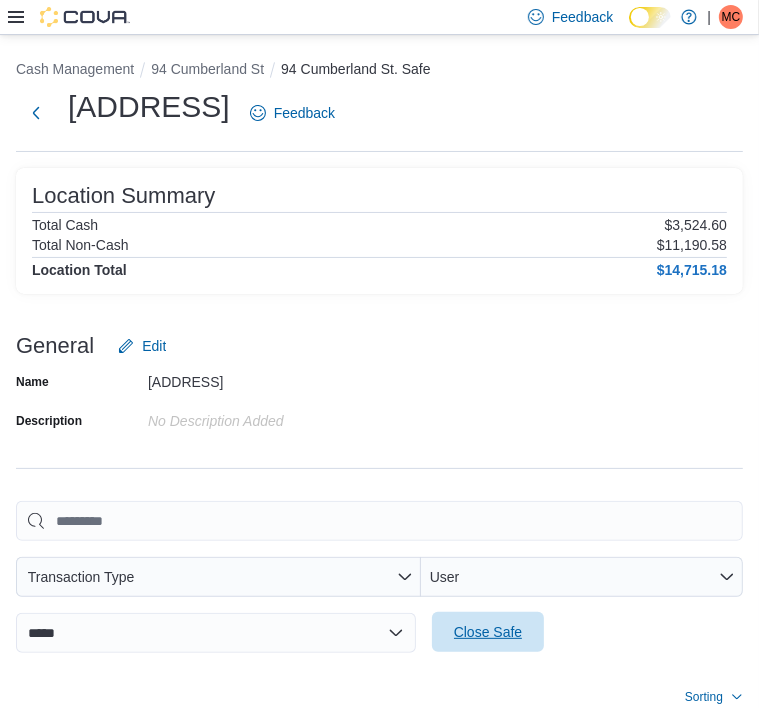 click on "Close Safe" at bounding box center [488, 632] 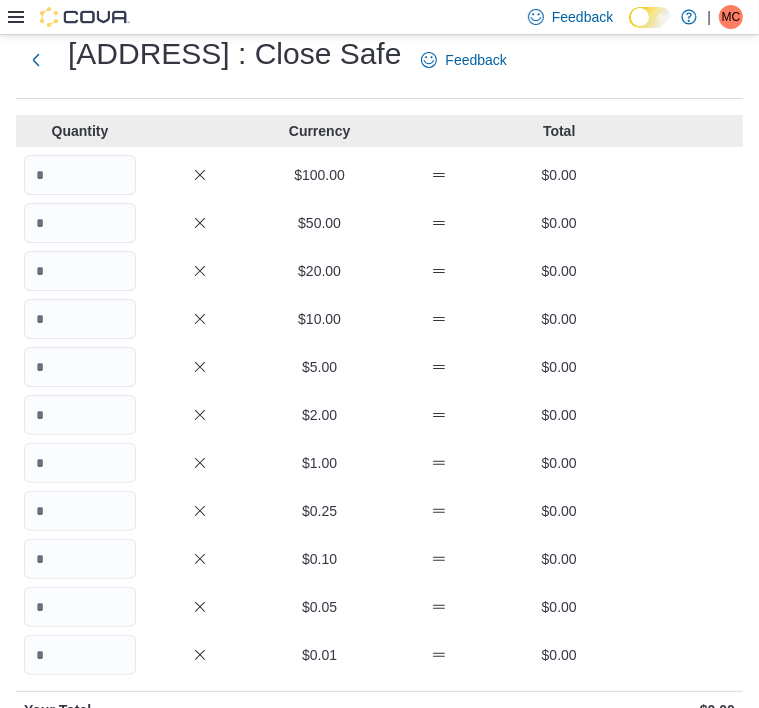 scroll, scrollTop: 100, scrollLeft: 0, axis: vertical 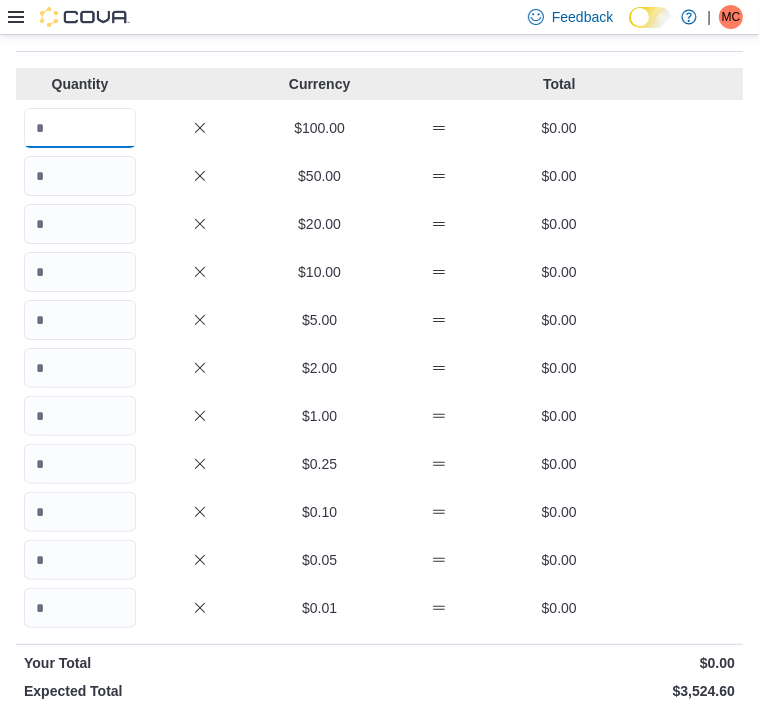 click at bounding box center [80, 128] 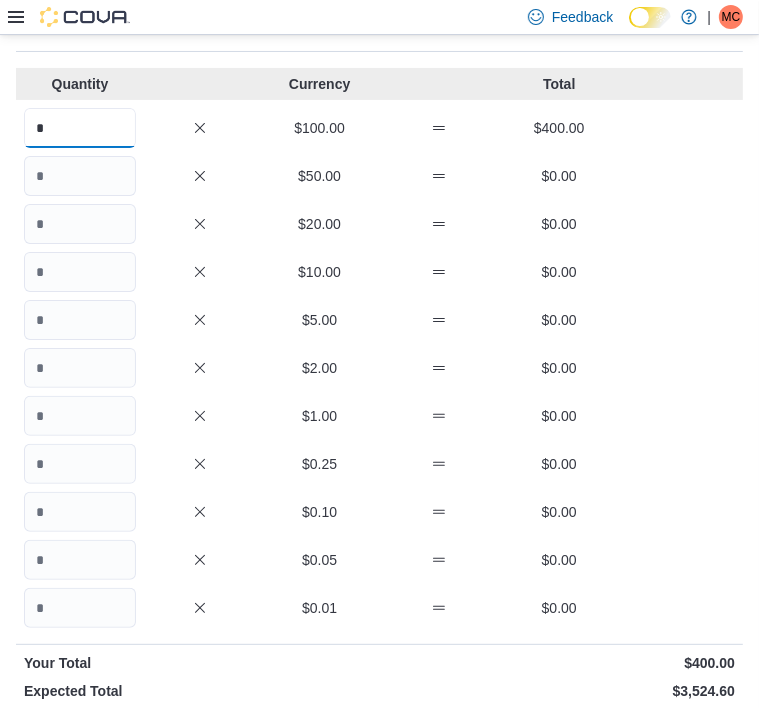 type on "*" 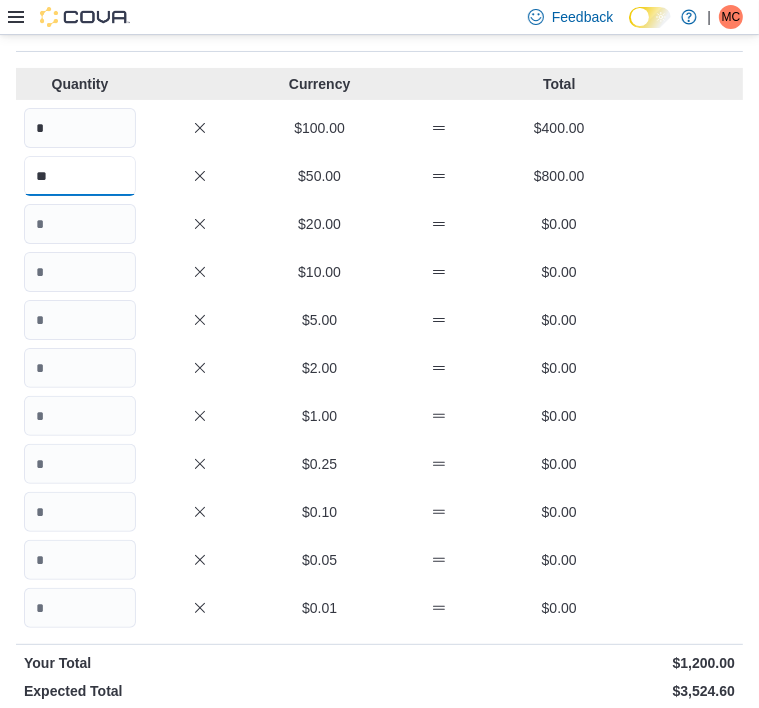type on "**" 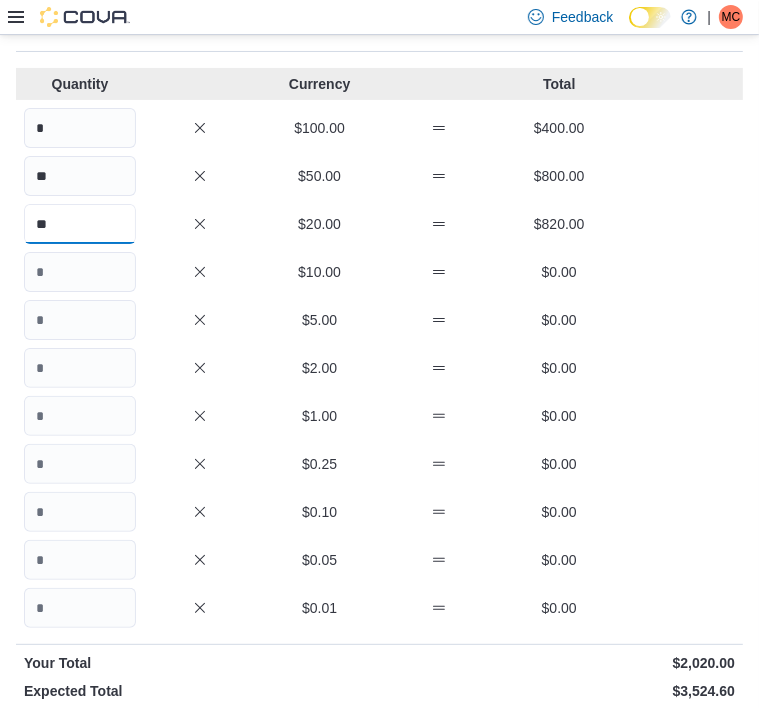 type on "**" 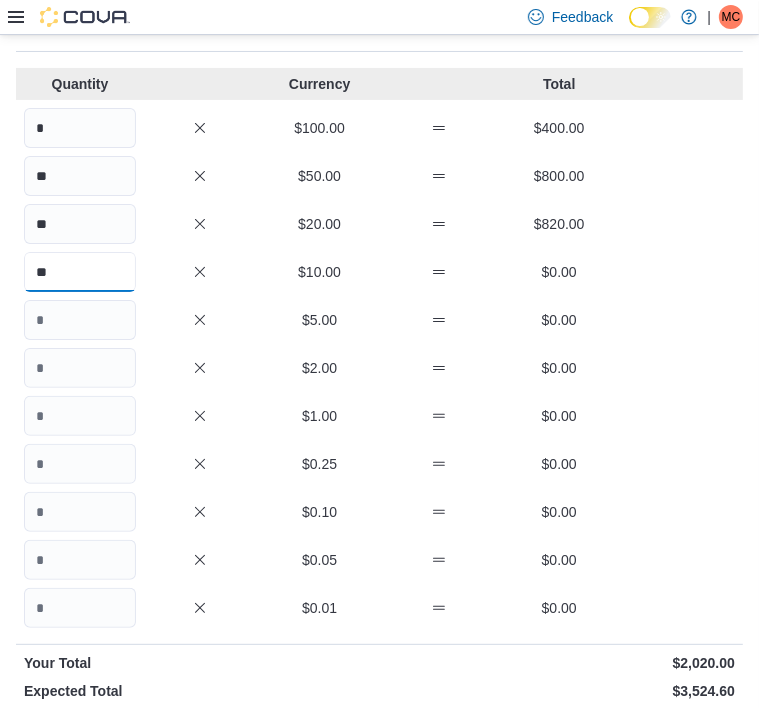 type on "**" 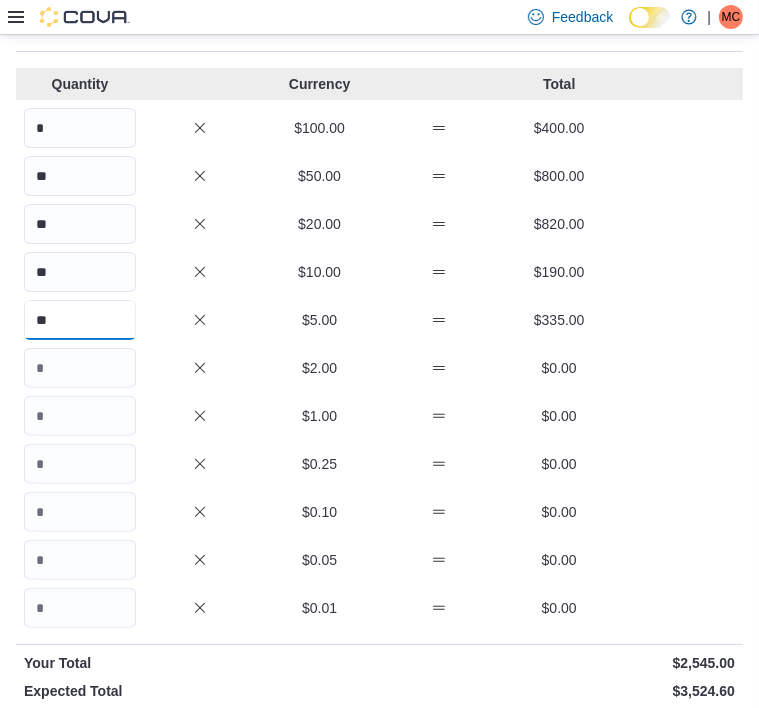 type on "**" 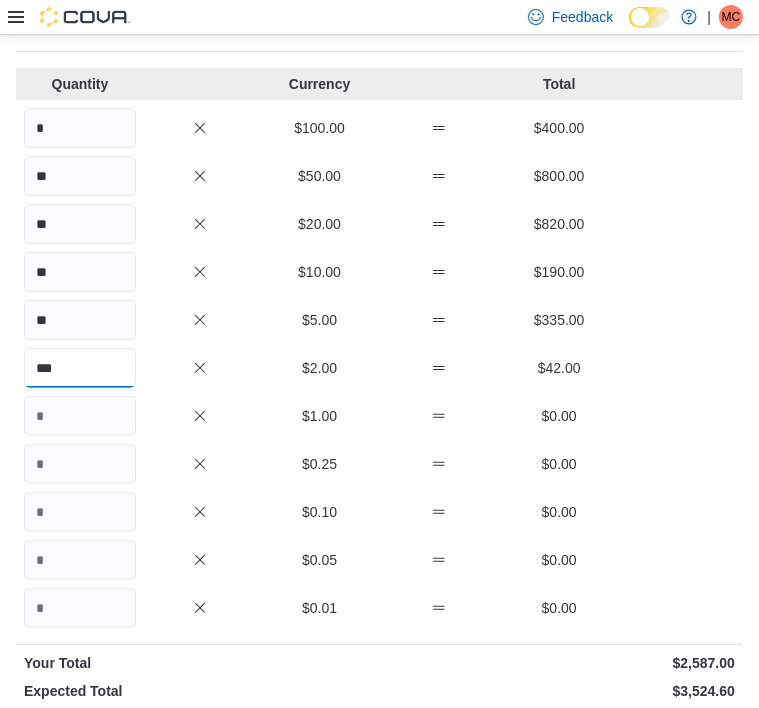 type on "***" 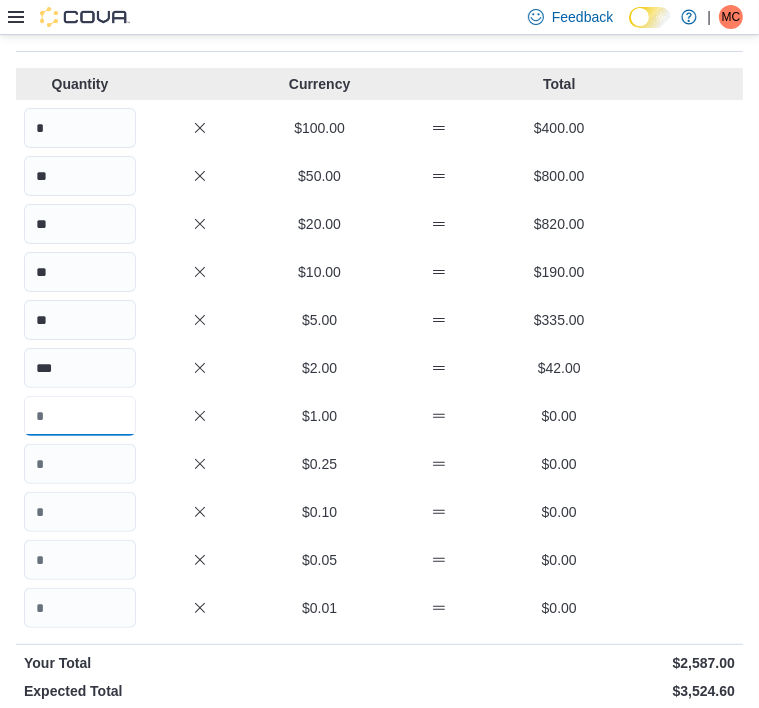scroll, scrollTop: 0, scrollLeft: 0, axis: both 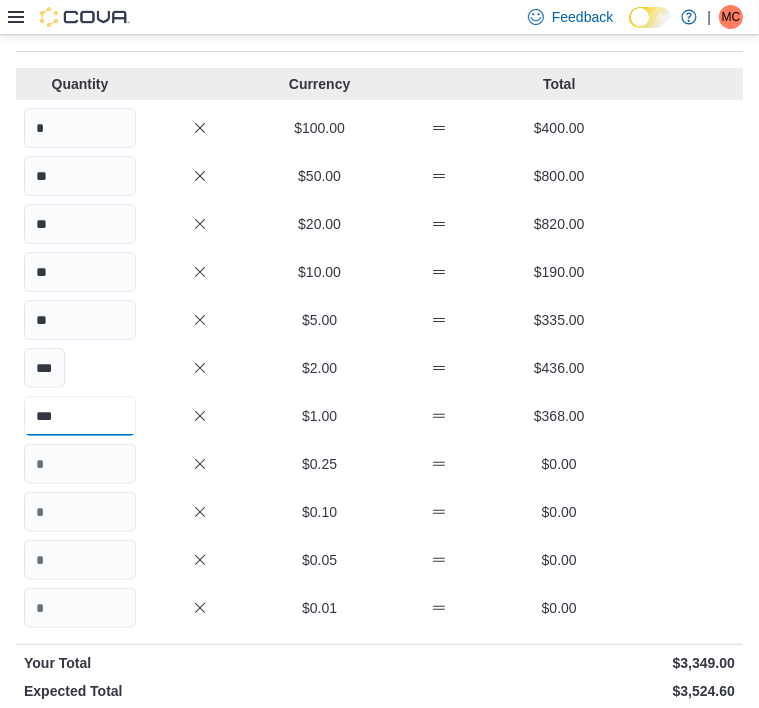 type on "***" 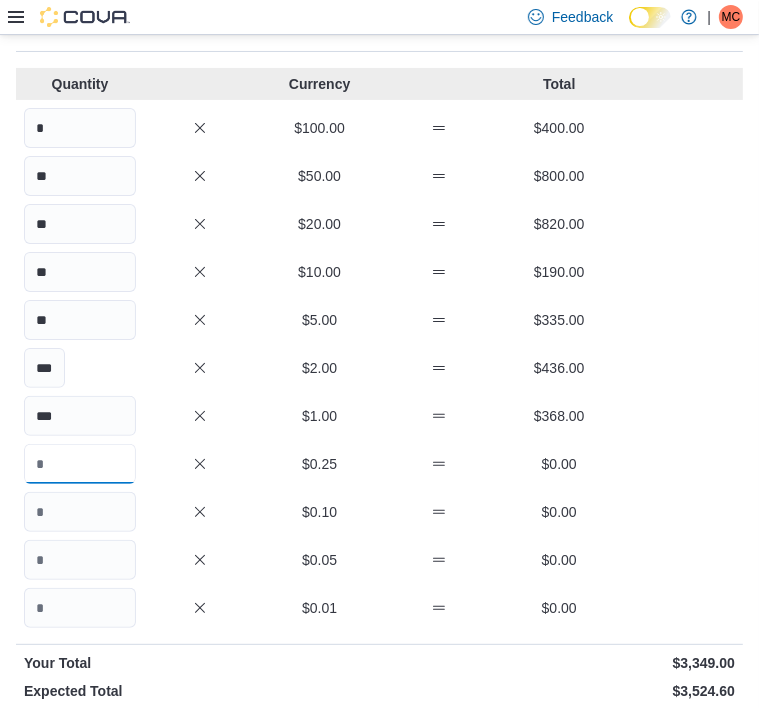 scroll, scrollTop: 0, scrollLeft: 0, axis: both 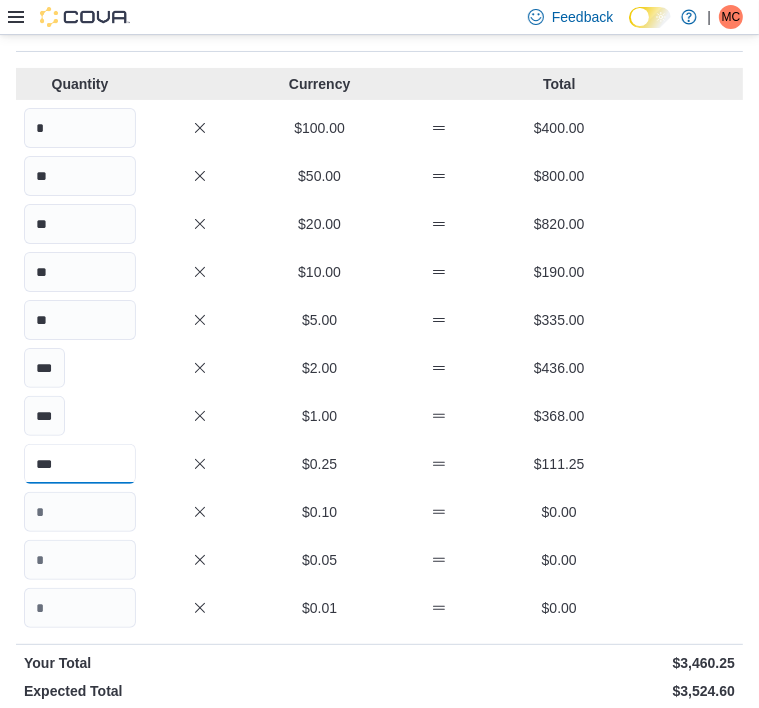 type on "***" 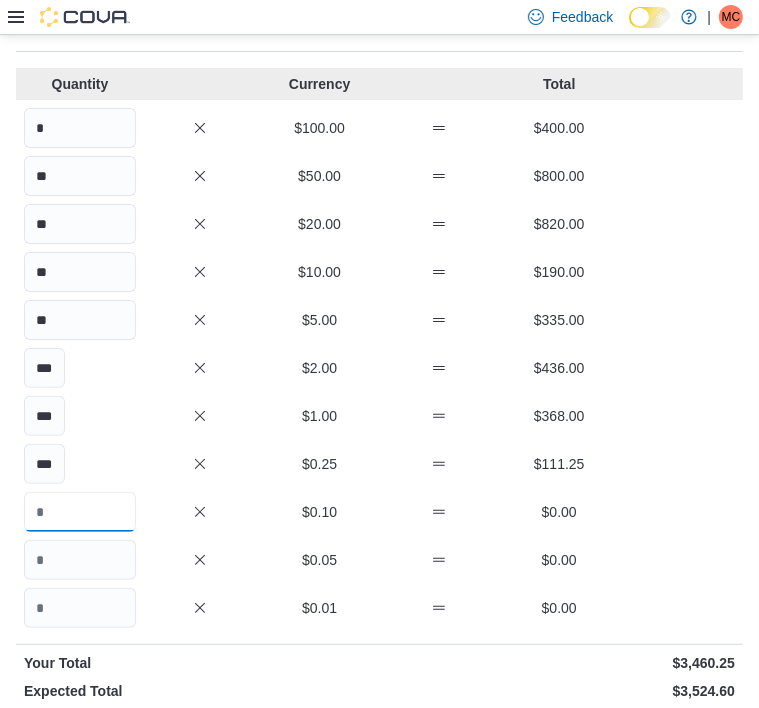scroll, scrollTop: 0, scrollLeft: 0, axis: both 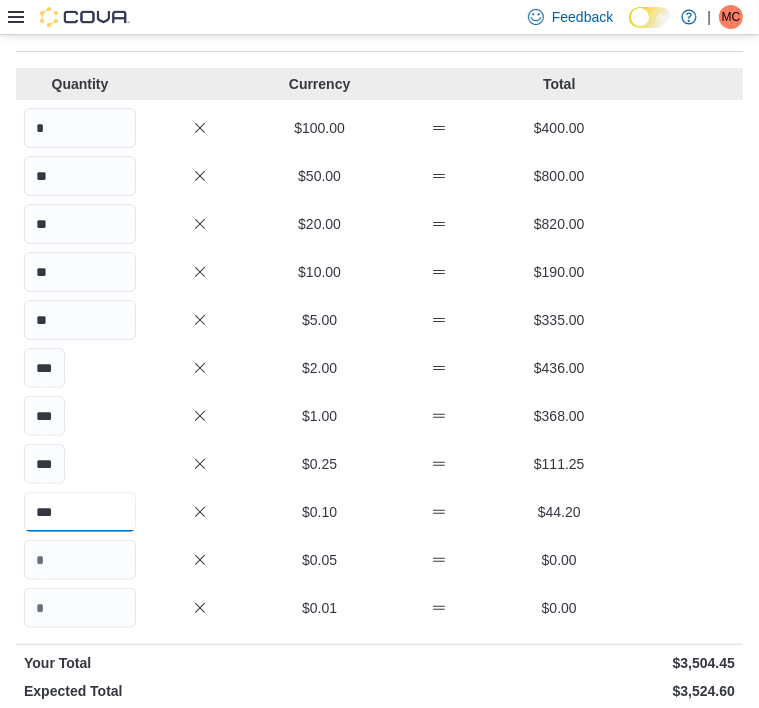 type on "***" 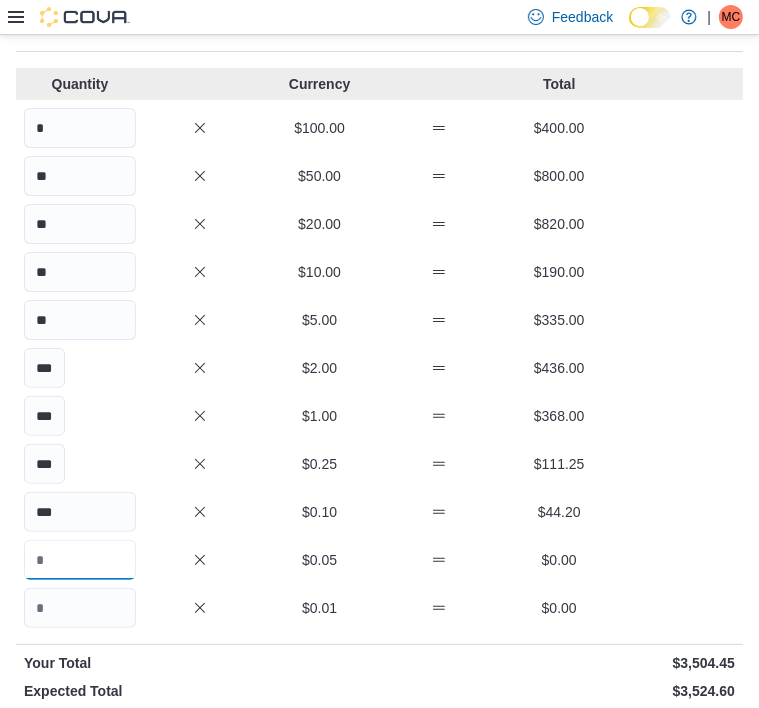 scroll, scrollTop: 0, scrollLeft: 0, axis: both 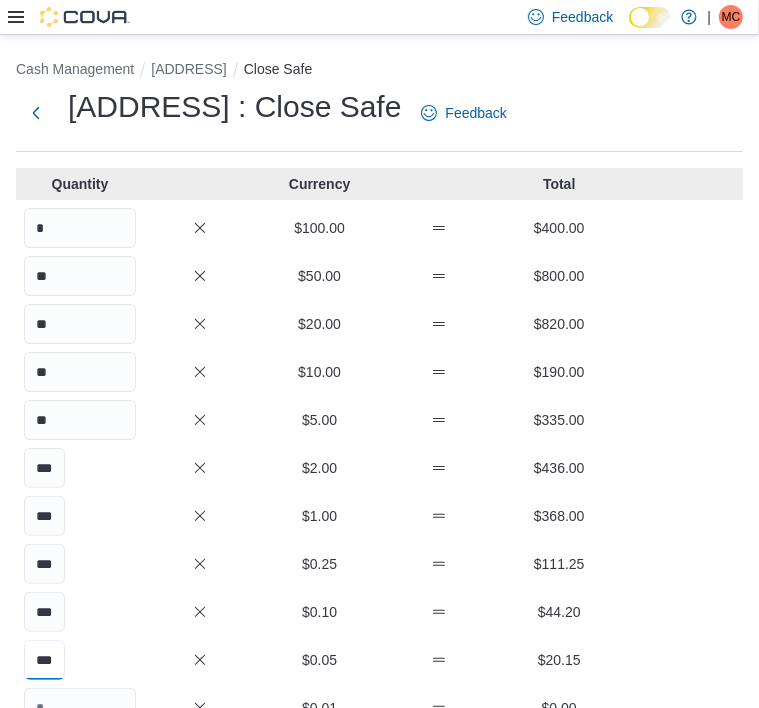 type on "***" 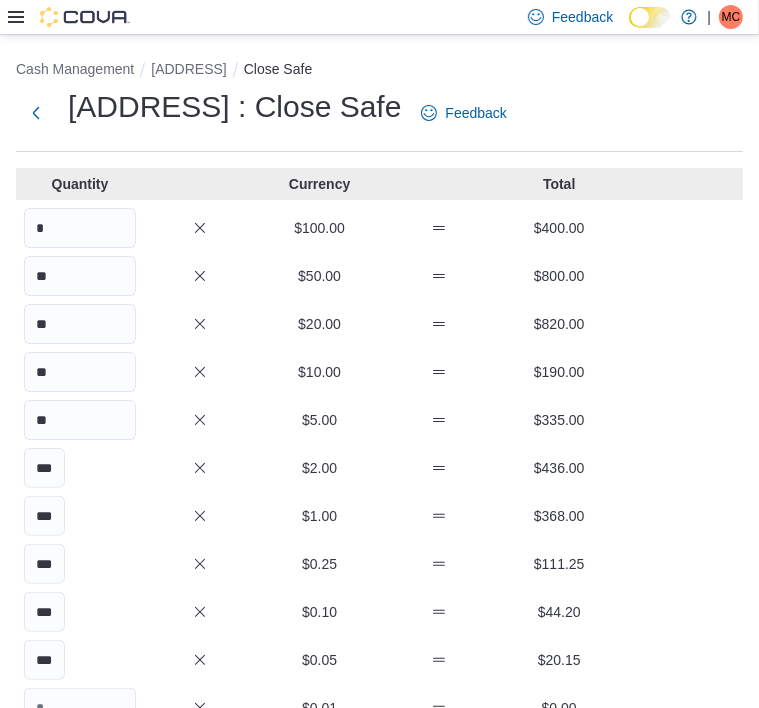 click at bounding box center [290, 929] 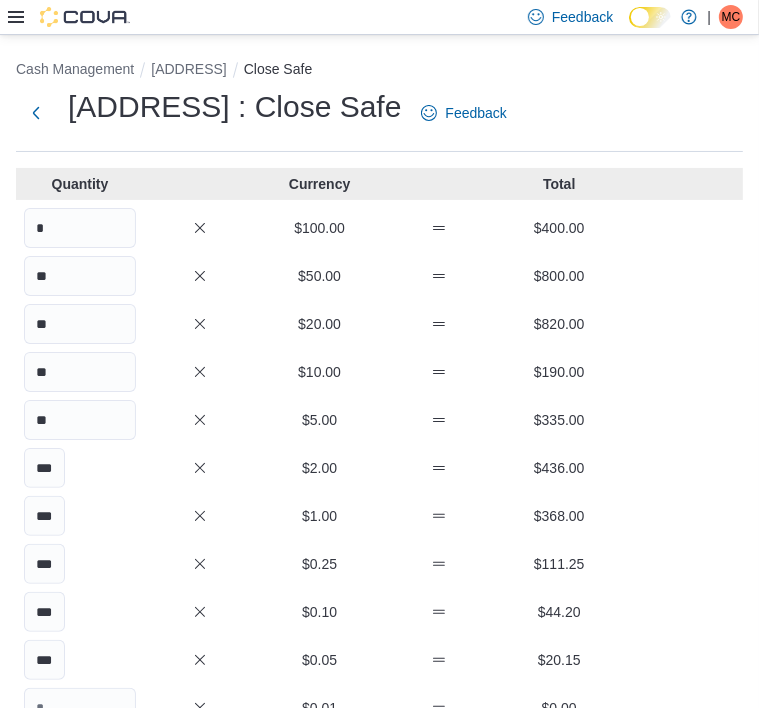 type on "*******" 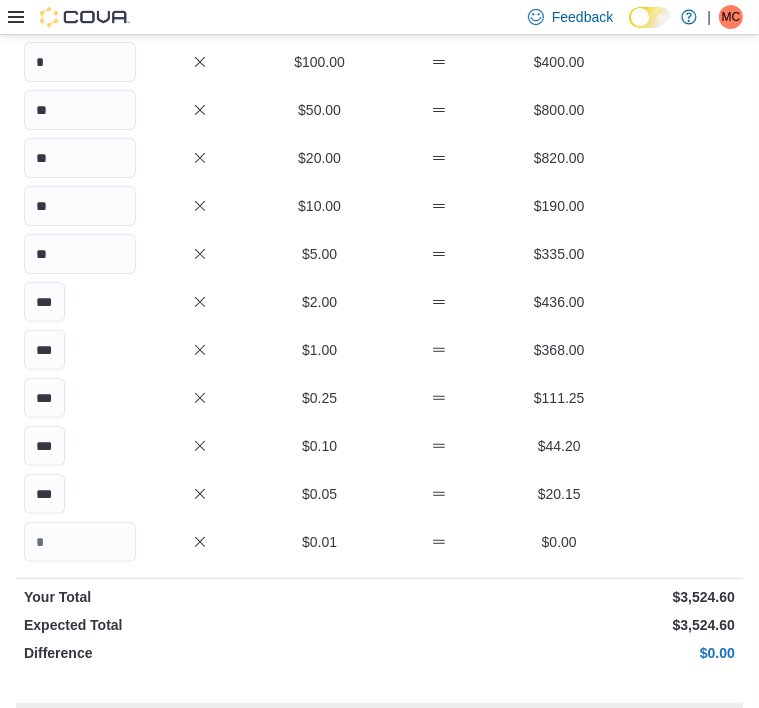 type on "******" 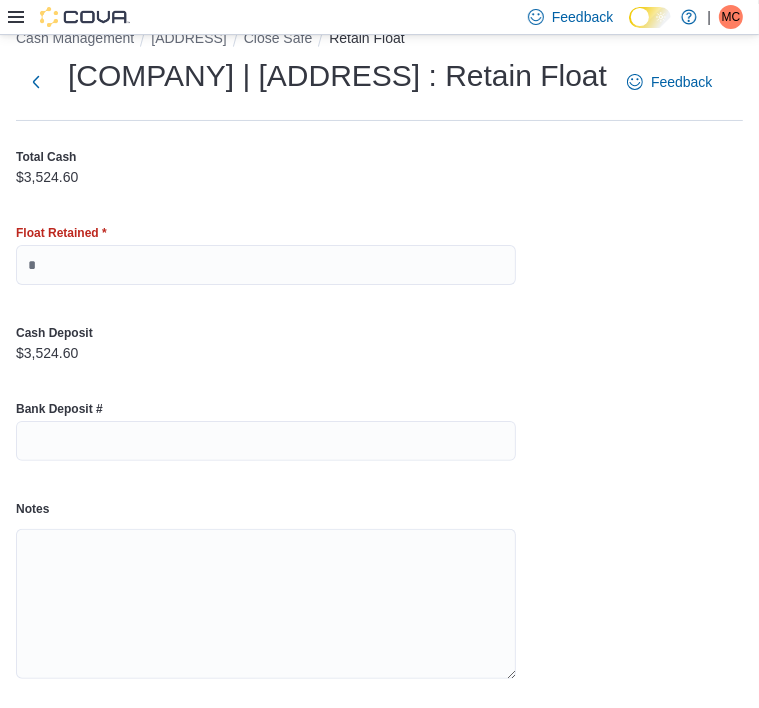 scroll, scrollTop: 0, scrollLeft: 0, axis: both 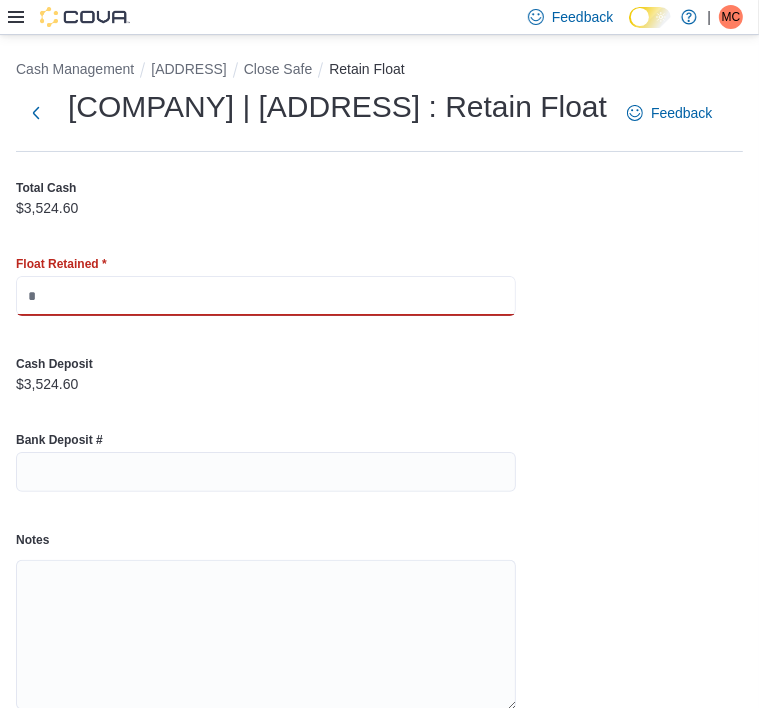 click at bounding box center (266, 296) 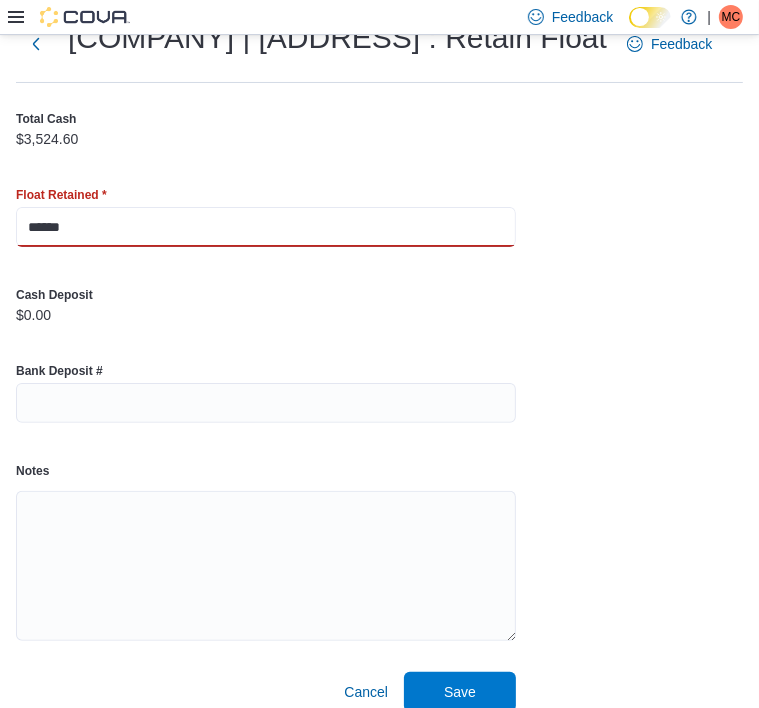 scroll, scrollTop: 89, scrollLeft: 0, axis: vertical 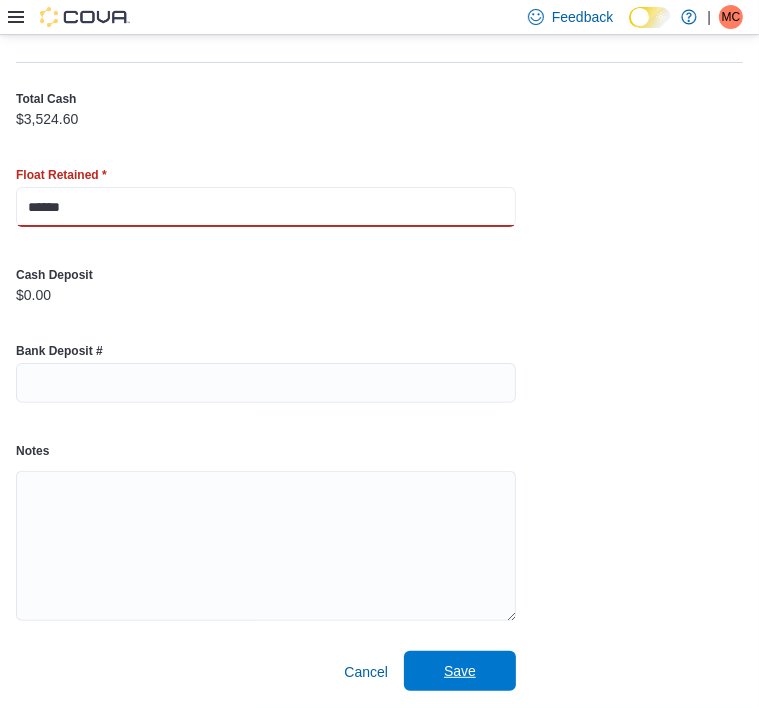 type on "******" 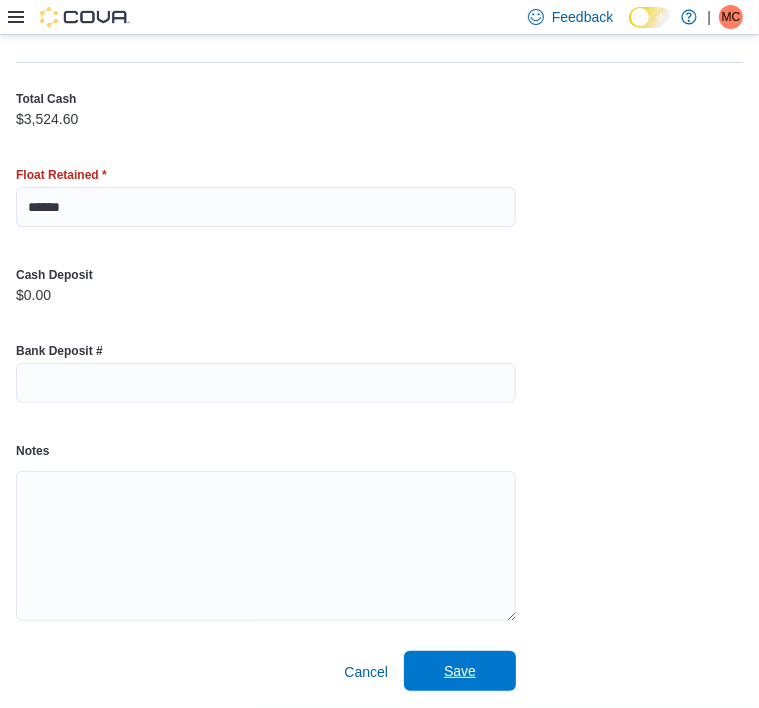 click on "Save" at bounding box center [460, 671] 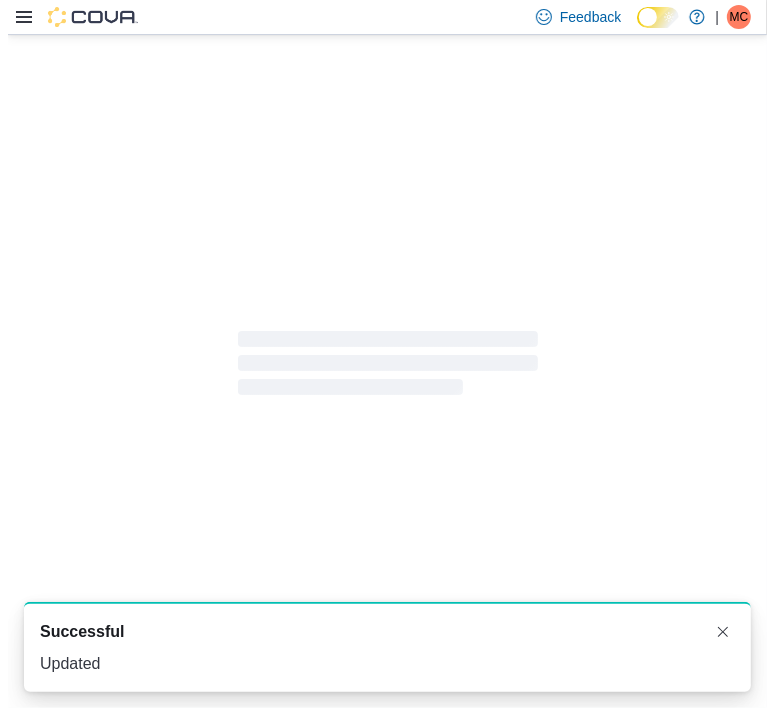 scroll, scrollTop: 0, scrollLeft: 0, axis: both 